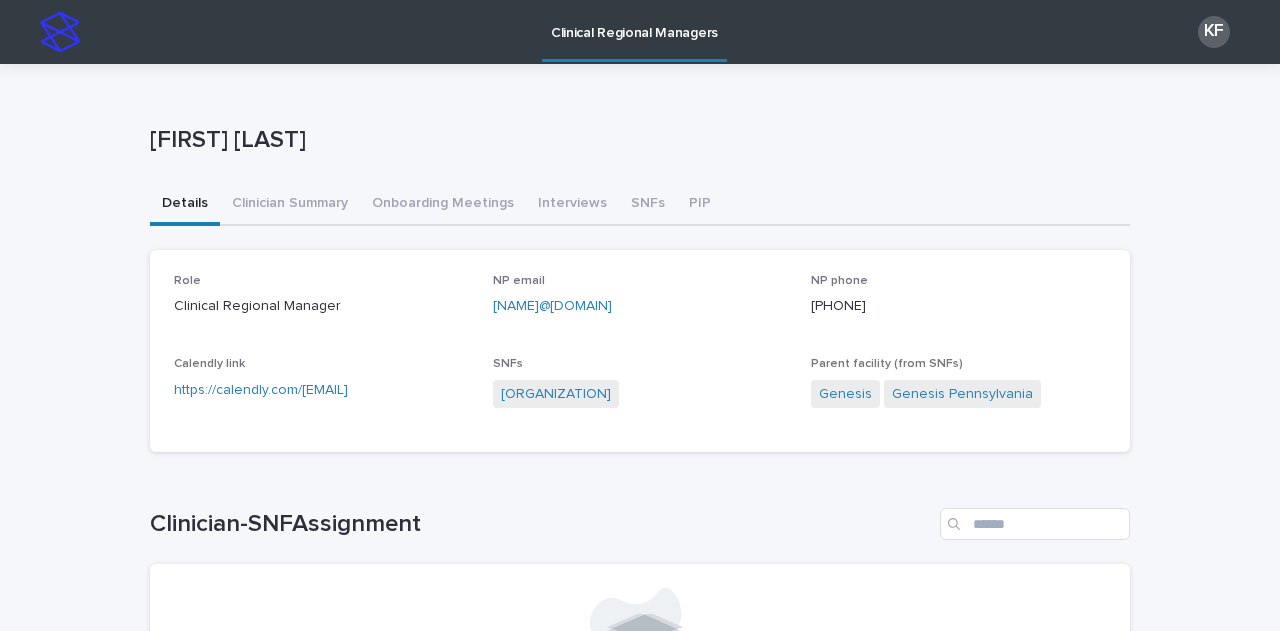 scroll, scrollTop: 0, scrollLeft: 0, axis: both 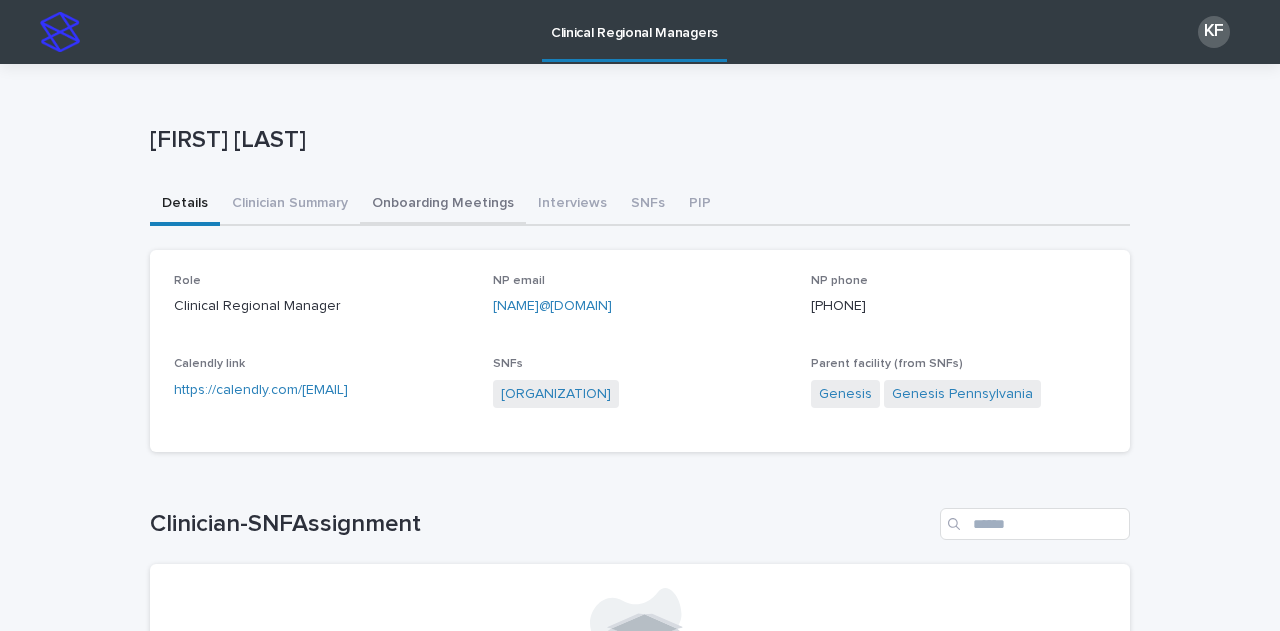 click on "Onboarding Meetings" at bounding box center [443, 205] 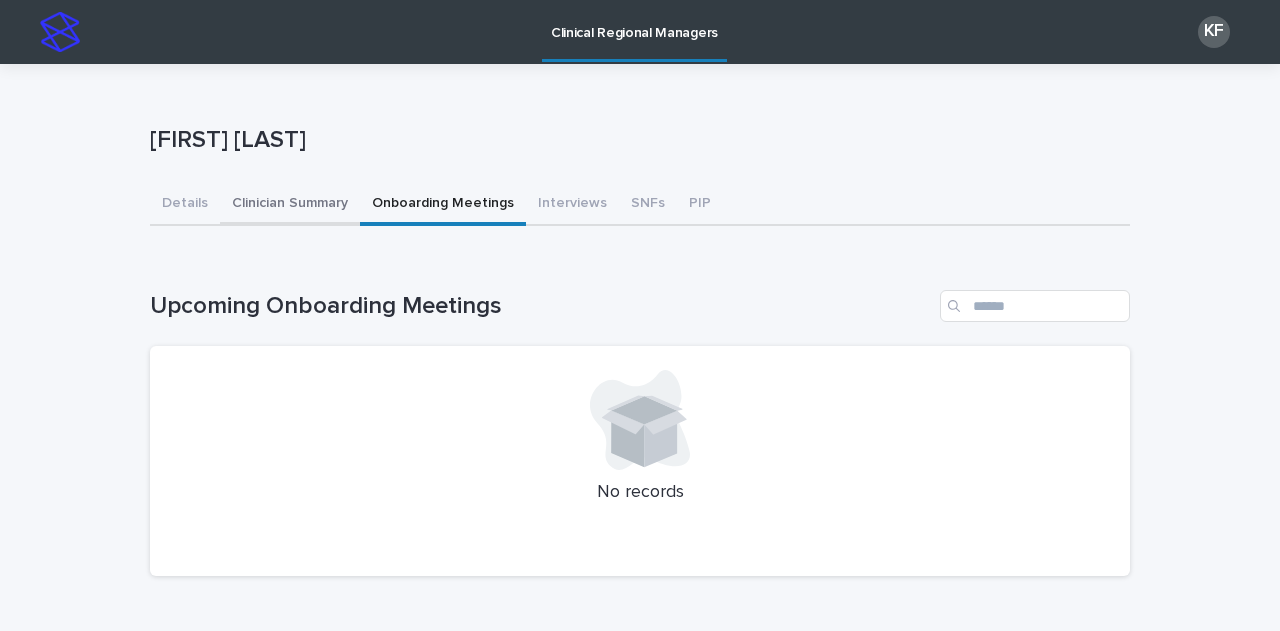 click on "Clinician Summary" at bounding box center [290, 205] 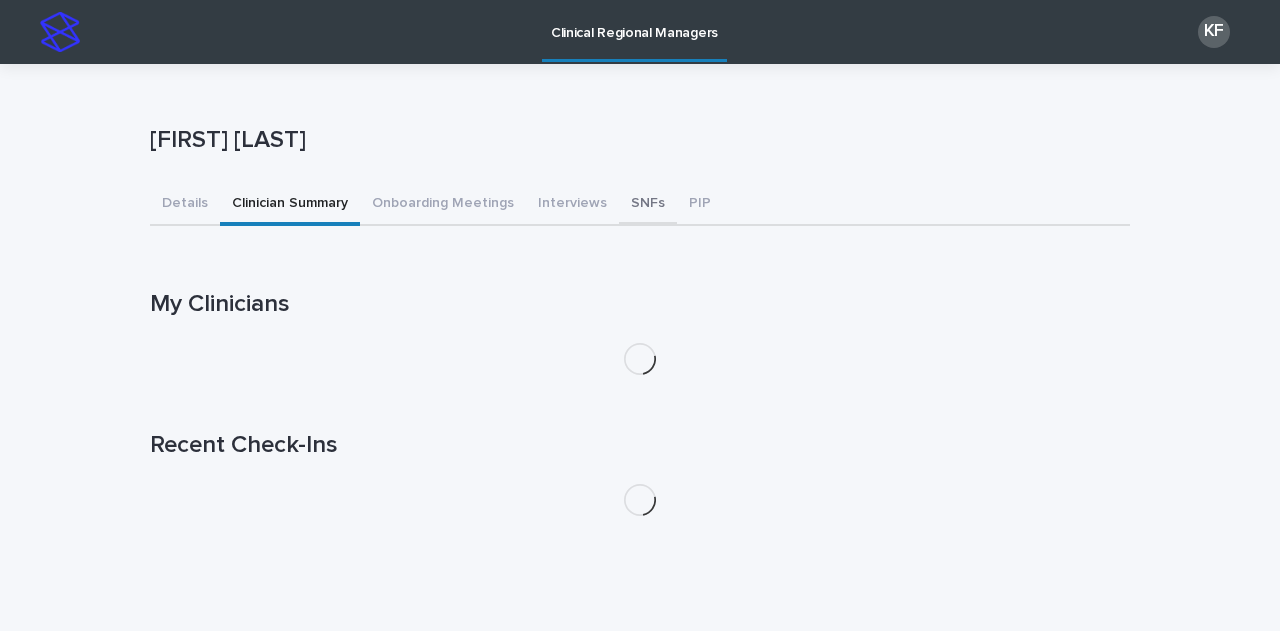click on "SNFs" at bounding box center [648, 205] 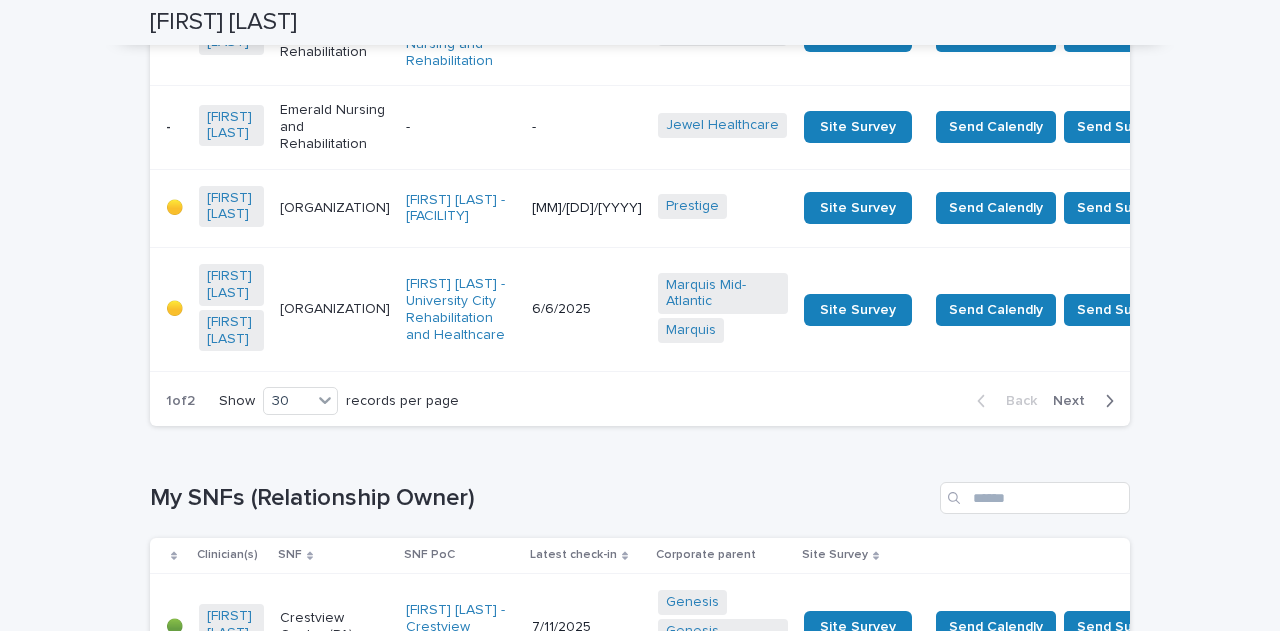 scroll, scrollTop: 3200, scrollLeft: 0, axis: vertical 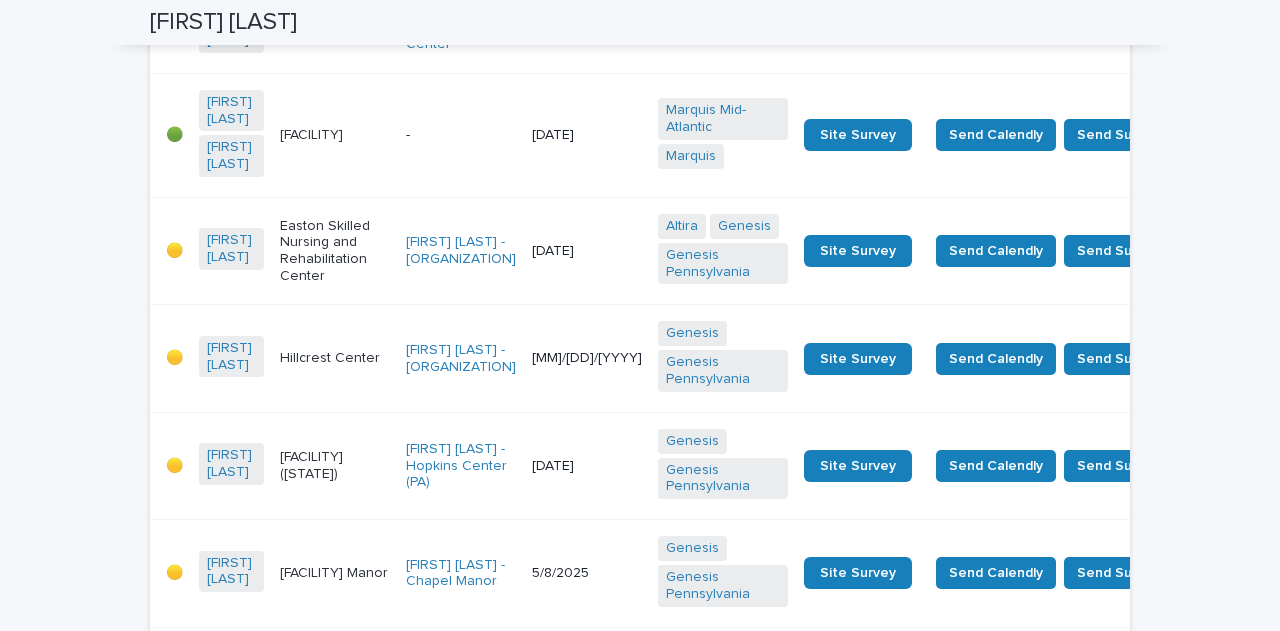 click on "[DATE]" at bounding box center [587, -275] 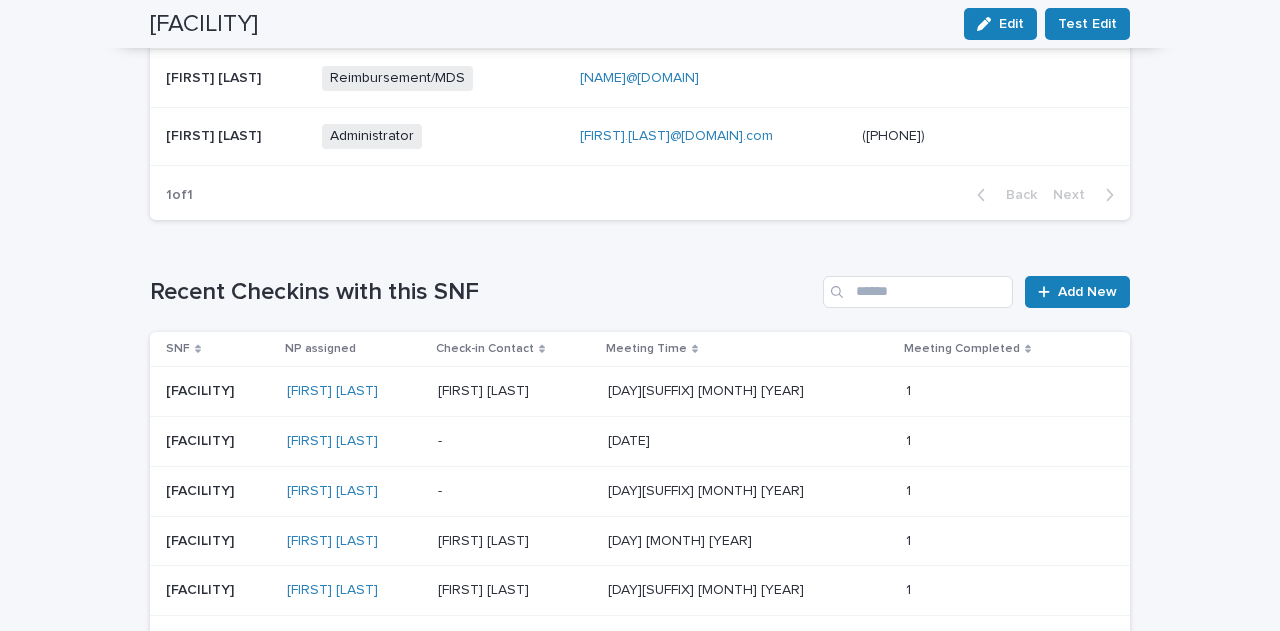 scroll, scrollTop: 1200, scrollLeft: 0, axis: vertical 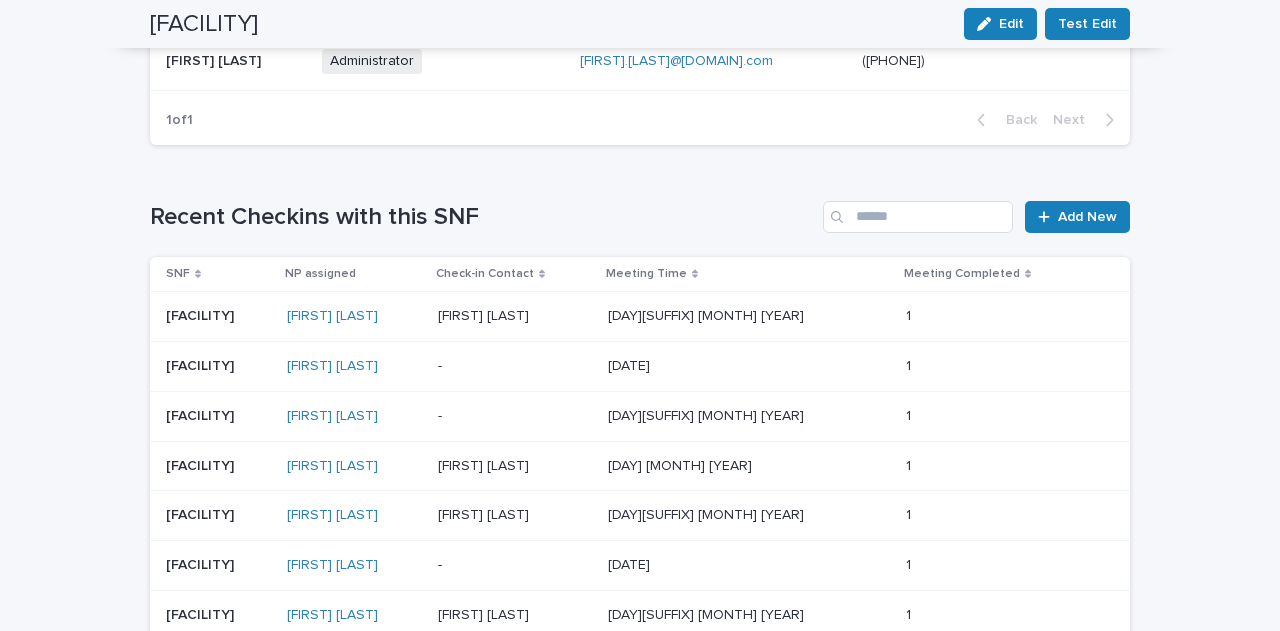 click on "- -" at bounding box center [515, 366] 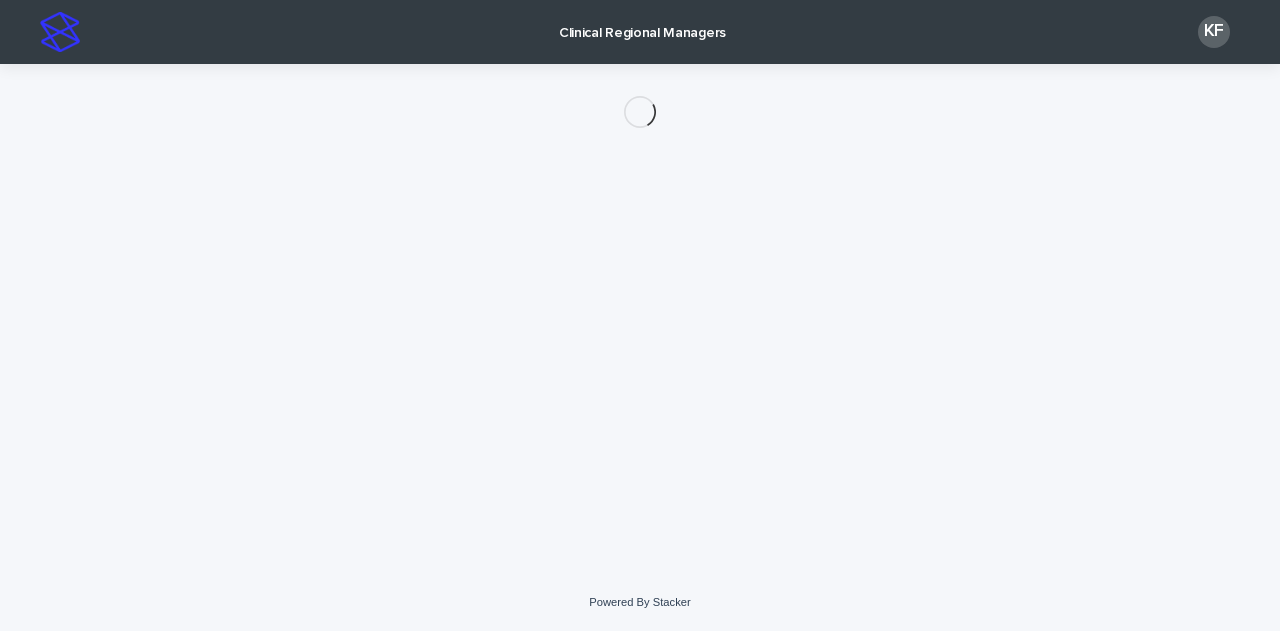 scroll, scrollTop: 0, scrollLeft: 0, axis: both 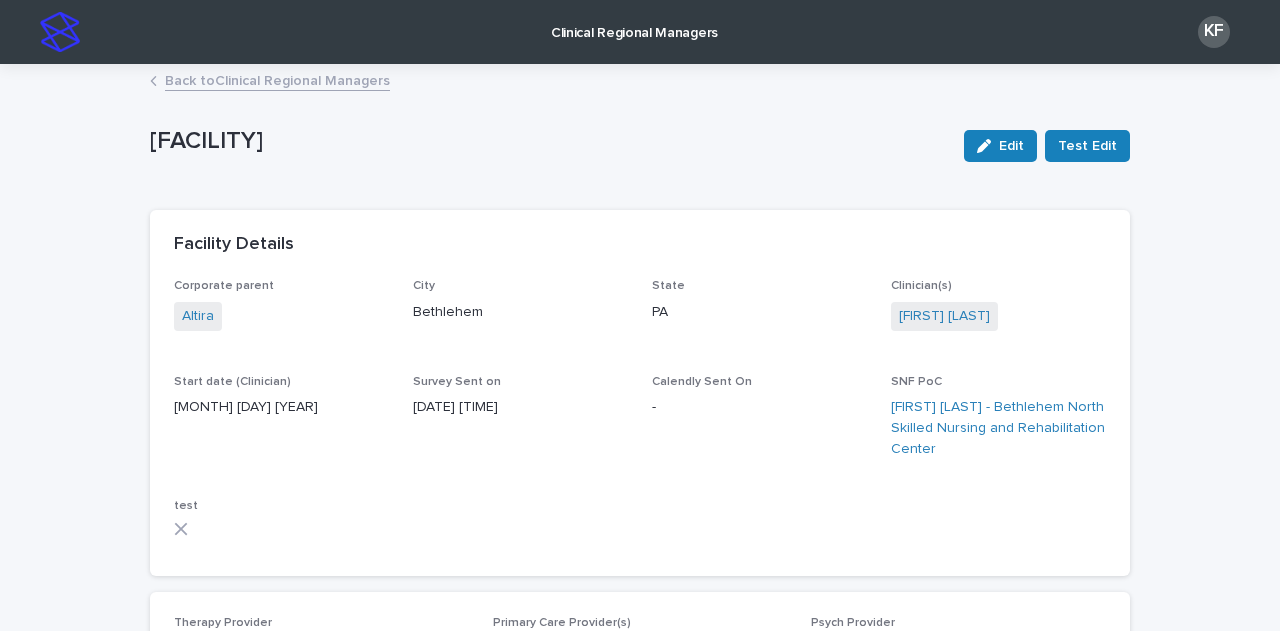 click on "Back to  Clinical Regional Managers" at bounding box center [277, 79] 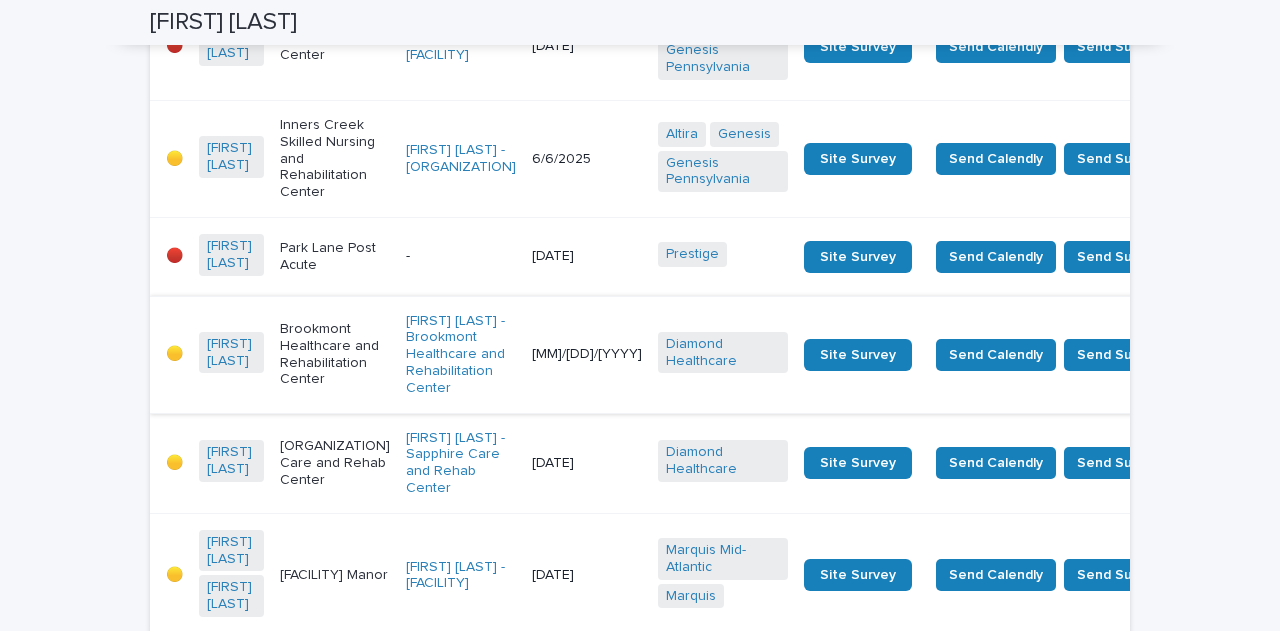 scroll, scrollTop: 700, scrollLeft: 0, axis: vertical 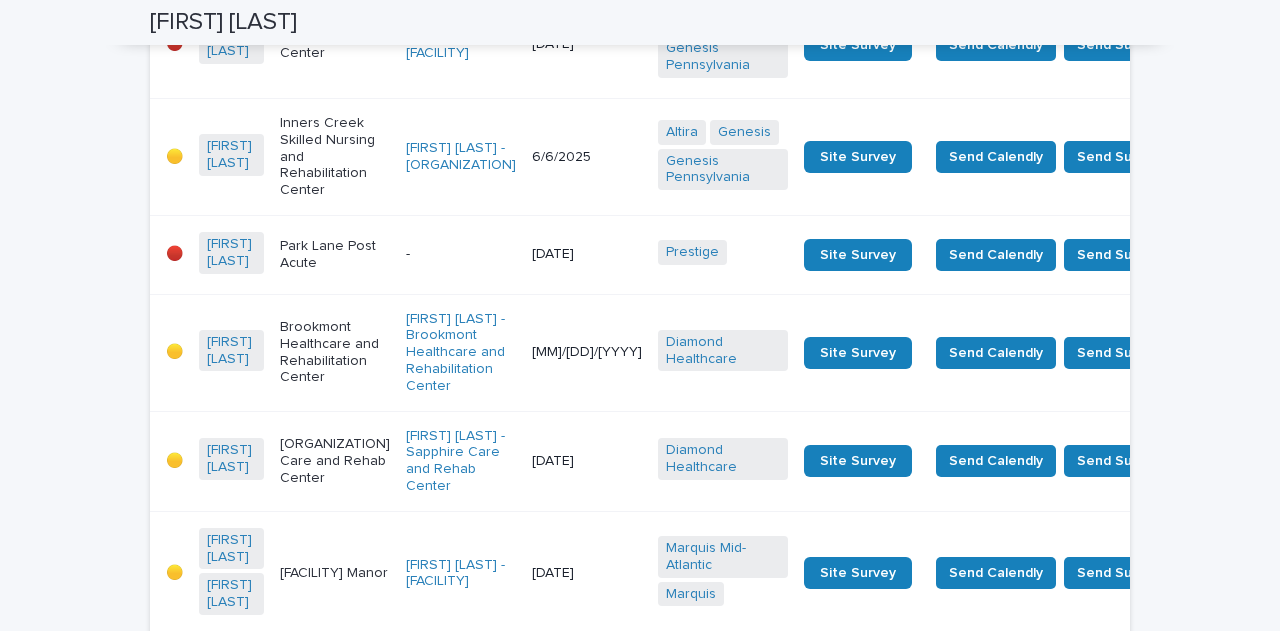 click on "Park Lane Post Acute" at bounding box center (335, 255) 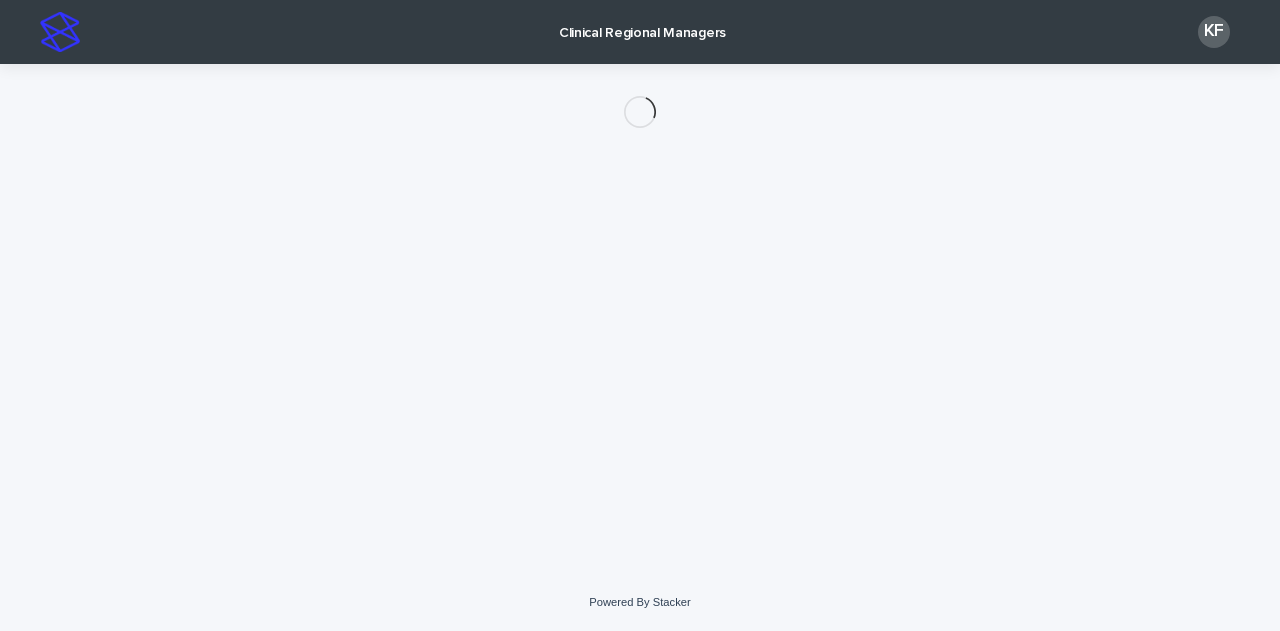 scroll, scrollTop: 0, scrollLeft: 0, axis: both 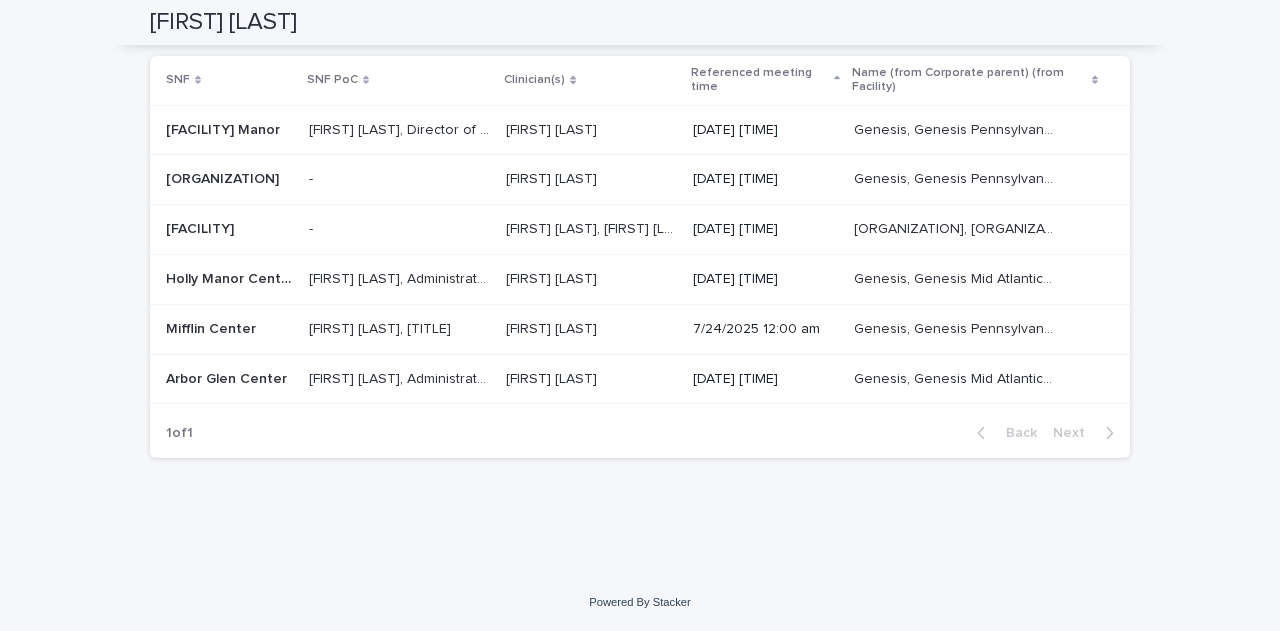 click on "Camp Hill Skilled Nursing and Rehabilitation Center" at bounding box center (335, -237) 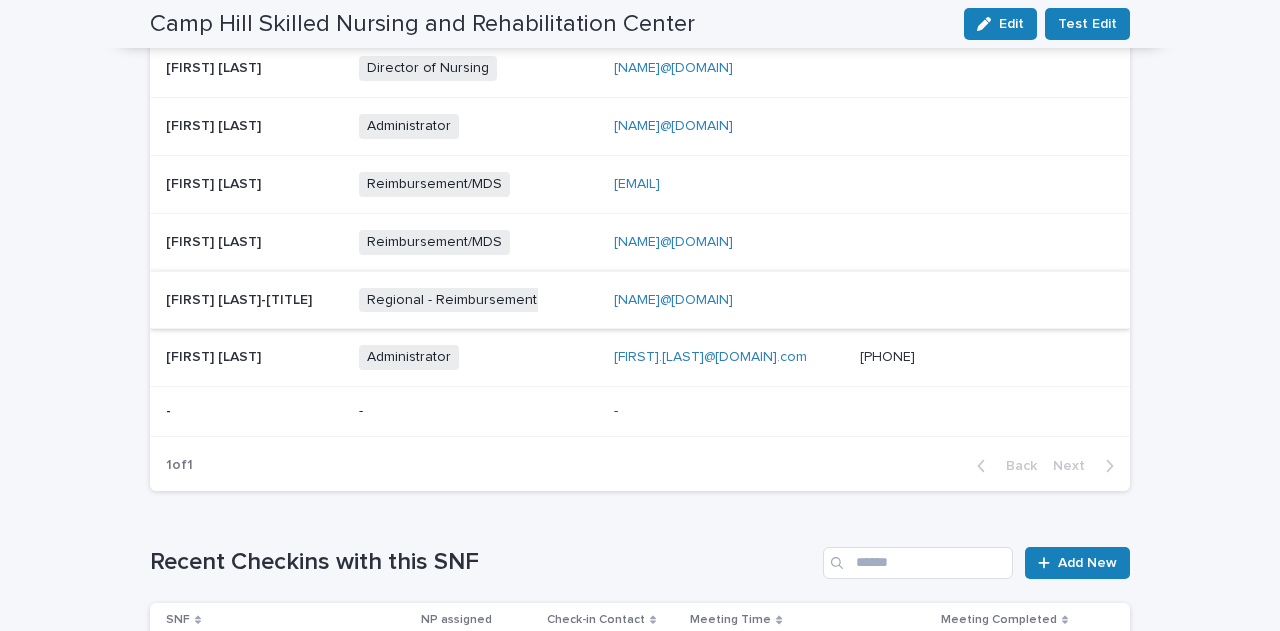 scroll, scrollTop: 795, scrollLeft: 0, axis: vertical 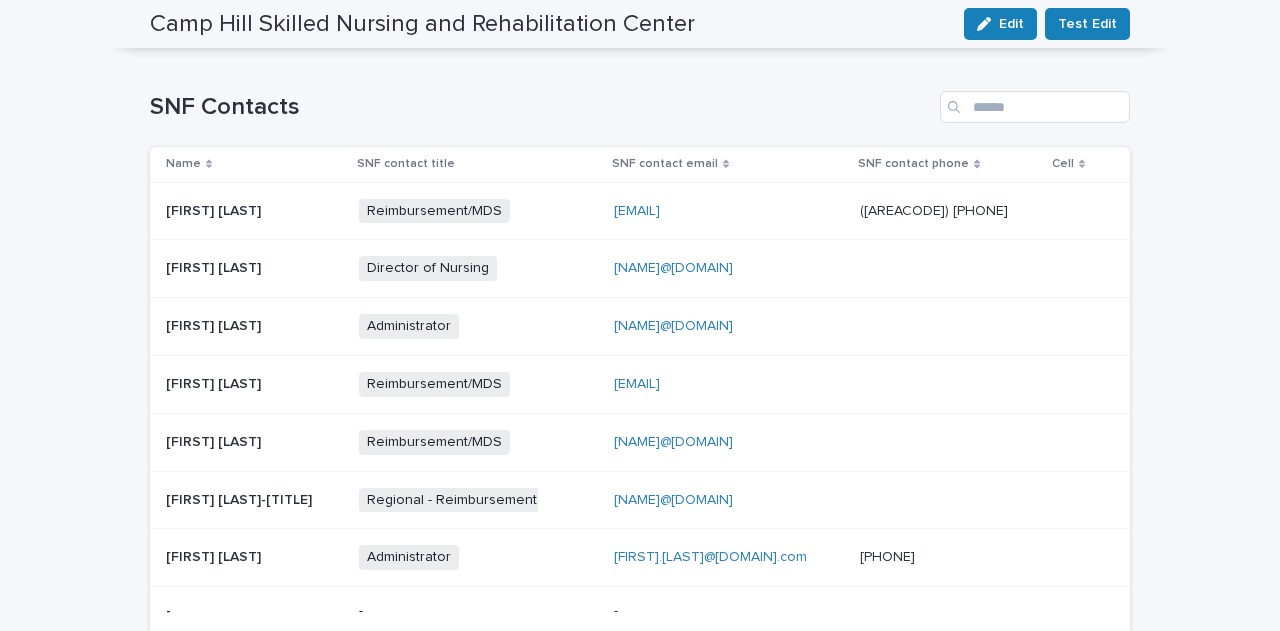 drag, startPoint x: 827, startPoint y: 248, endPoint x: 714, endPoint y: 239, distance: 113.35784 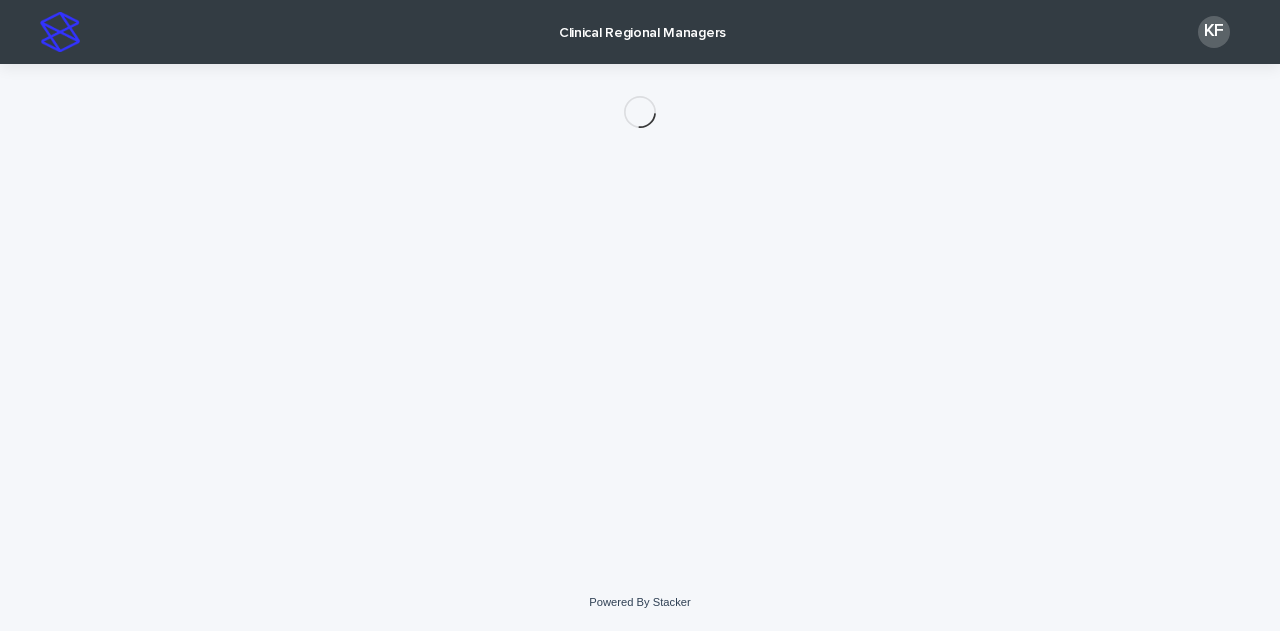 scroll, scrollTop: 0, scrollLeft: 0, axis: both 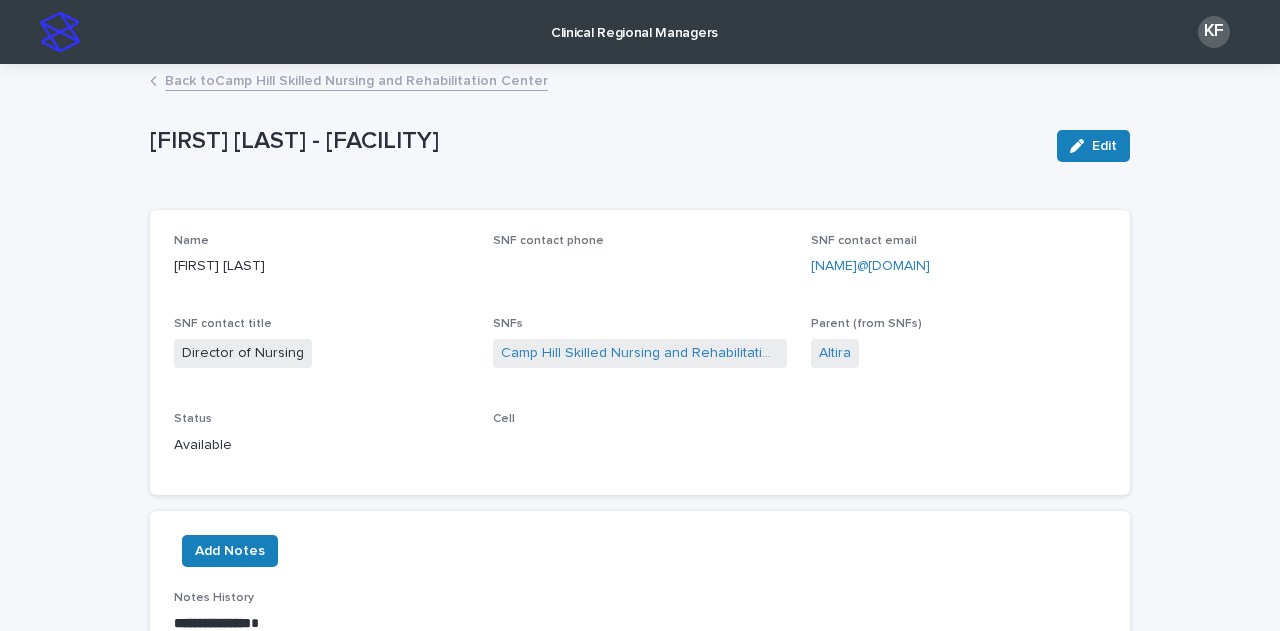 drag, startPoint x: 1036, startPoint y: 263, endPoint x: 806, endPoint y: 271, distance: 230.13908 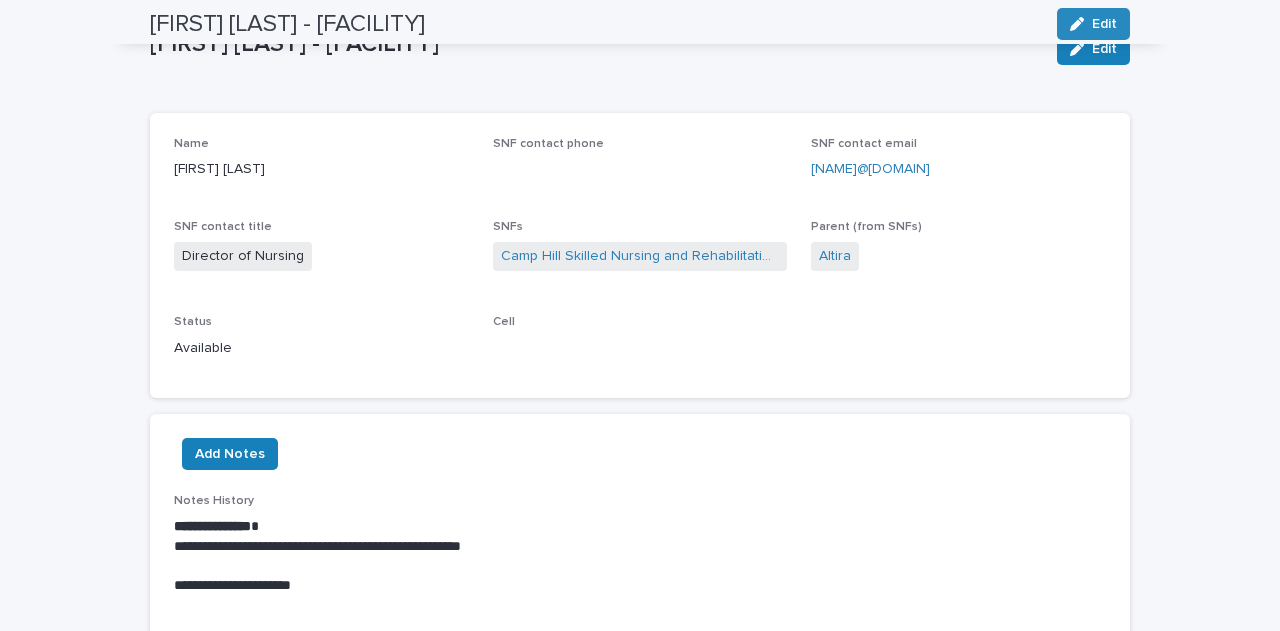 scroll, scrollTop: 0, scrollLeft: 0, axis: both 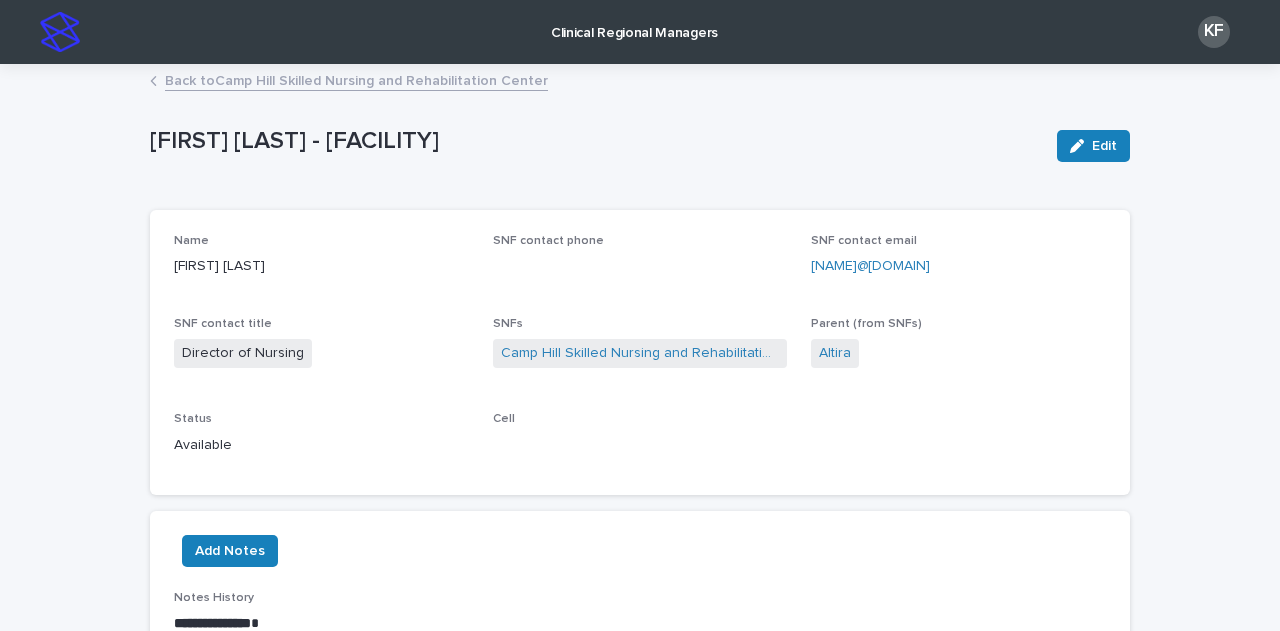 click 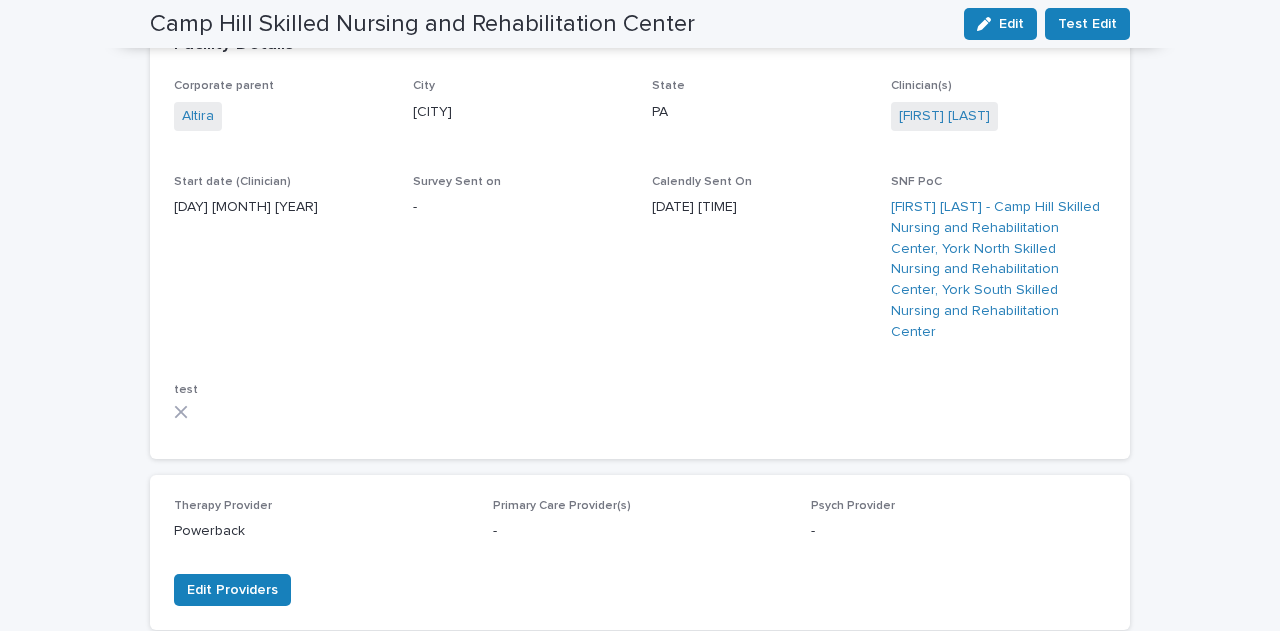 scroll, scrollTop: 0, scrollLeft: 0, axis: both 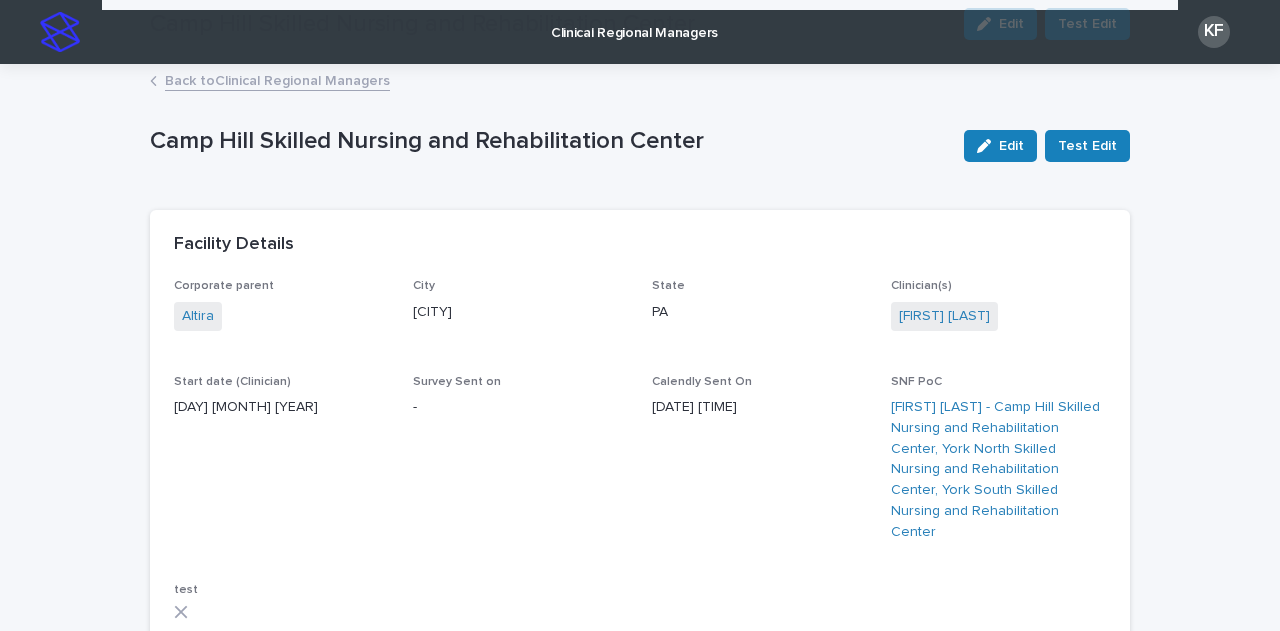 click on "Add New" at bounding box center [1077, 1558] 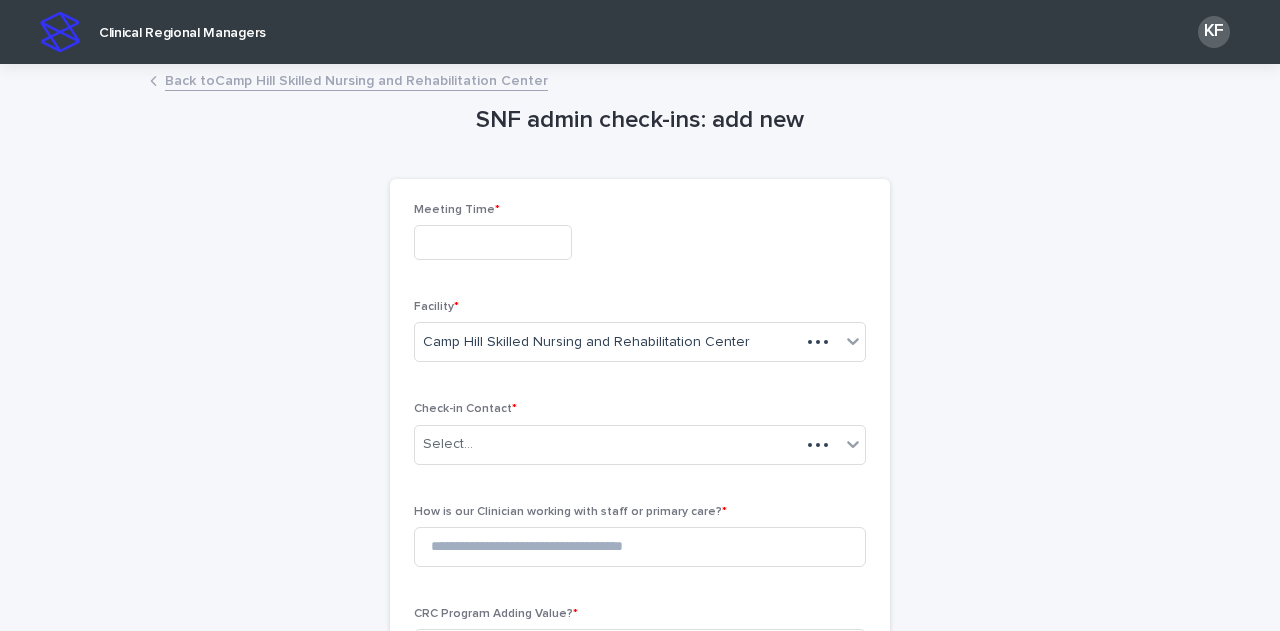 click on "SNF admin check-ins: add new Loading... Saving… Loading... Saving… Loading... Saving… Meeting Time * Facility * [FACILITY] Check-in Contact * Select... How is our Clinician working with staff or primary care? * CRC Program Adding Value? * Clinician checking in, team player, gets along, attending meetings? * What would you like to highlight about the impact of working with NP? * Are there areas of opportunity for  in your facility? What could we be doing better?  * Other Meeting Notes * Programming priorities * Select... Building relationship with CRC * Select... General relationship notes Checkin Type * Select... Sorry, there was an error saving your record. Please try again. Please fill out the required fields above. Save" at bounding box center [640, 834] 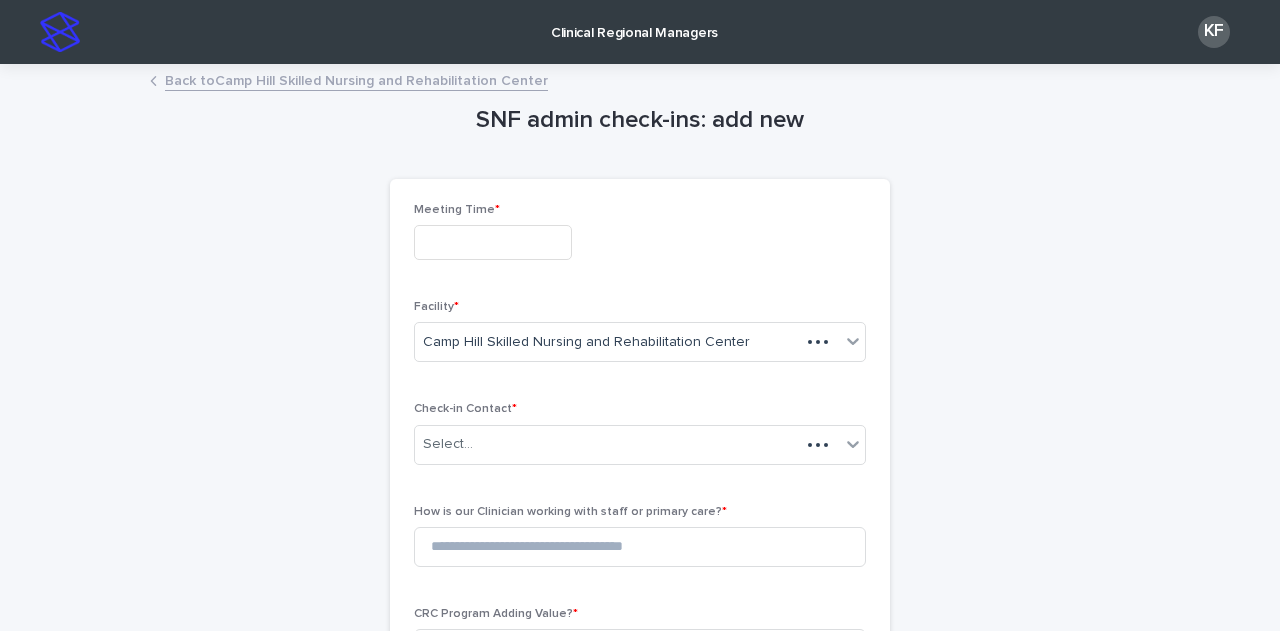 scroll, scrollTop: 1114, scrollLeft: 0, axis: vertical 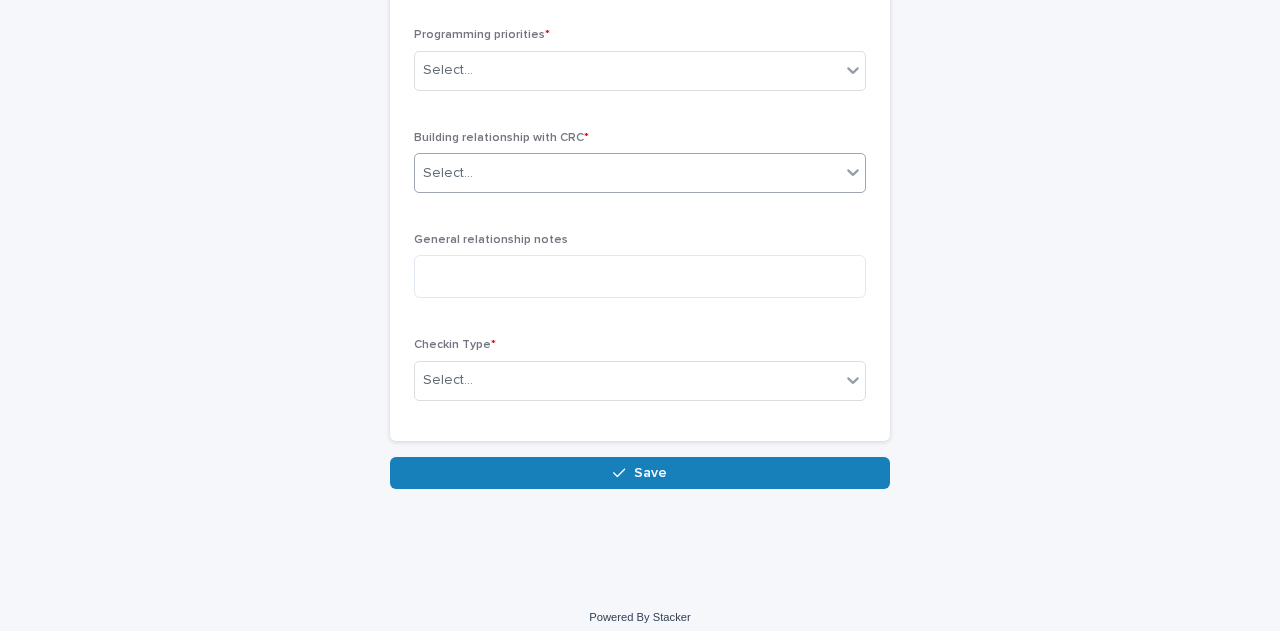 click on "Select..." at bounding box center [627, 173] 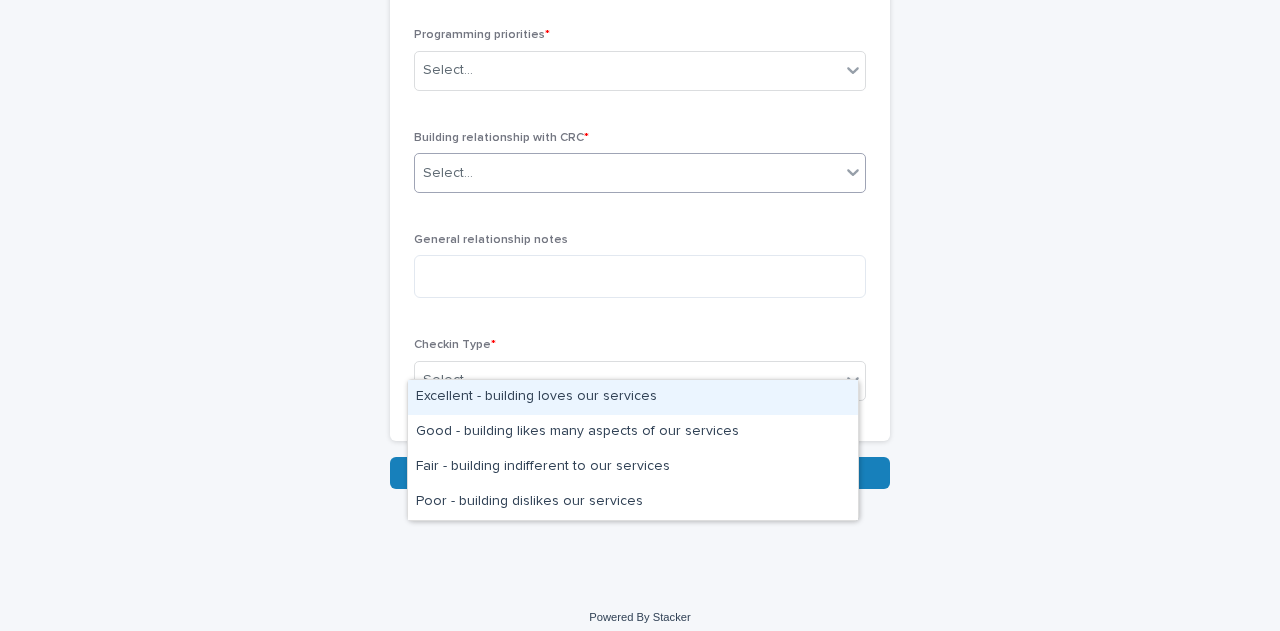 scroll, scrollTop: 914, scrollLeft: 0, axis: vertical 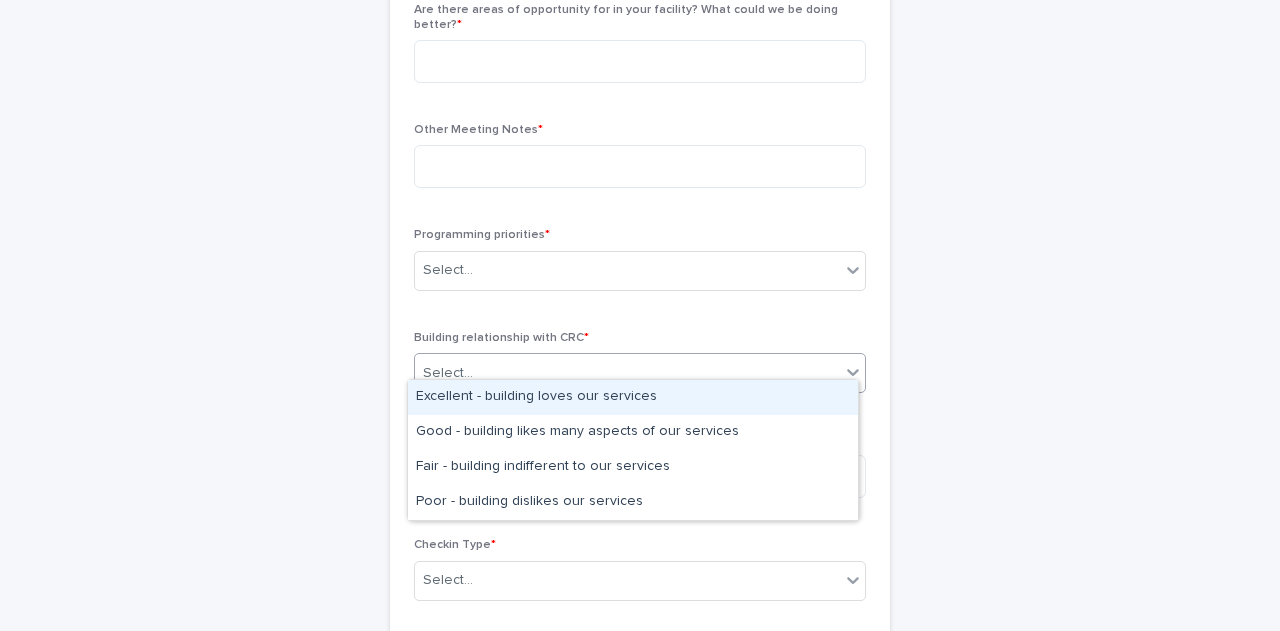 click on "Excellent - building loves our services" at bounding box center (633, 397) 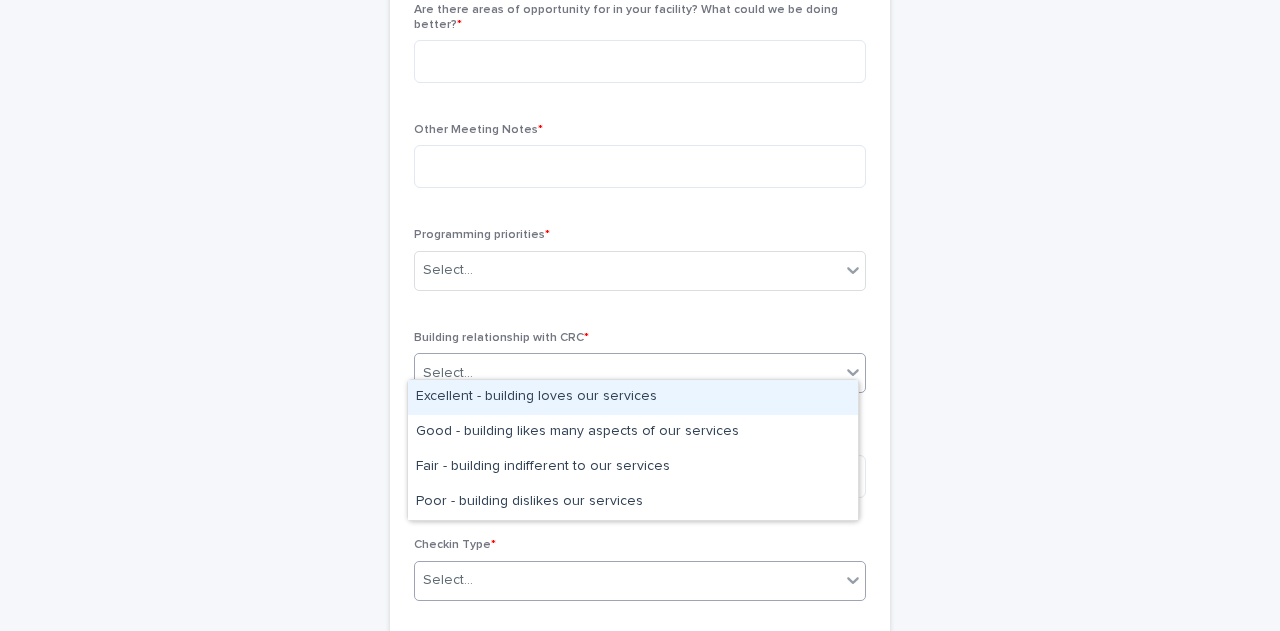 click on "Select..." at bounding box center (627, 580) 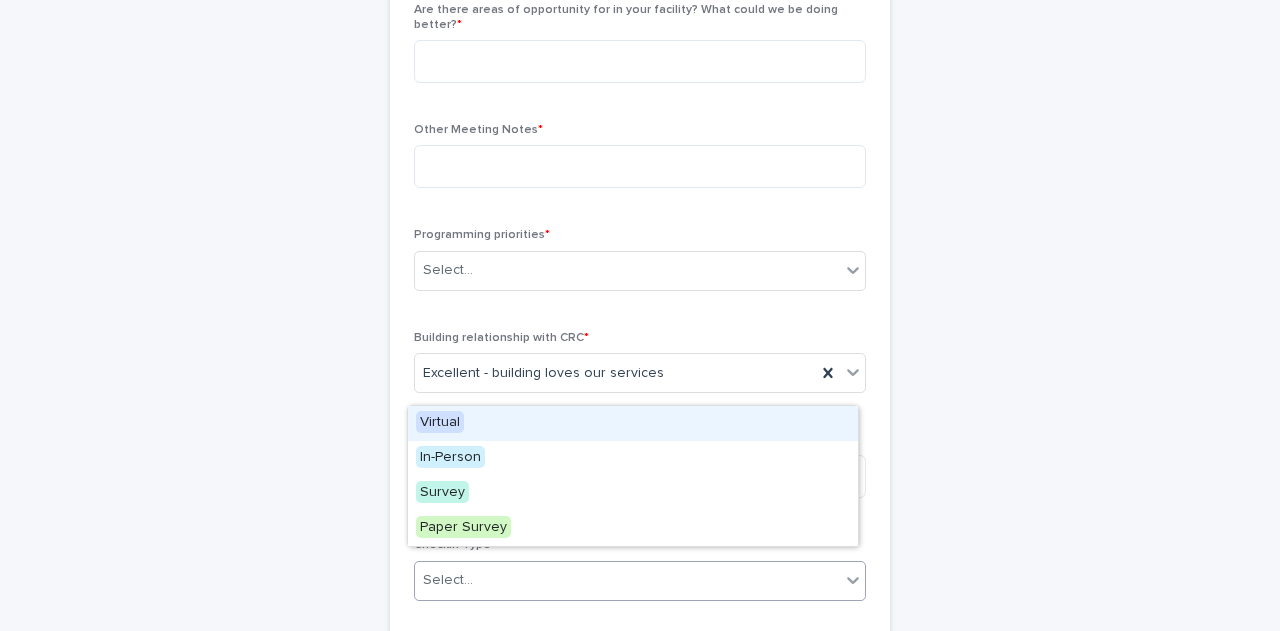 click on "Virtual" at bounding box center (440, 422) 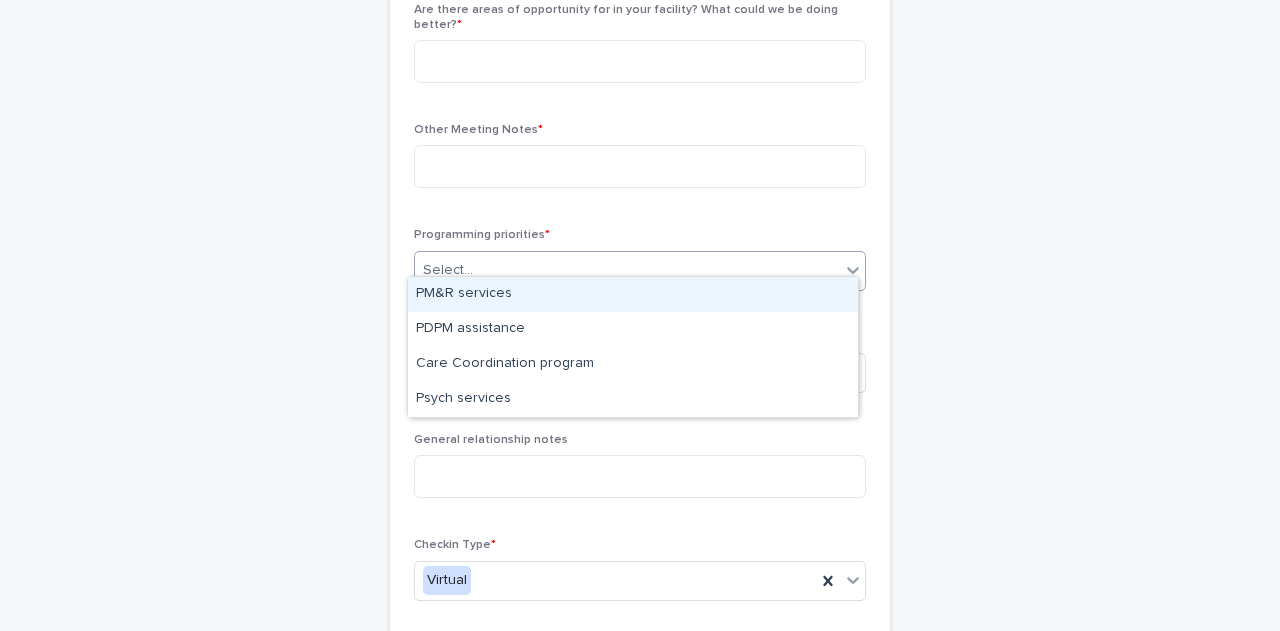 click on "Select..." at bounding box center (448, 270) 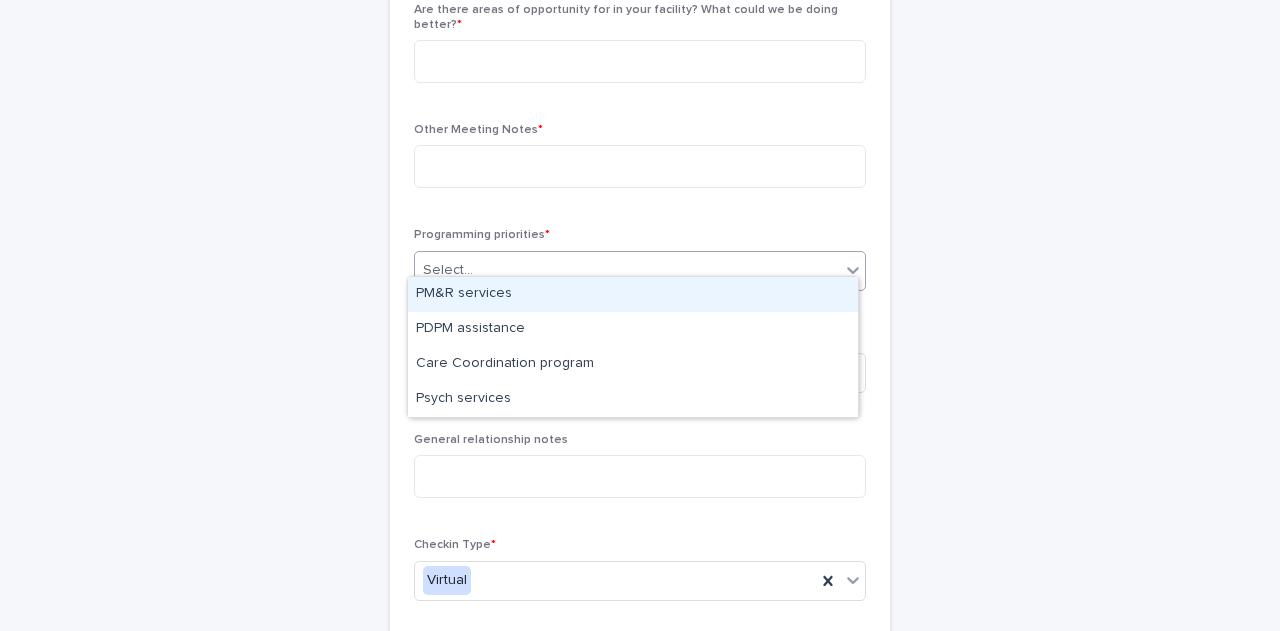 click on "PM&R services" at bounding box center [633, 294] 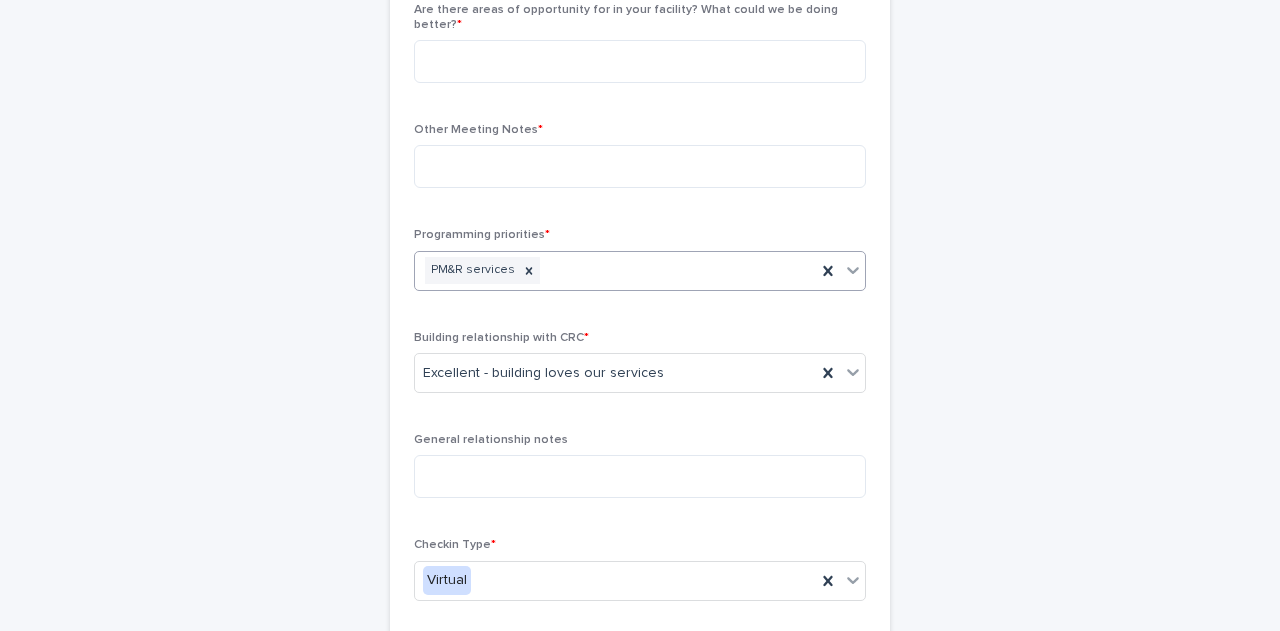 click on "PM&R services" at bounding box center (615, 270) 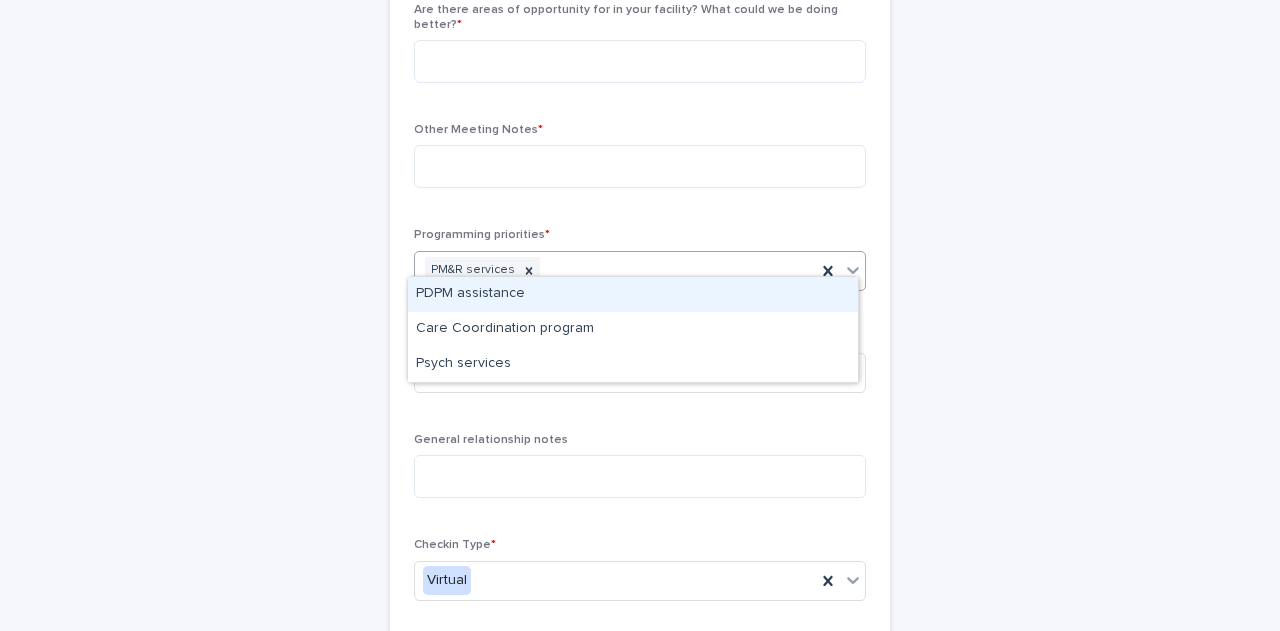 click on "PDPM assistance" at bounding box center [633, 294] 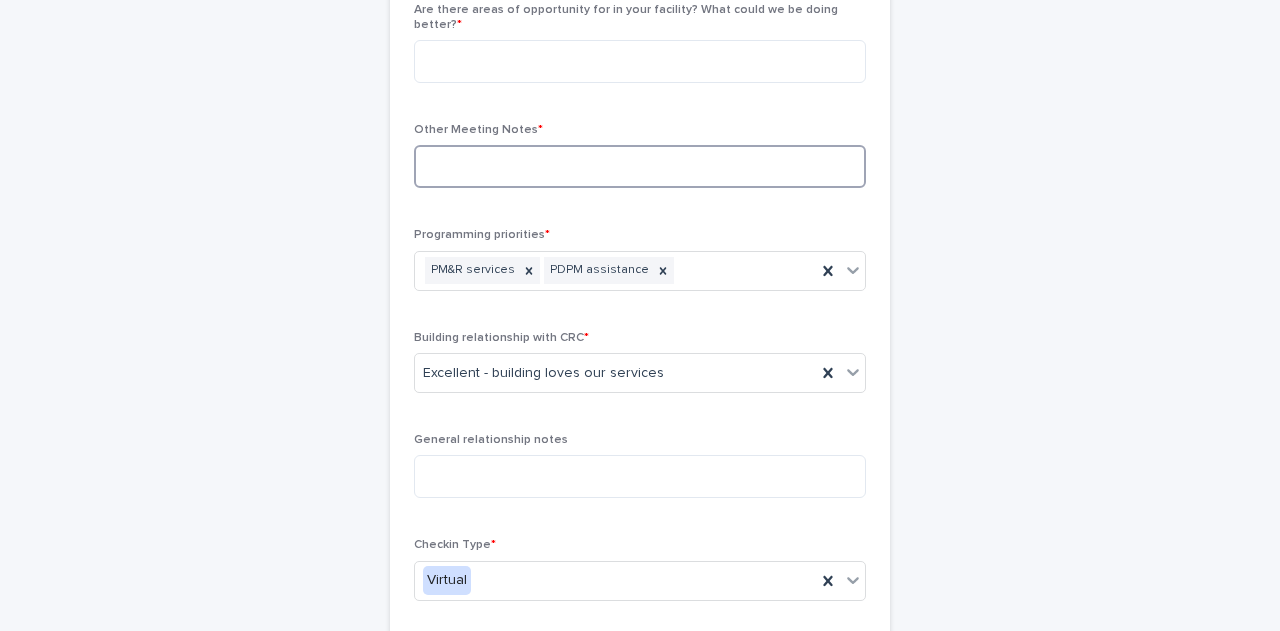 click at bounding box center [640, 166] 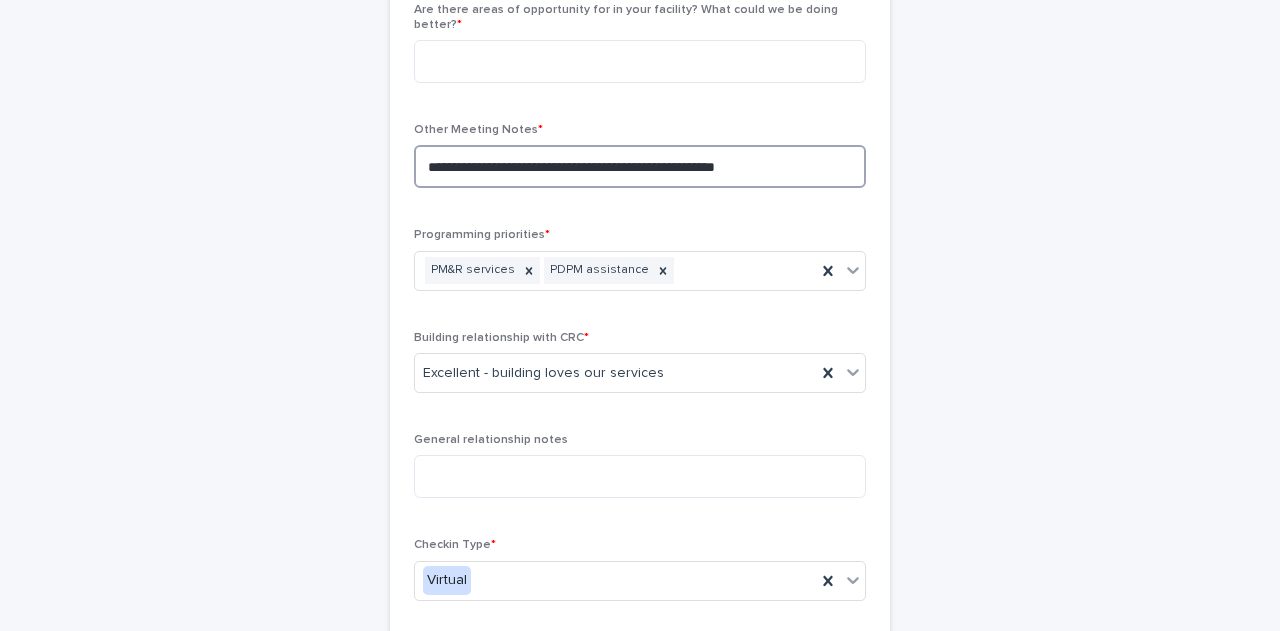 scroll, scrollTop: 714, scrollLeft: 0, axis: vertical 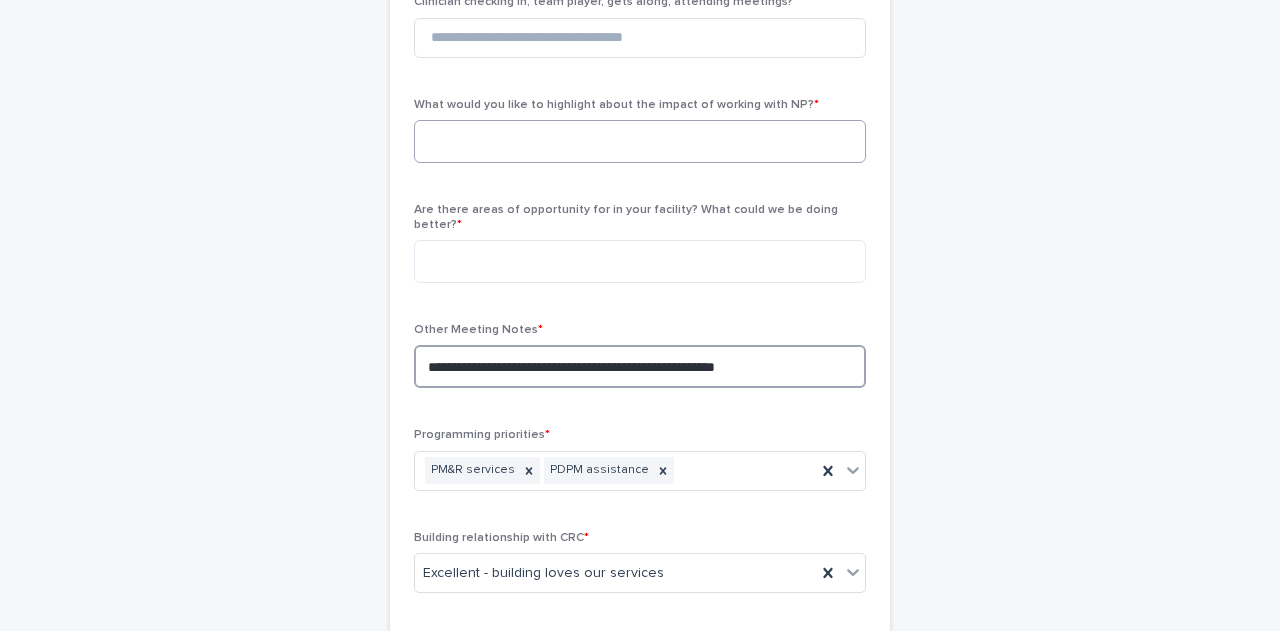 type on "**********" 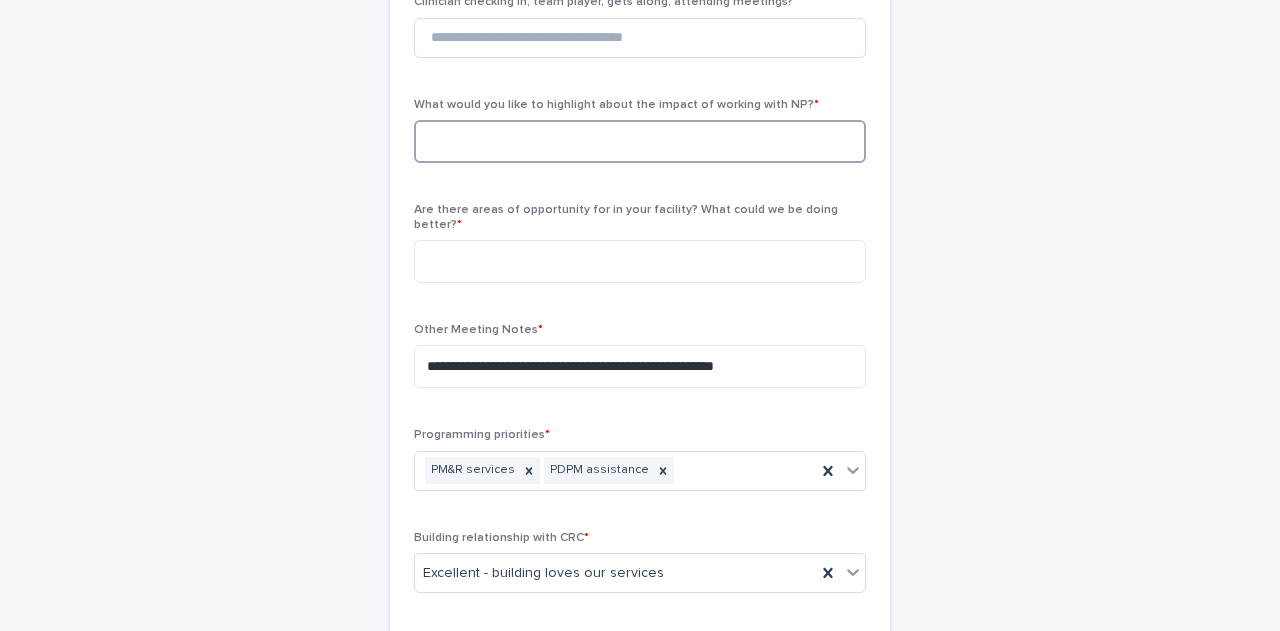 click at bounding box center (640, 141) 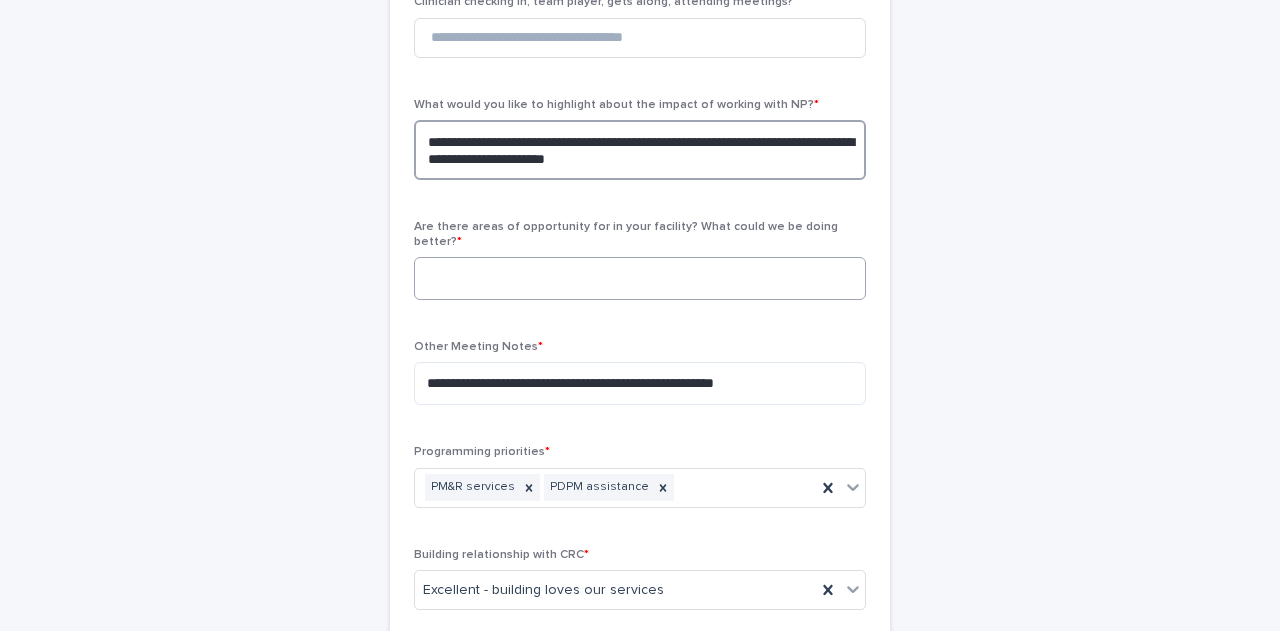 type on "**********" 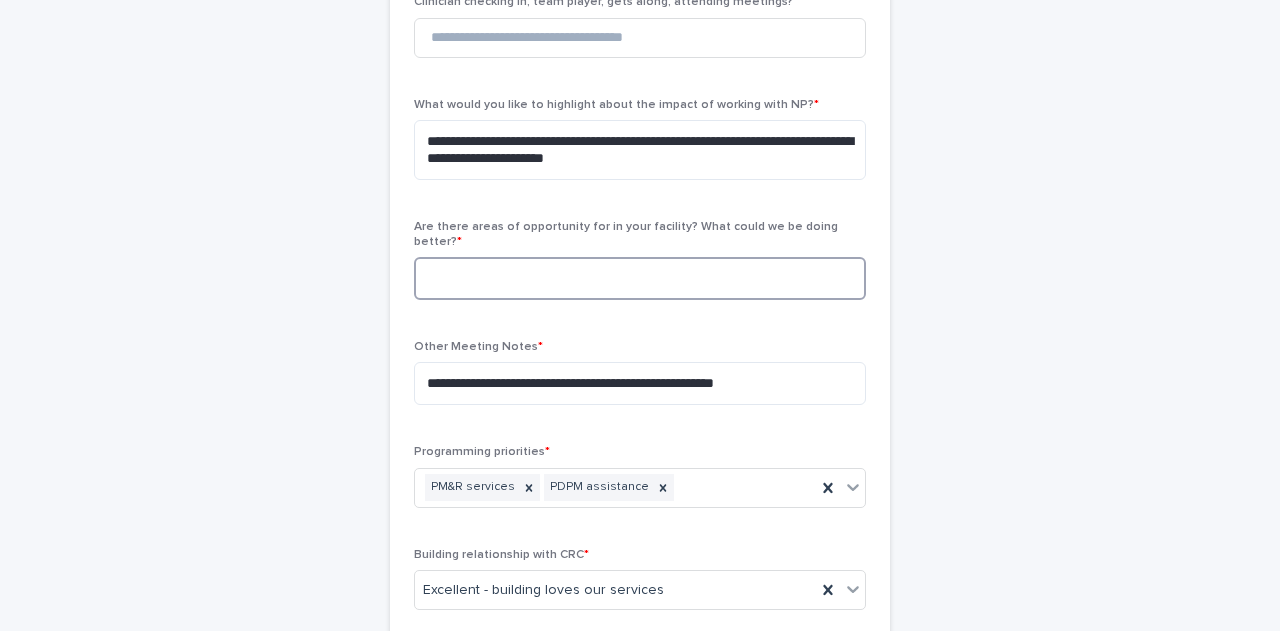 click at bounding box center [640, 278] 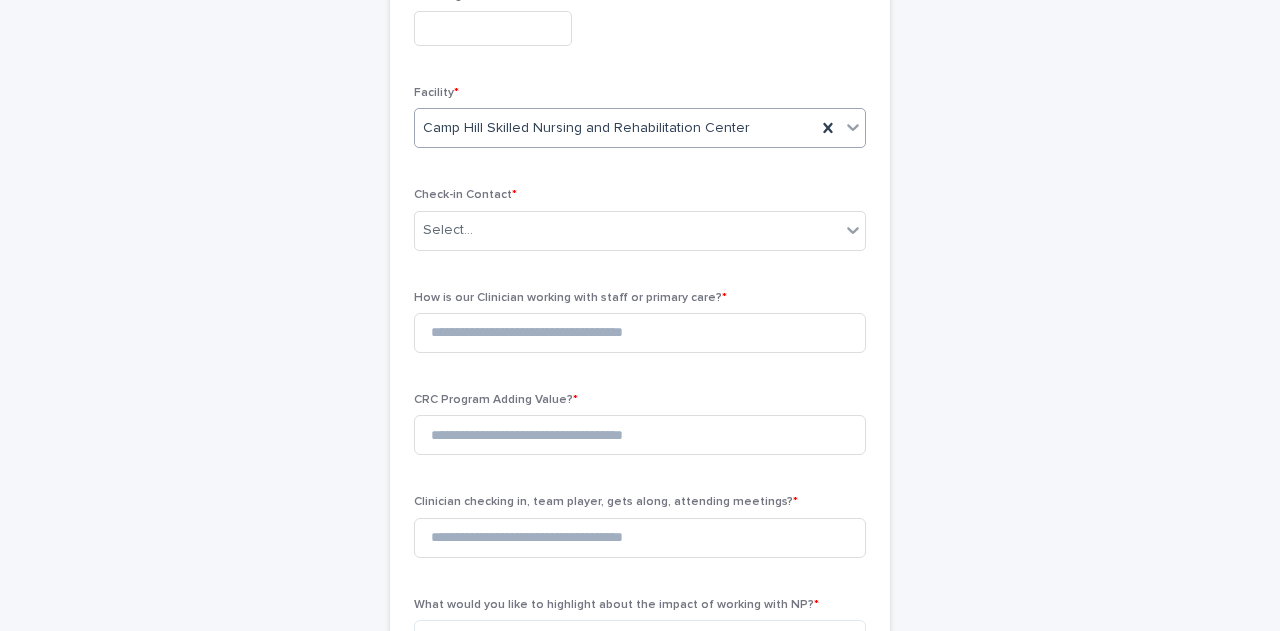 scroll, scrollTop: 214, scrollLeft: 0, axis: vertical 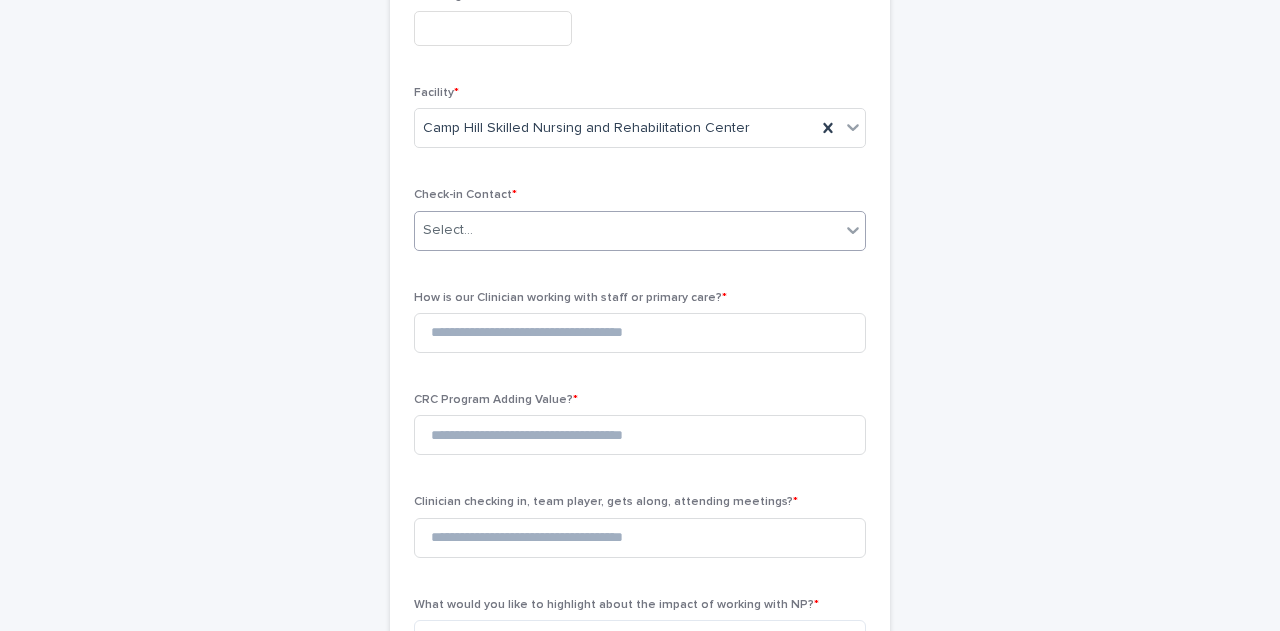 type on "**********" 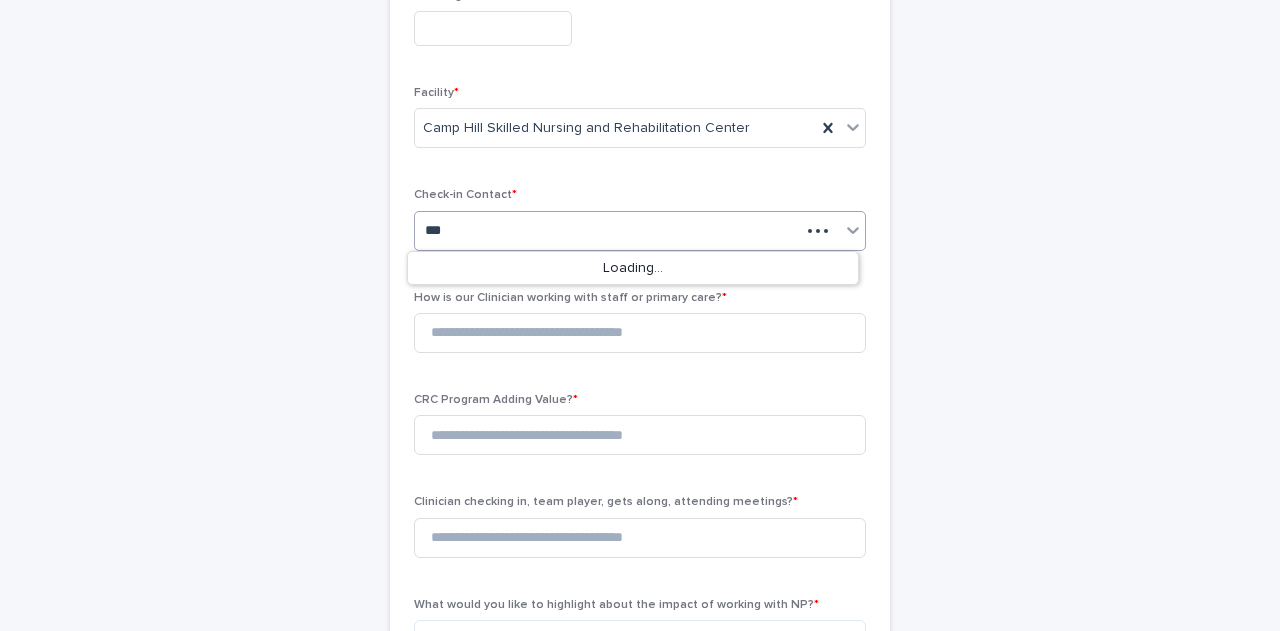 type on "****" 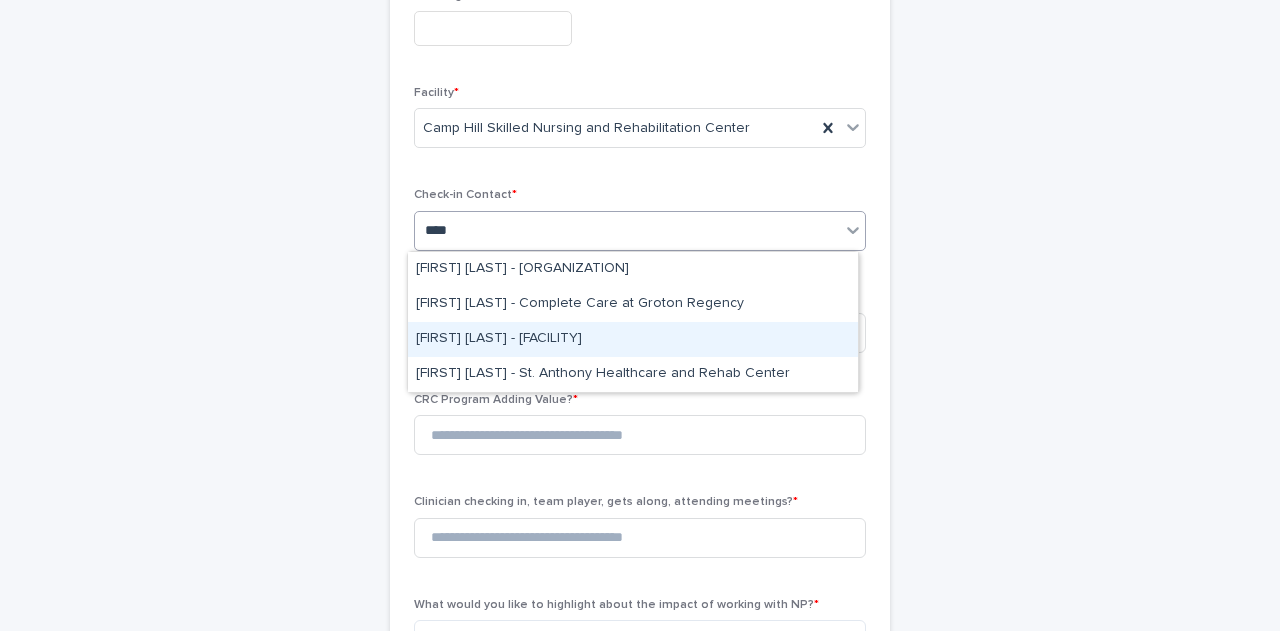 click on "[FIRST] [LAST] - [FACILITY]" at bounding box center (633, 339) 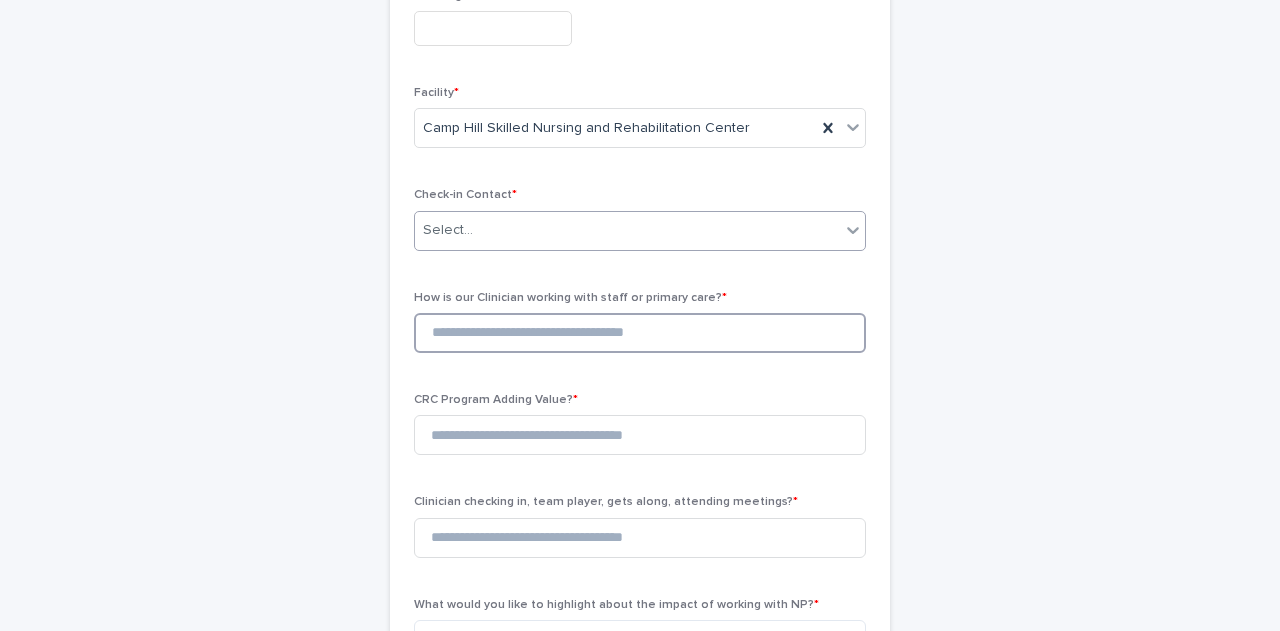 click at bounding box center (640, 333) 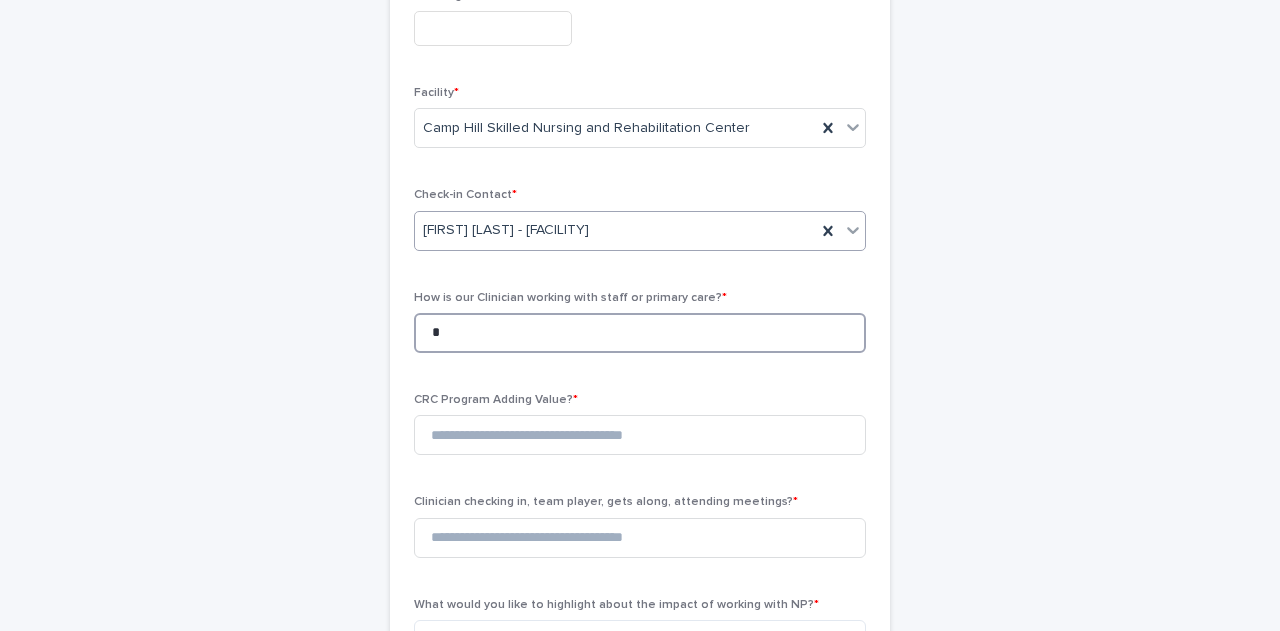 click on "*" at bounding box center [640, 333] 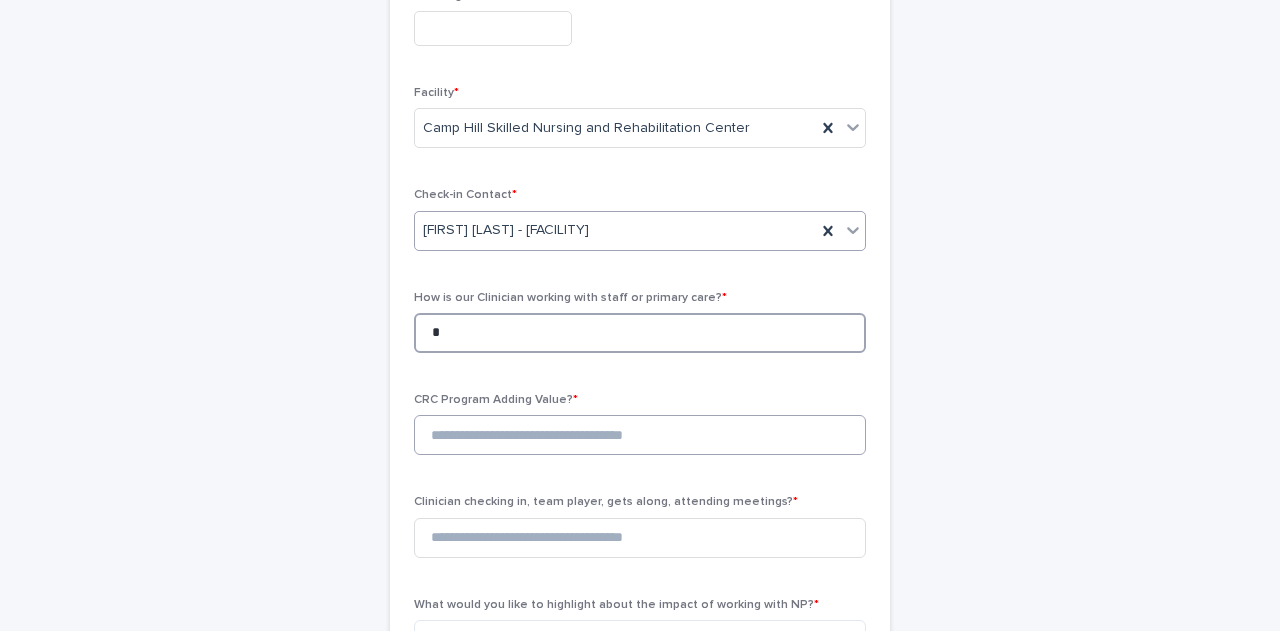 type on "*" 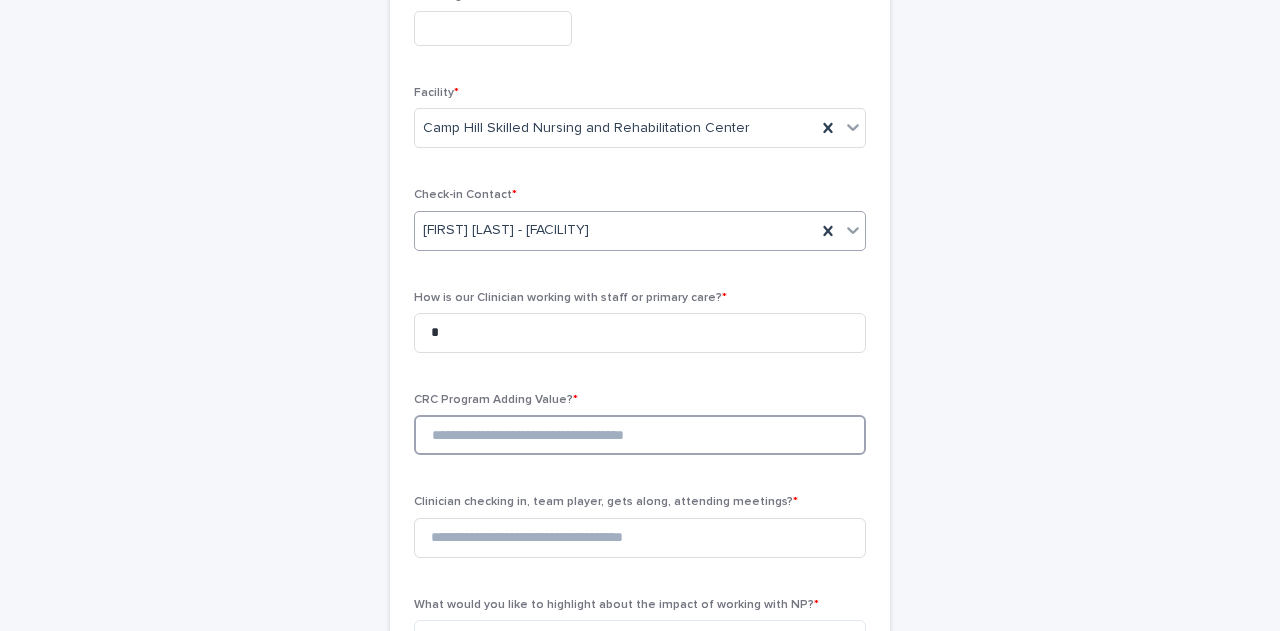 click at bounding box center [640, 435] 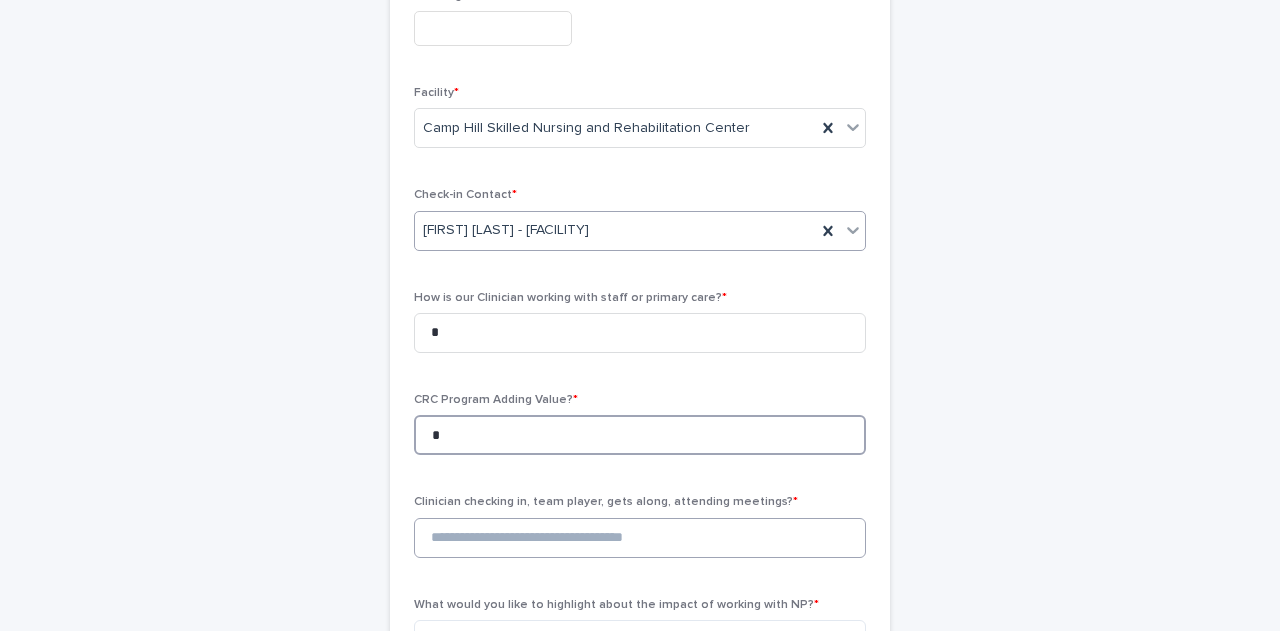 type on "*" 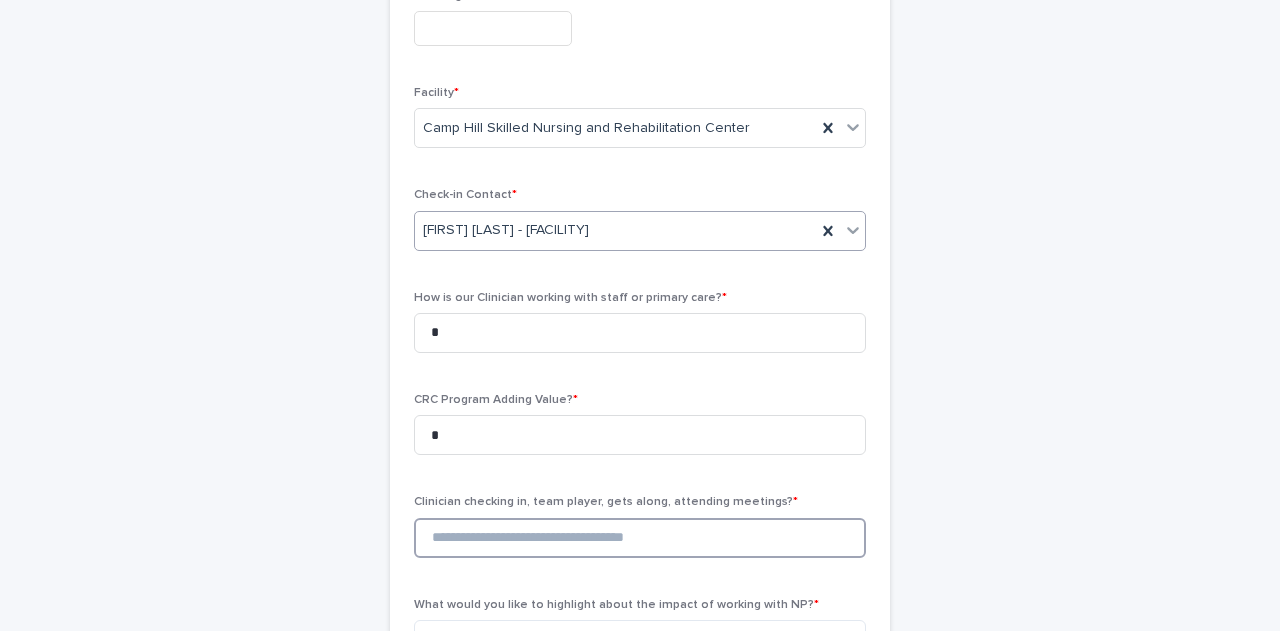 click at bounding box center [640, 538] 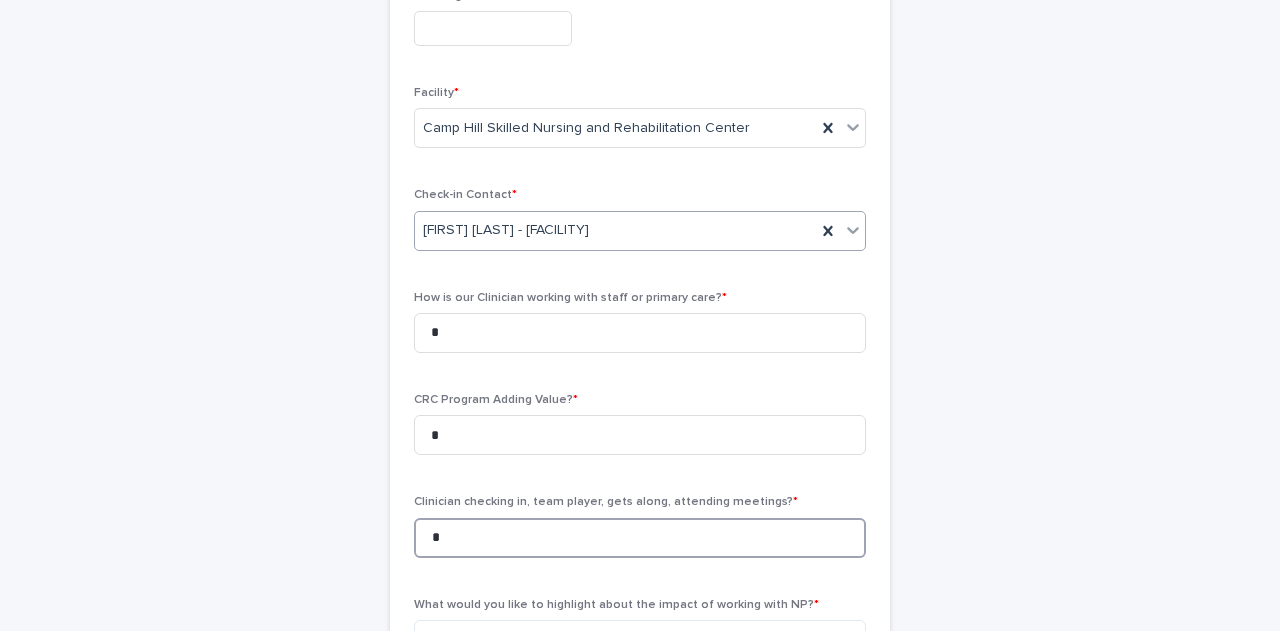 scroll, scrollTop: 14, scrollLeft: 0, axis: vertical 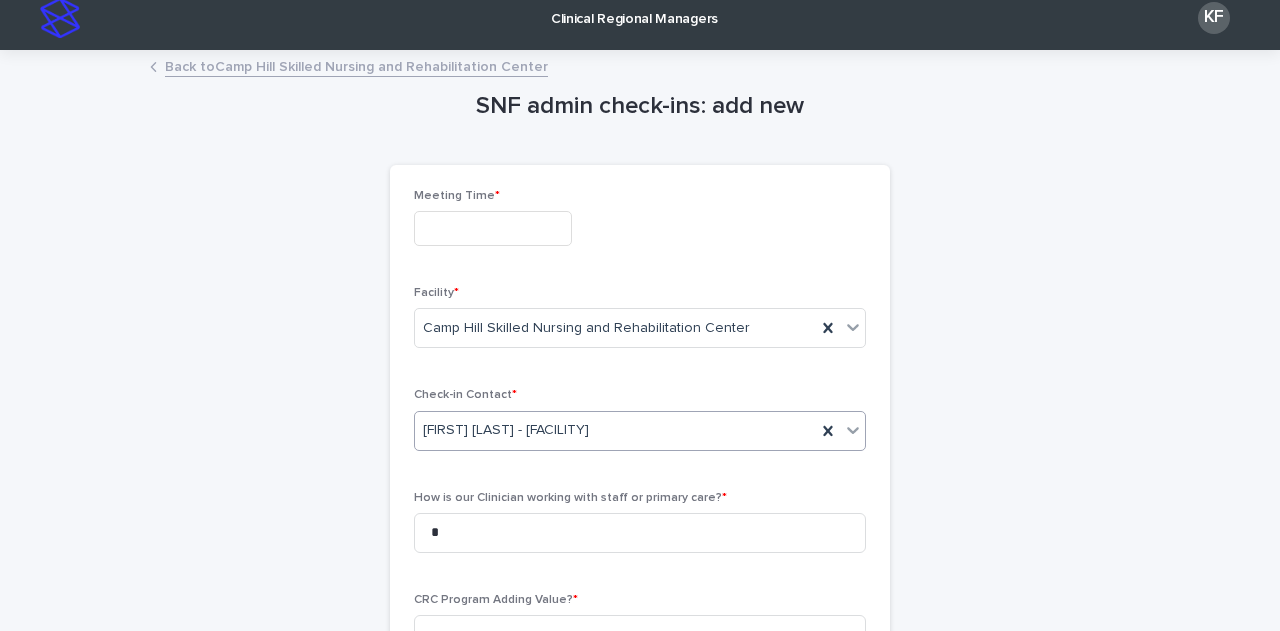 type on "*" 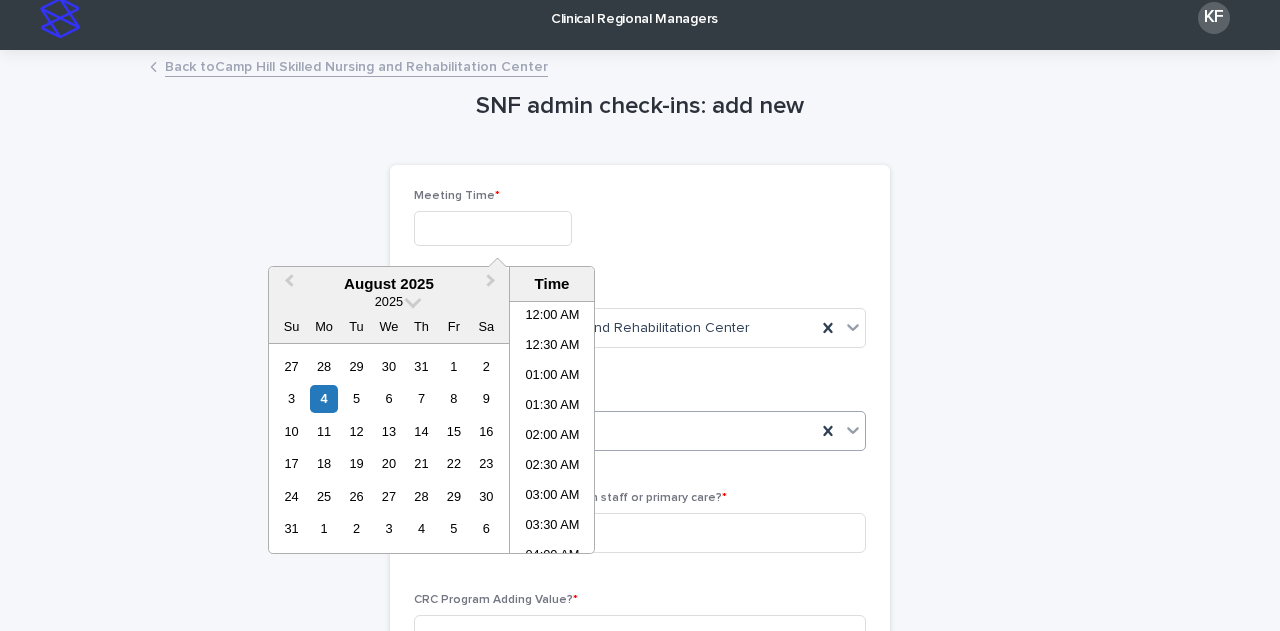 scroll, scrollTop: 519, scrollLeft: 0, axis: vertical 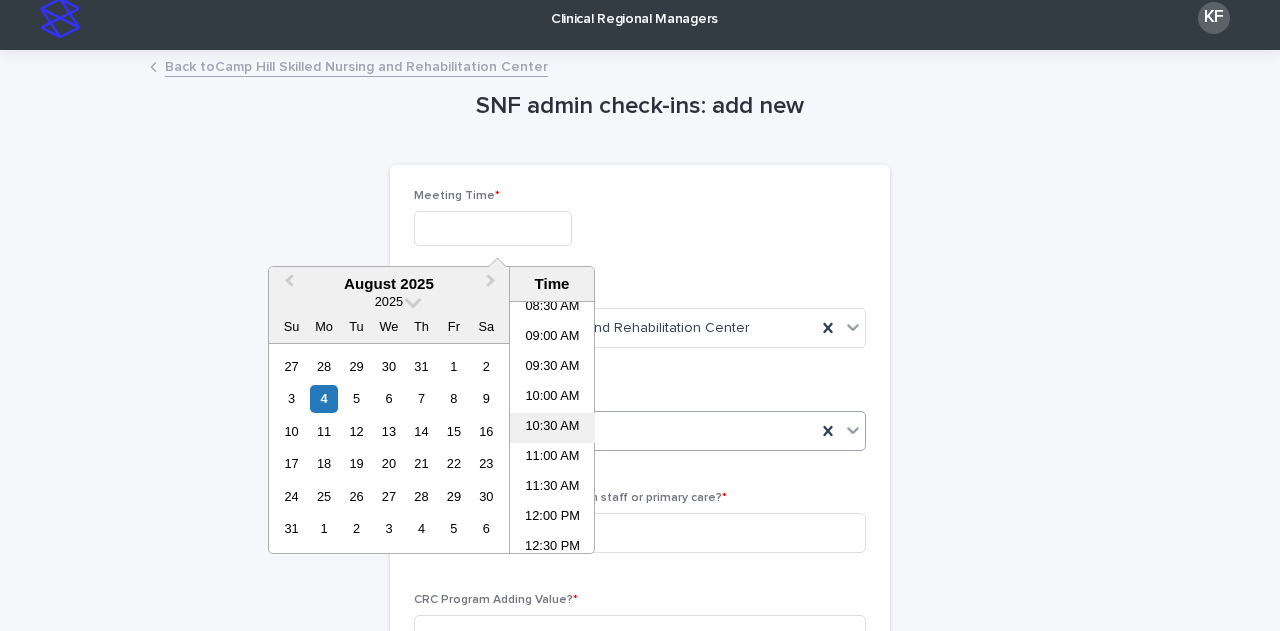 click on "10:30 AM" at bounding box center [552, 428] 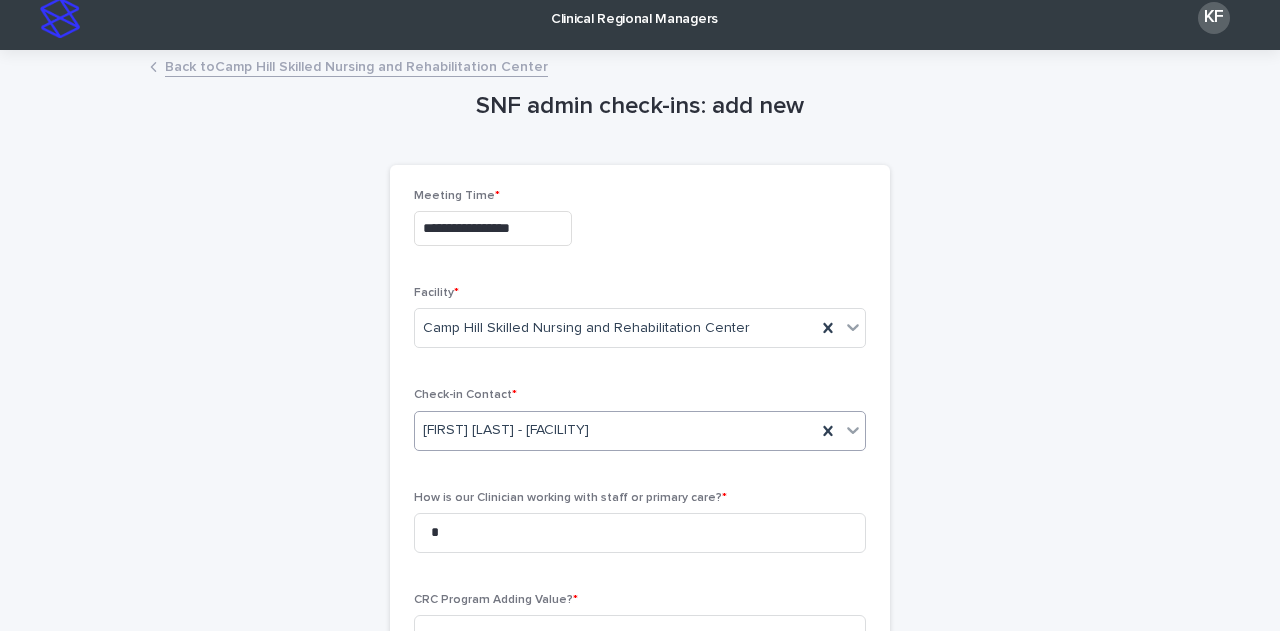 click on "**********" at bounding box center (640, 228) 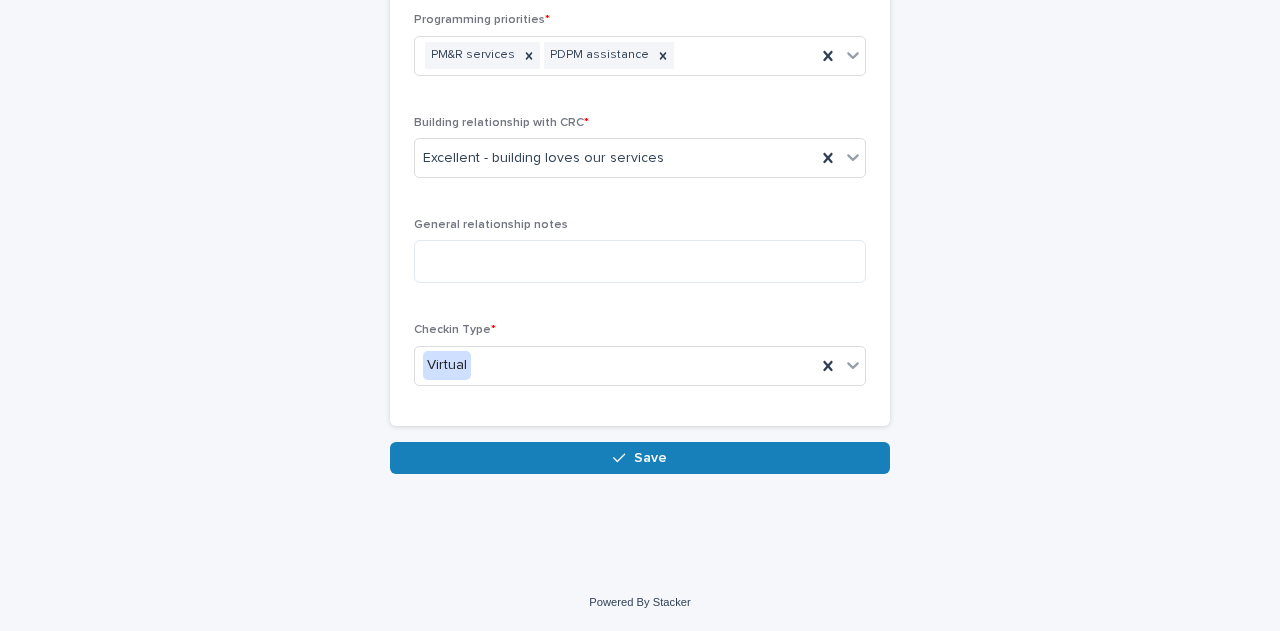 scroll, scrollTop: 1168, scrollLeft: 0, axis: vertical 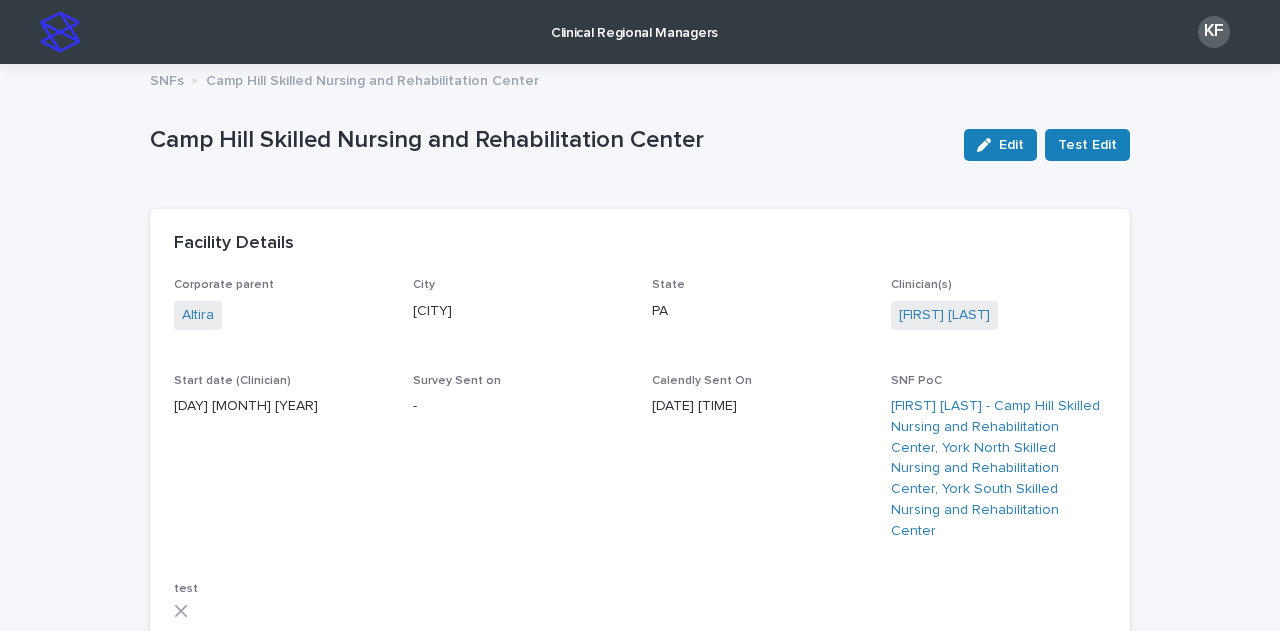 click on "Clinical Regional Managers" at bounding box center [634, 21] 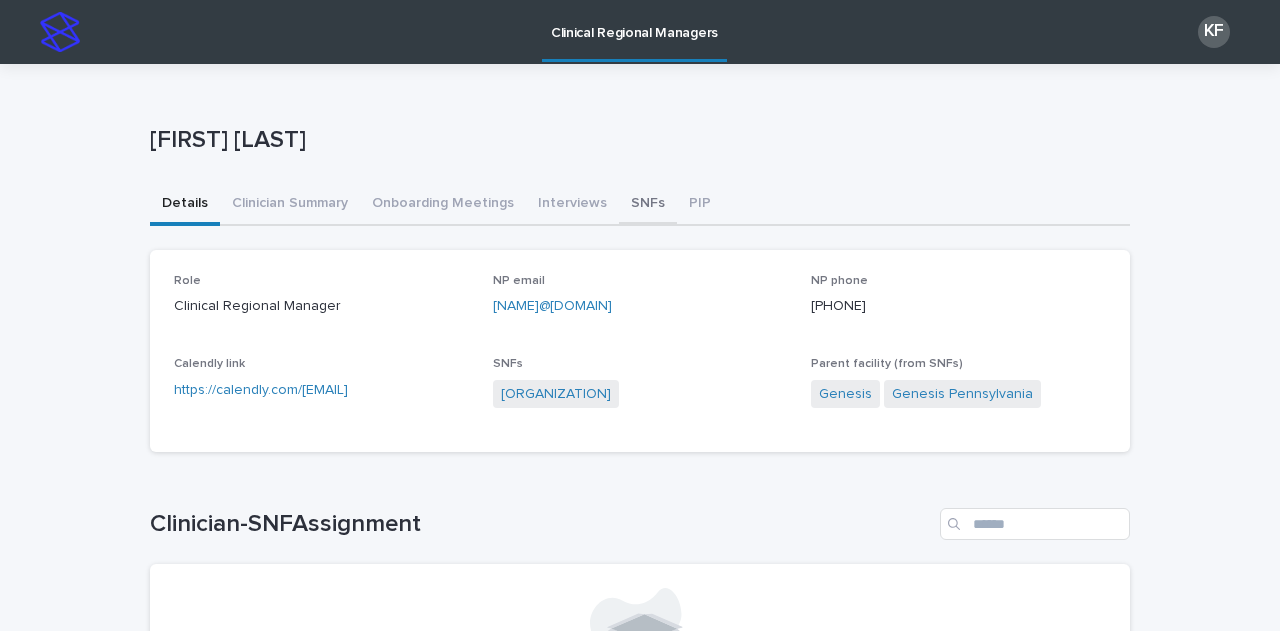 click on "SNFs" at bounding box center (648, 205) 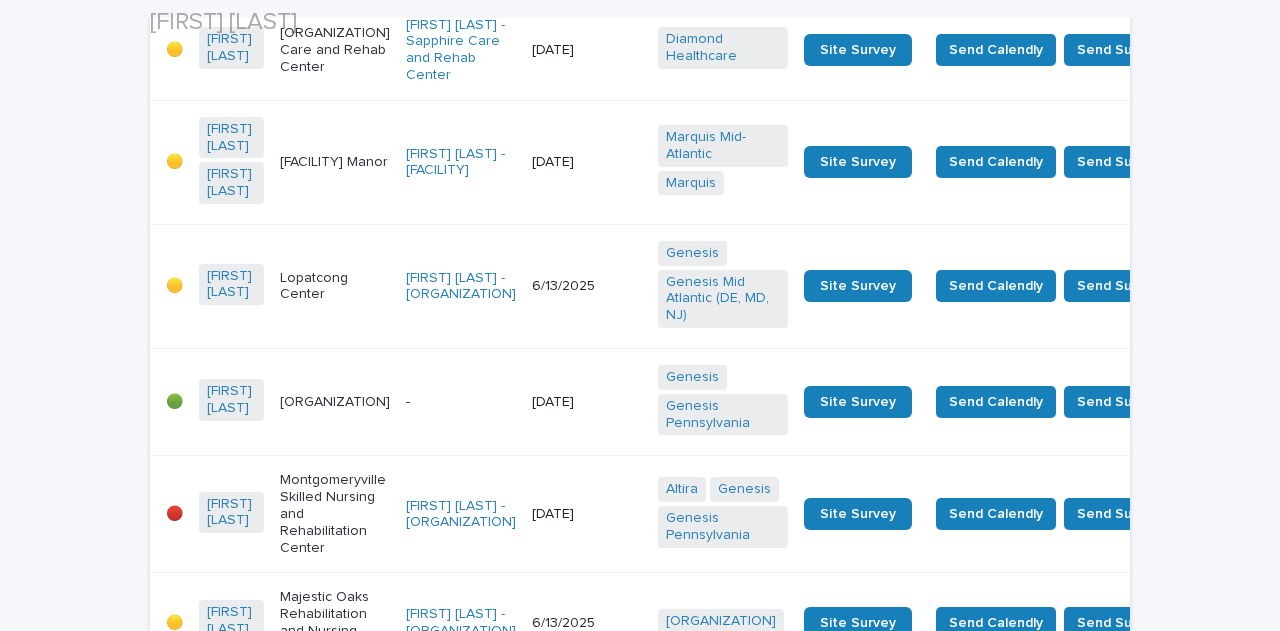 scroll, scrollTop: 1300, scrollLeft: 0, axis: vertical 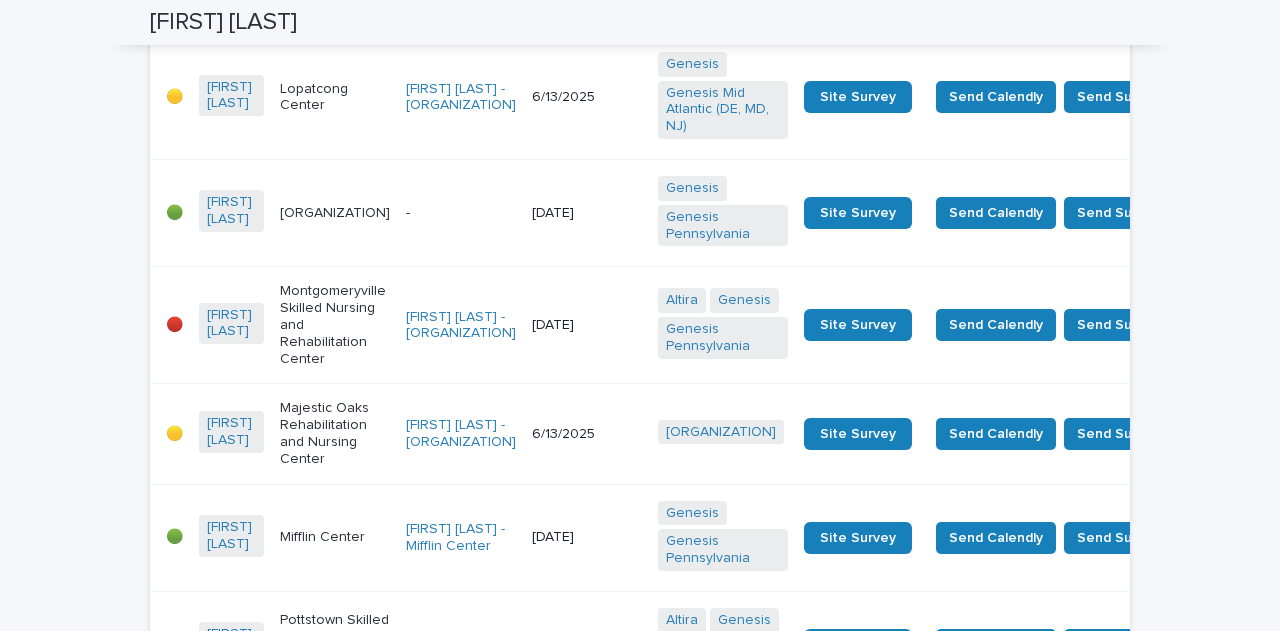 click on "-" at bounding box center [461, 213] 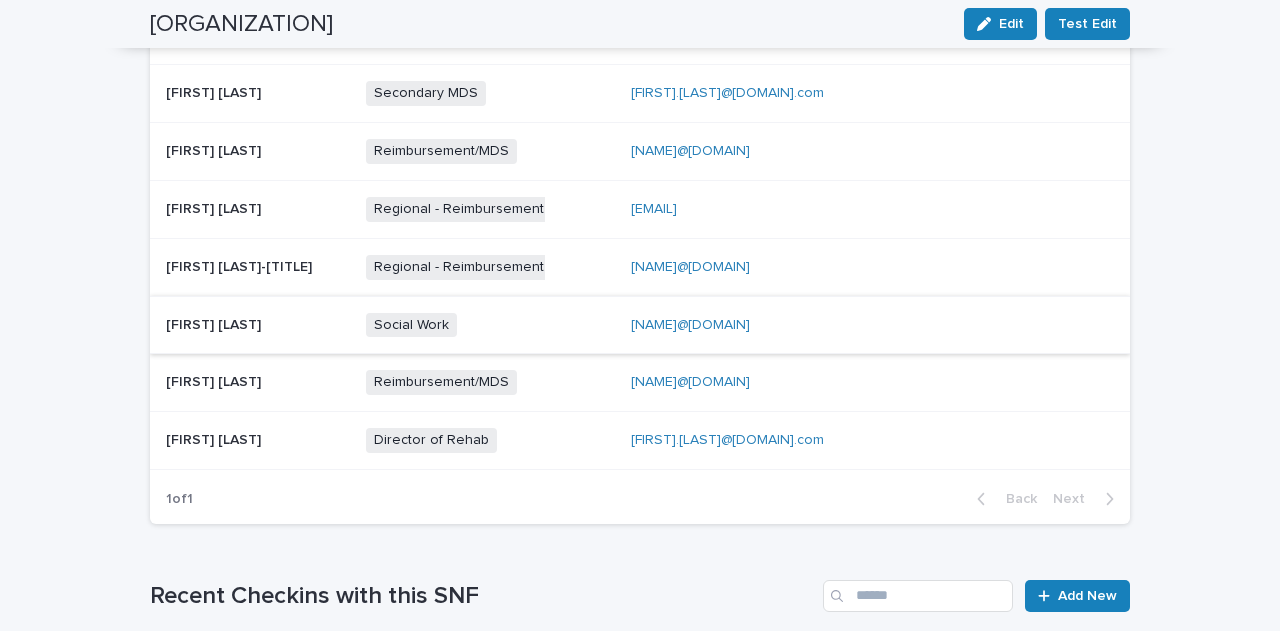 scroll, scrollTop: 1146, scrollLeft: 0, axis: vertical 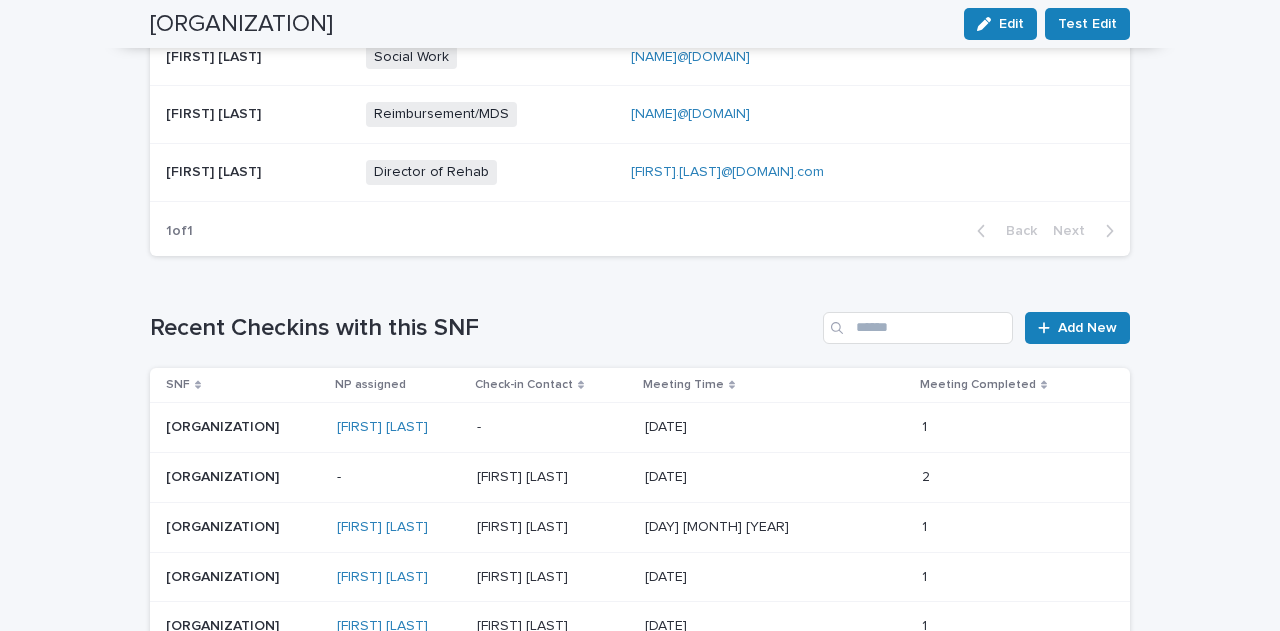 click at bounding box center (552, 427) 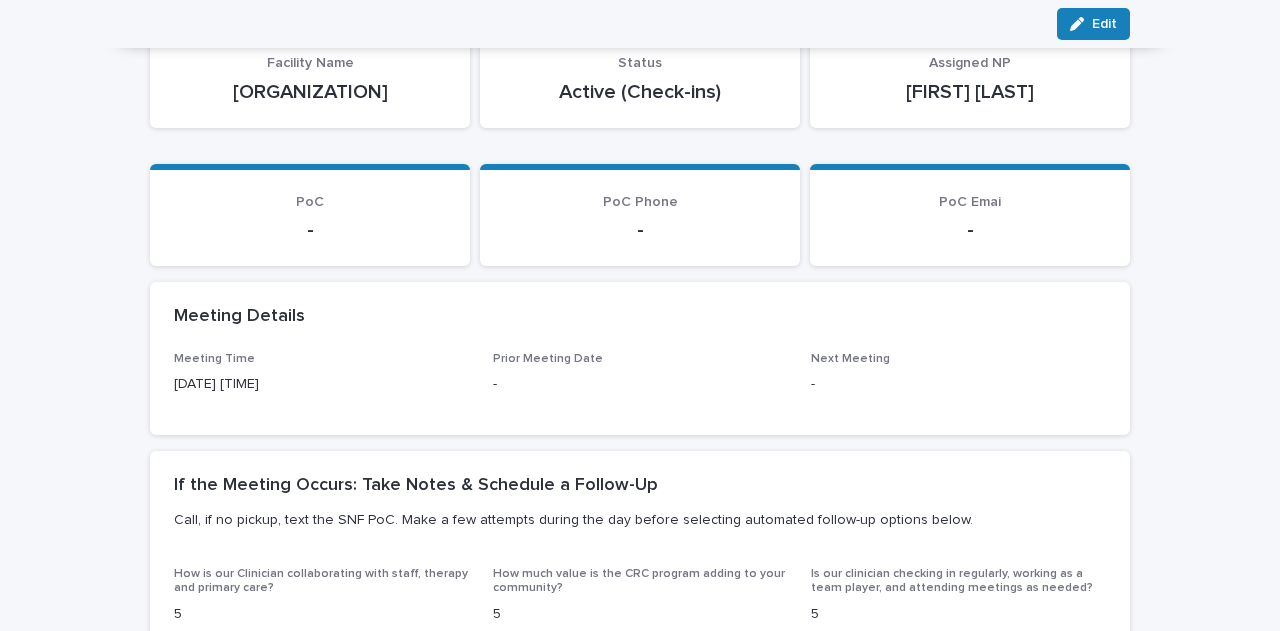 scroll, scrollTop: 0, scrollLeft: 0, axis: both 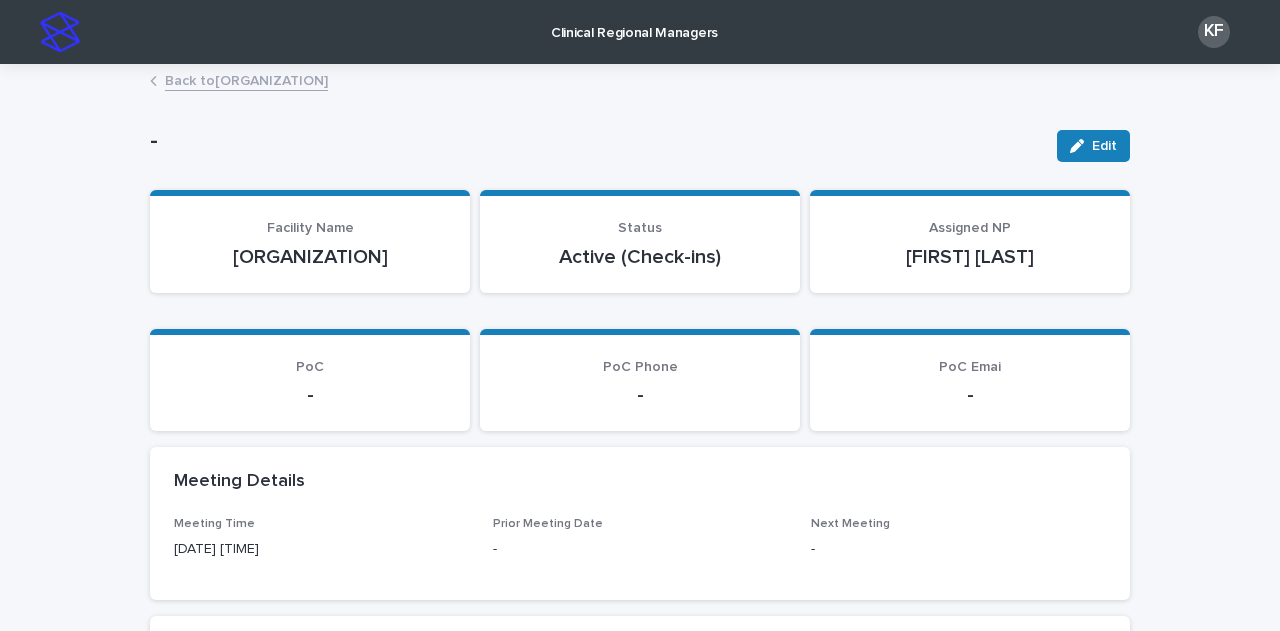 click on "Back to  [ORGANIZATION]" at bounding box center [246, 79] 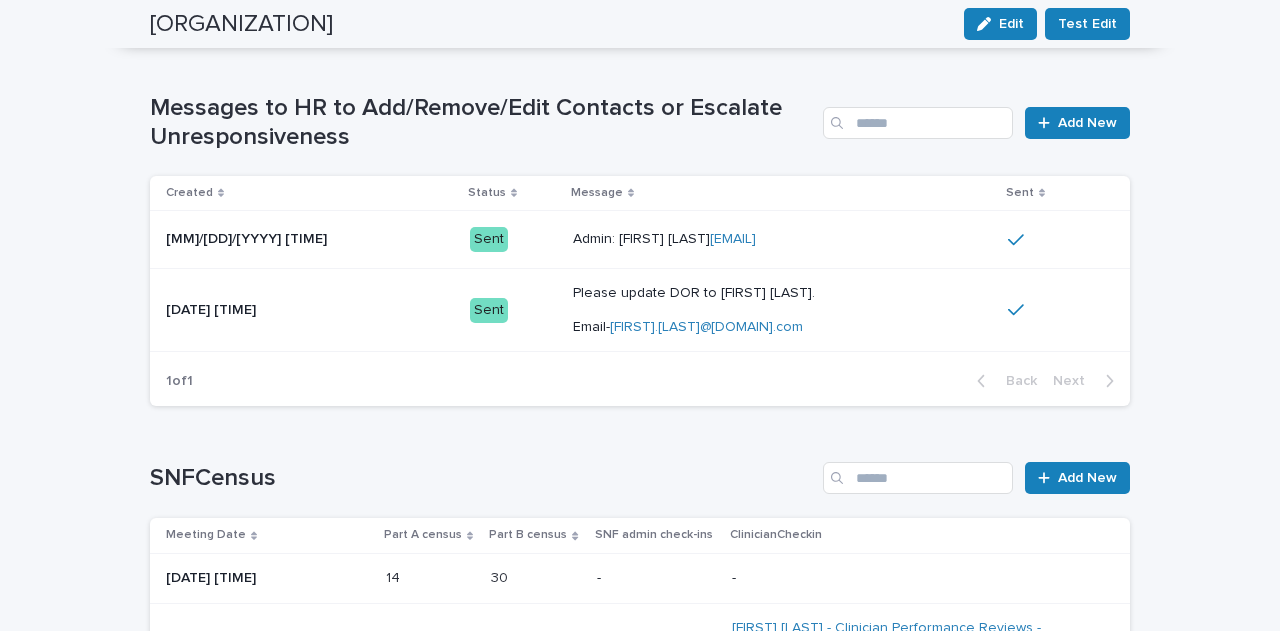scroll, scrollTop: 2079, scrollLeft: 0, axis: vertical 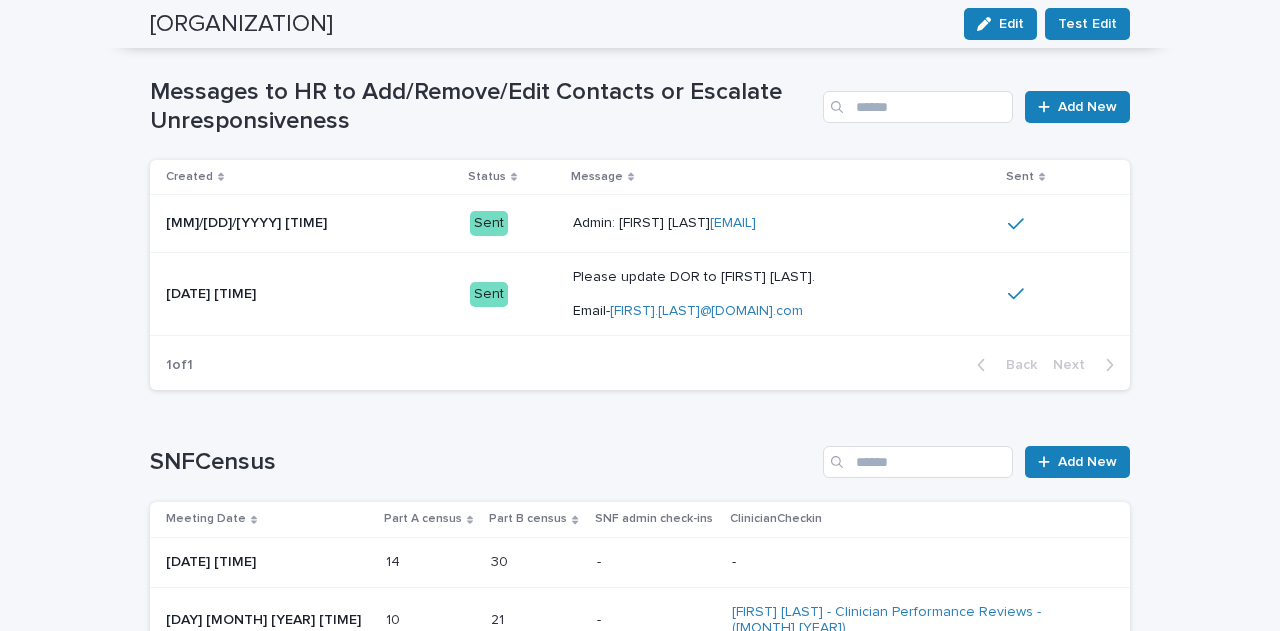 drag, startPoint x: 660, startPoint y: 386, endPoint x: 546, endPoint y: 381, distance: 114.1096 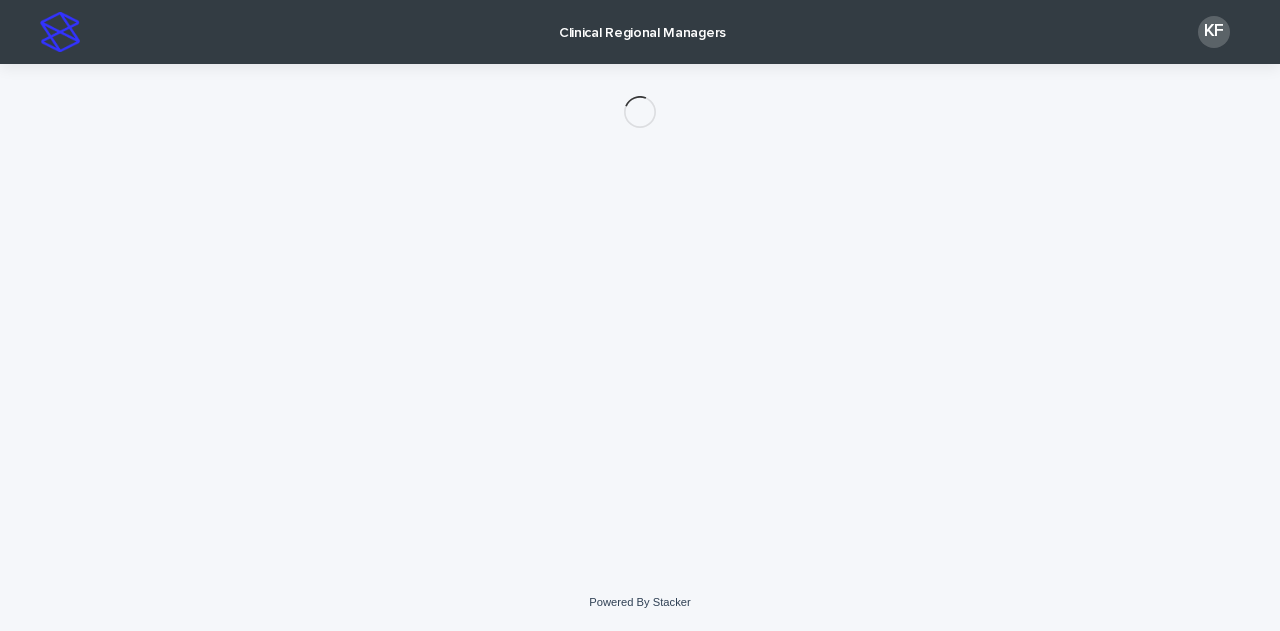 scroll, scrollTop: 0, scrollLeft: 0, axis: both 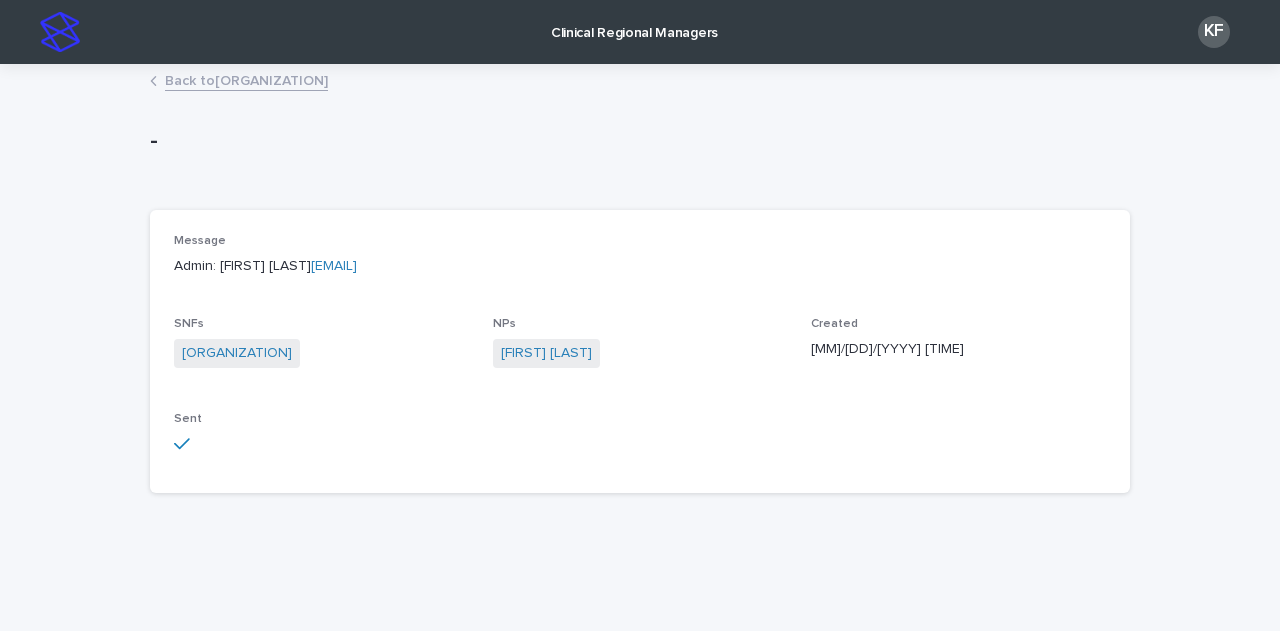 drag, startPoint x: 316, startPoint y: 271, endPoint x: 244, endPoint y: 261, distance: 72.691124 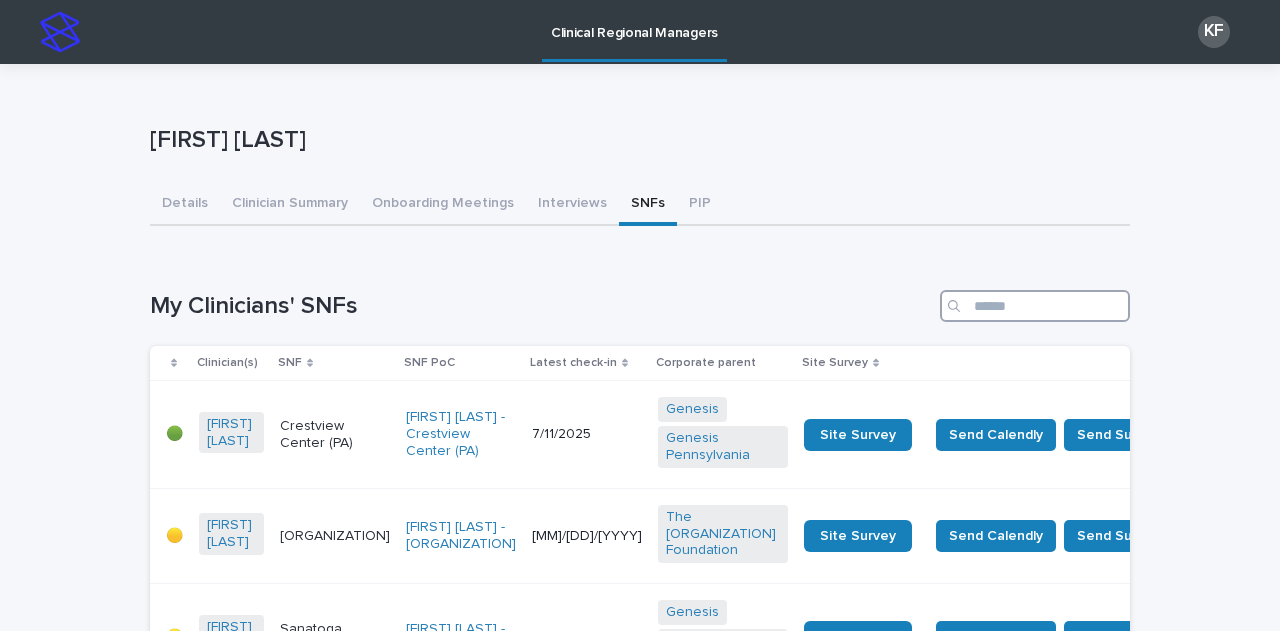 click at bounding box center [1035, 306] 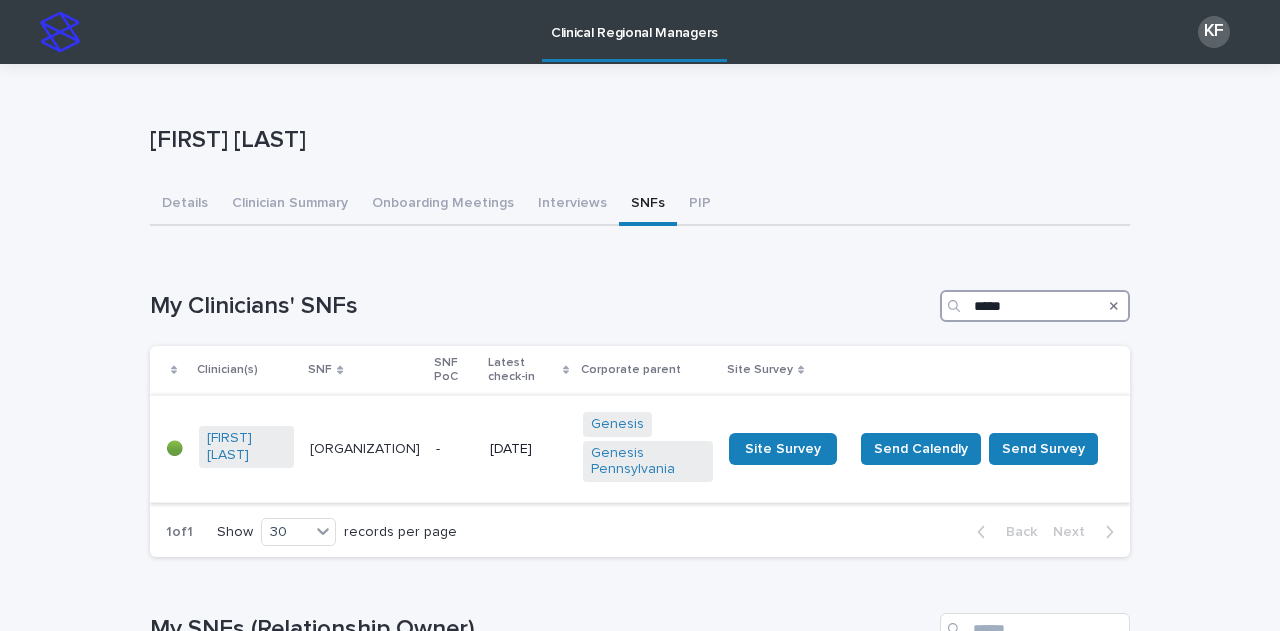 type on "*****" 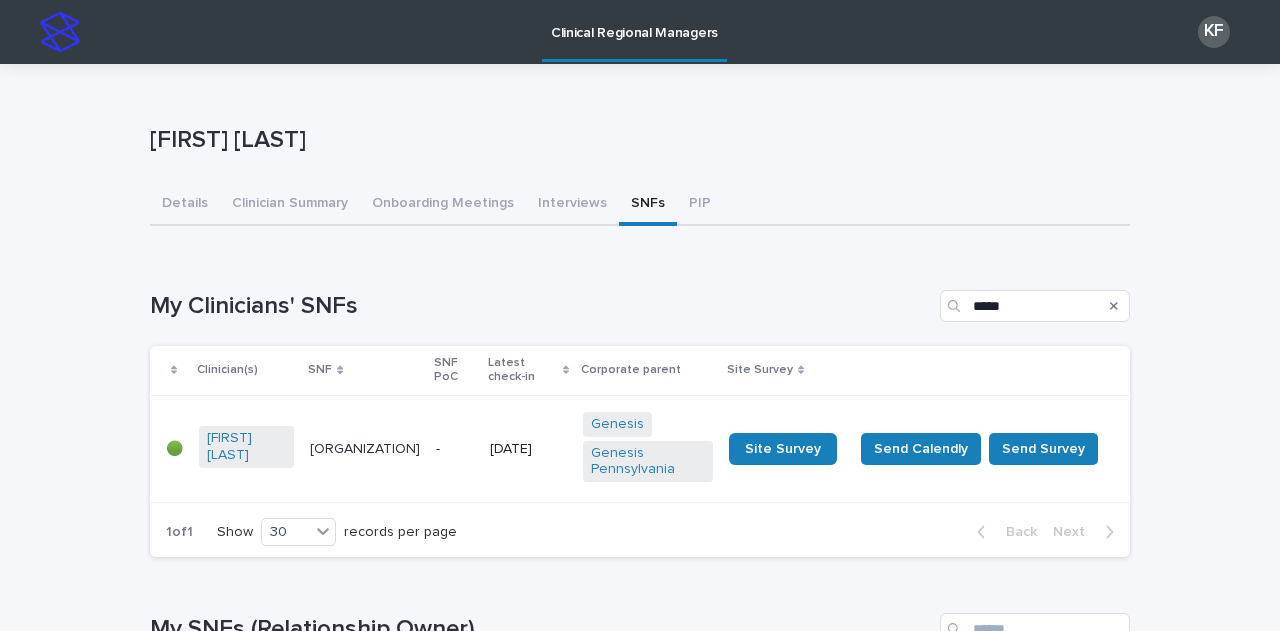 click on "[ORGANIZATION]" at bounding box center (365, 449) 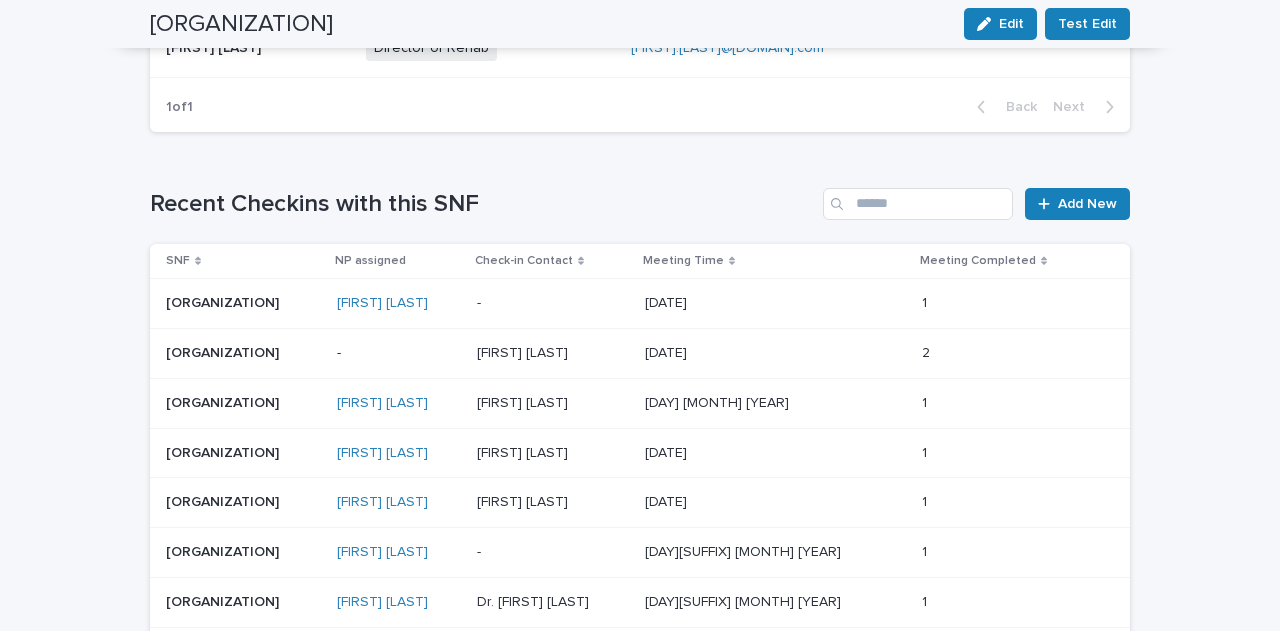 scroll, scrollTop: 1300, scrollLeft: 0, axis: vertical 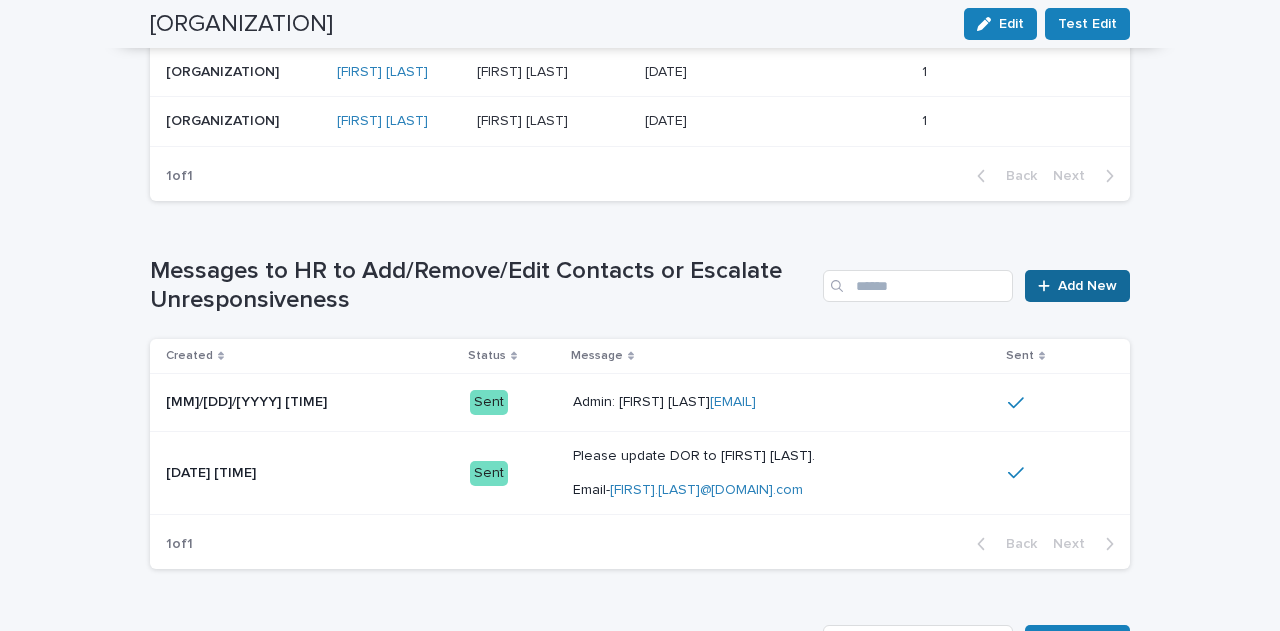 click on "Add New" at bounding box center (1087, 286) 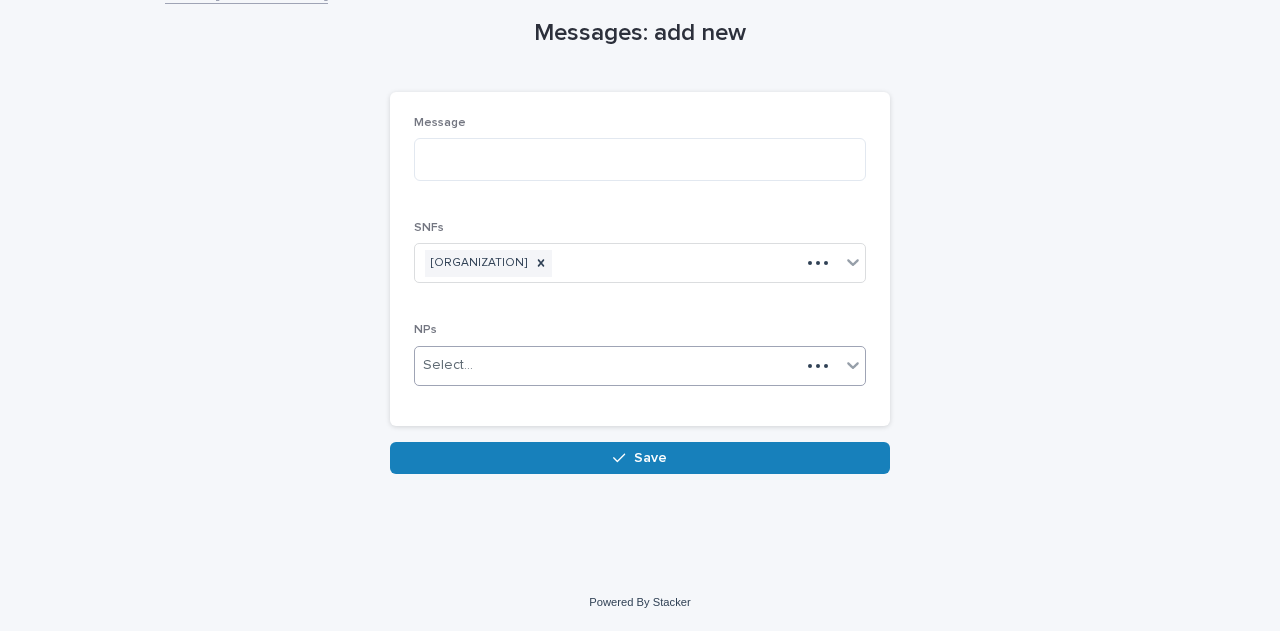 scroll, scrollTop: 86, scrollLeft: 0, axis: vertical 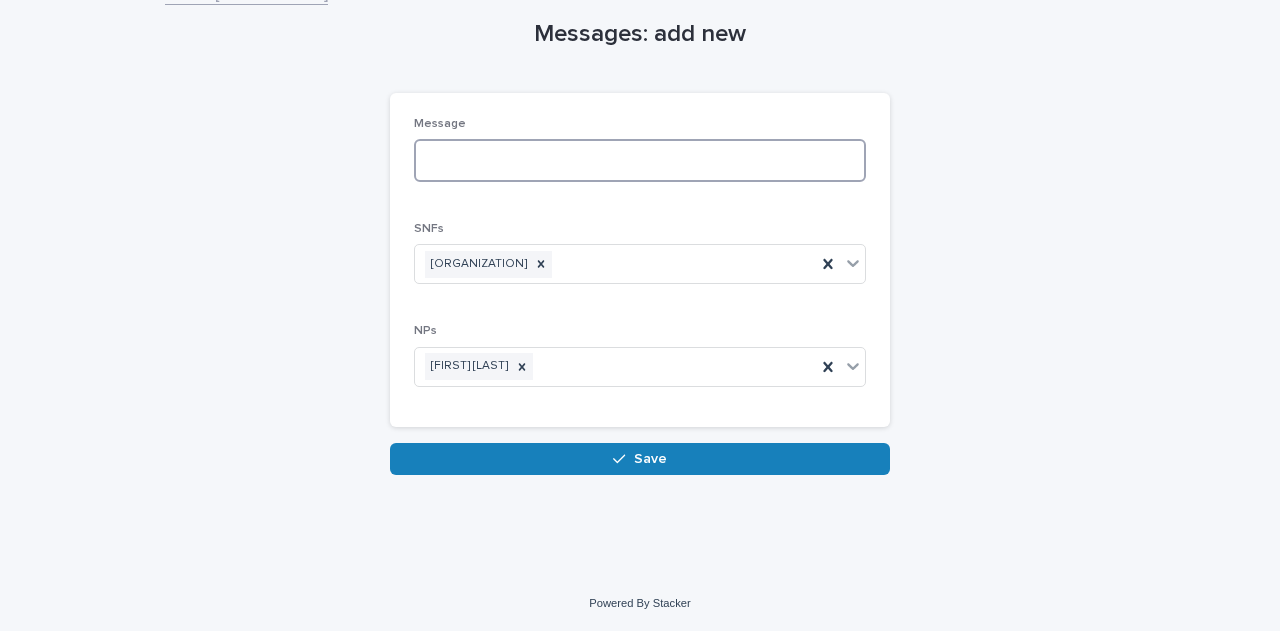 click at bounding box center (640, 160) 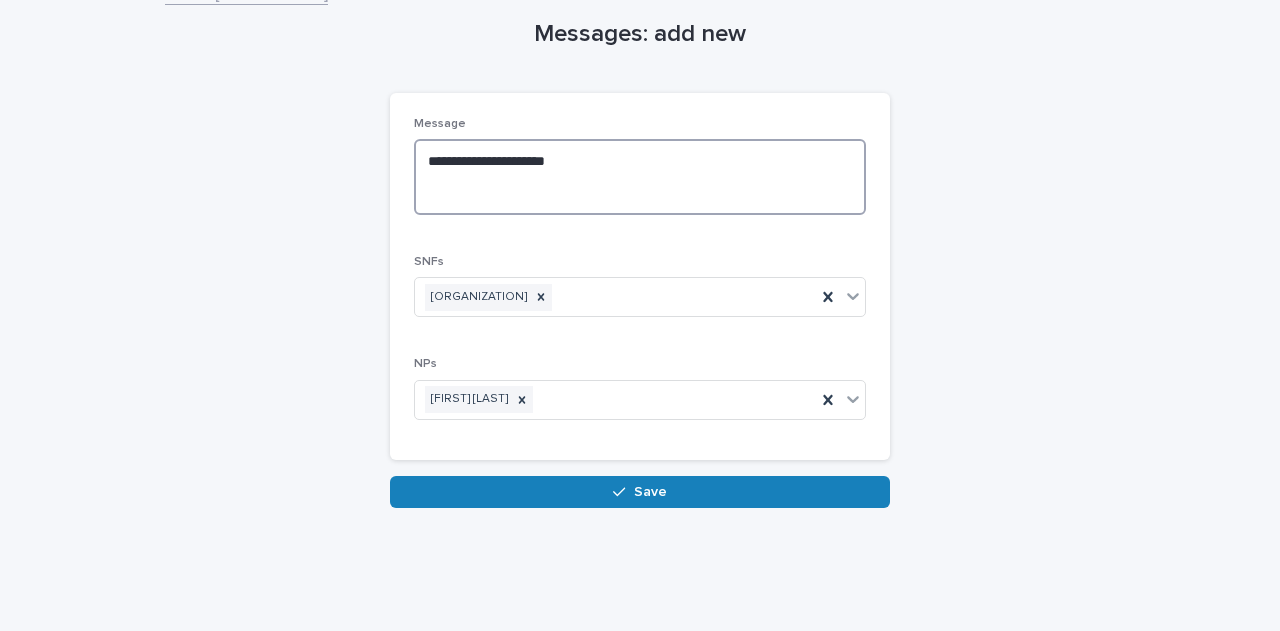 paste on "**********" 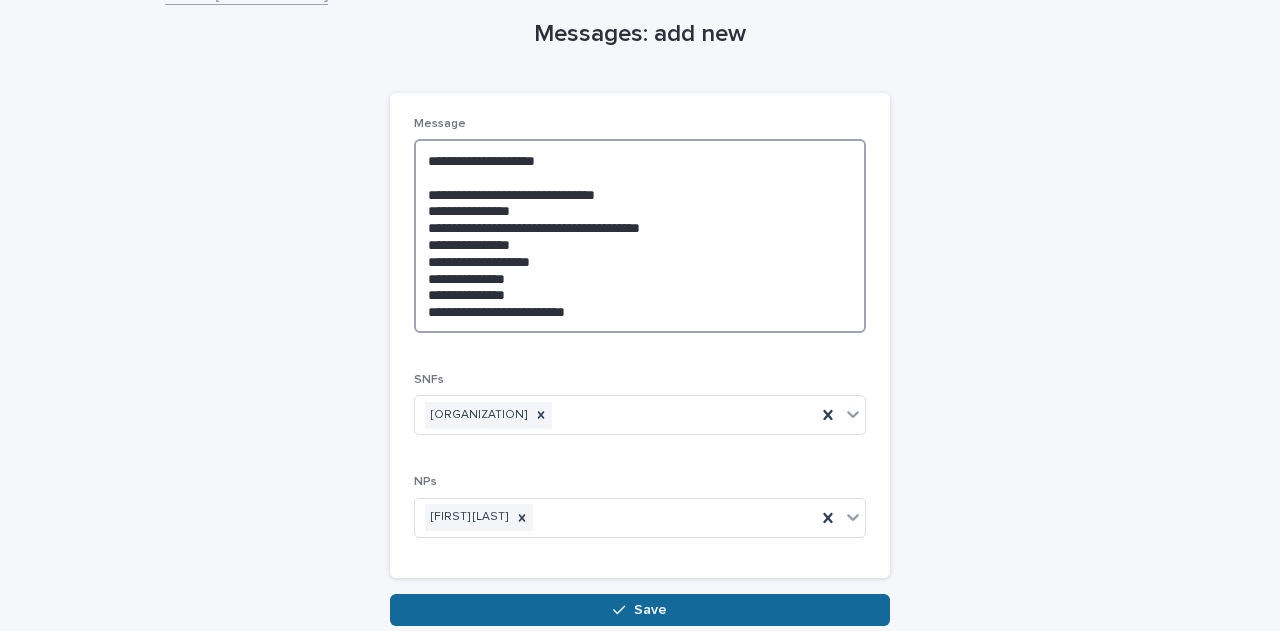 type on "**********" 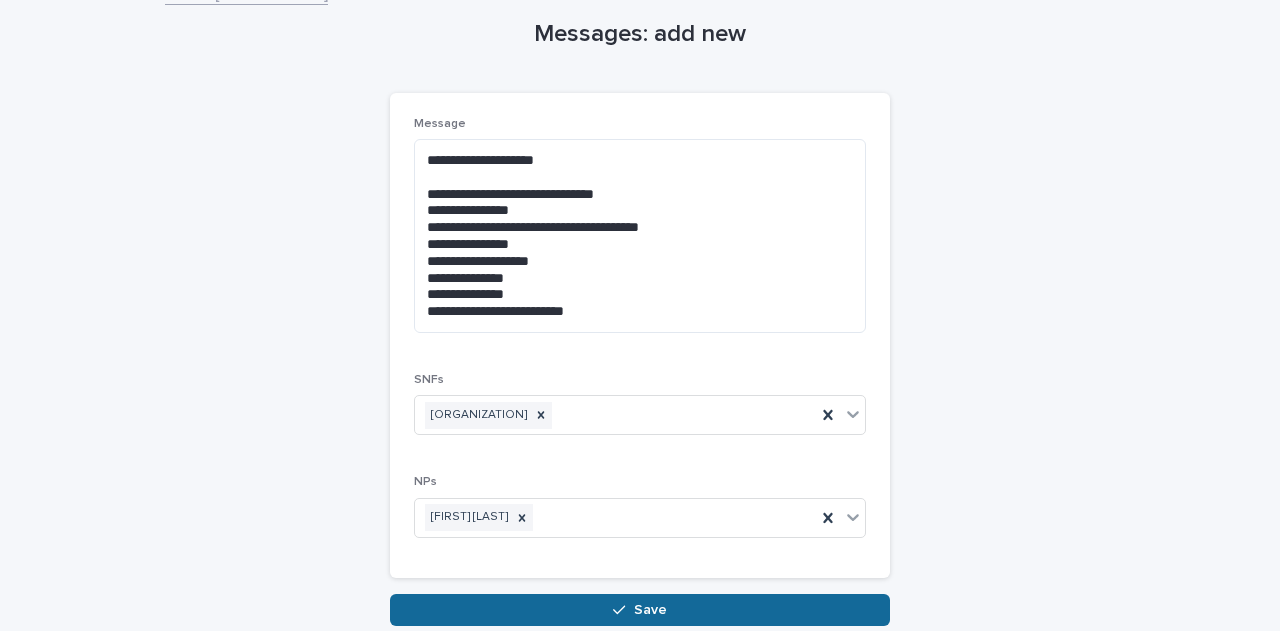 click 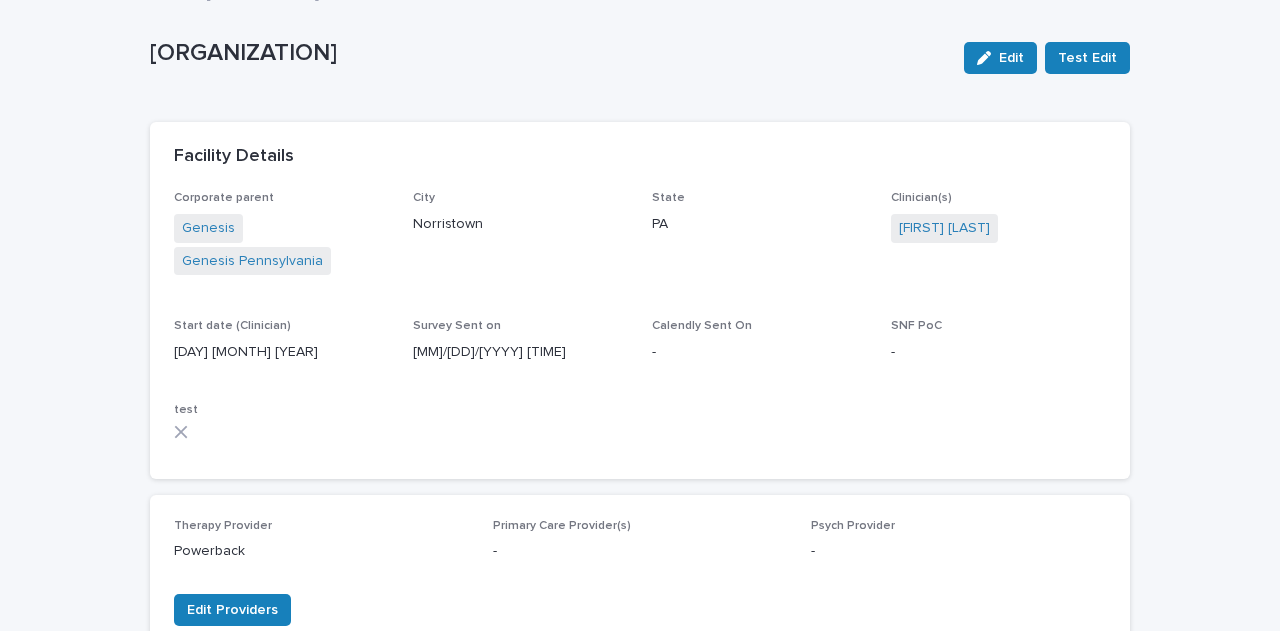 scroll, scrollTop: 0, scrollLeft: 0, axis: both 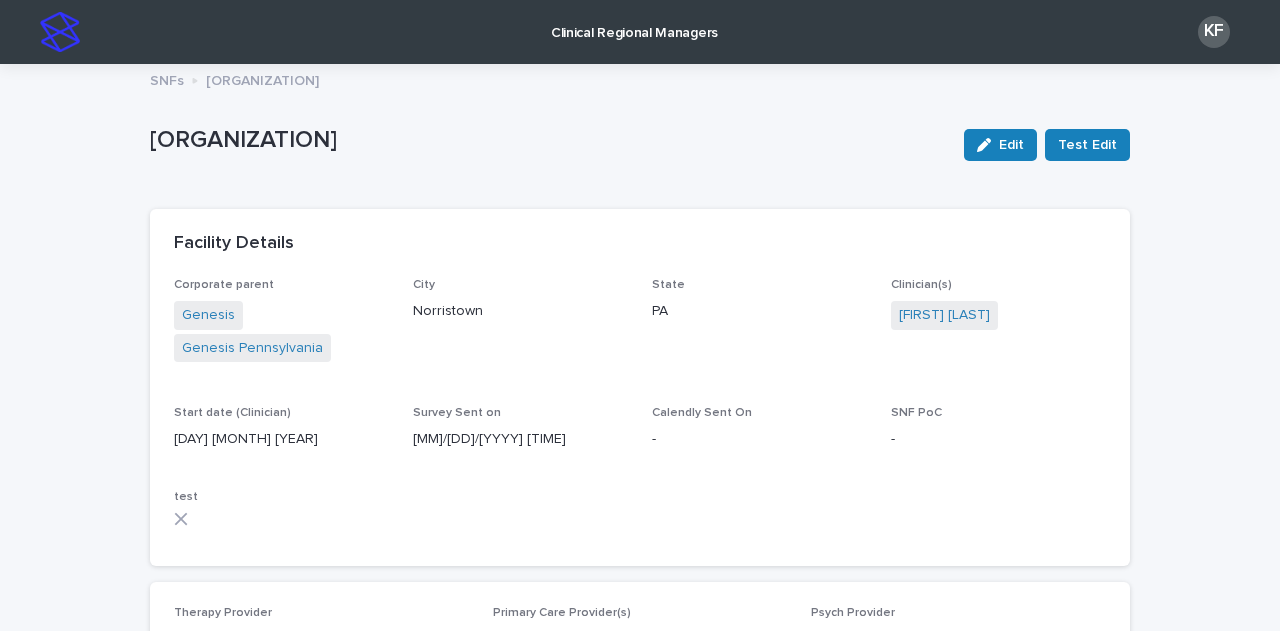 click on "Clinical Regional Managers" at bounding box center [634, 21] 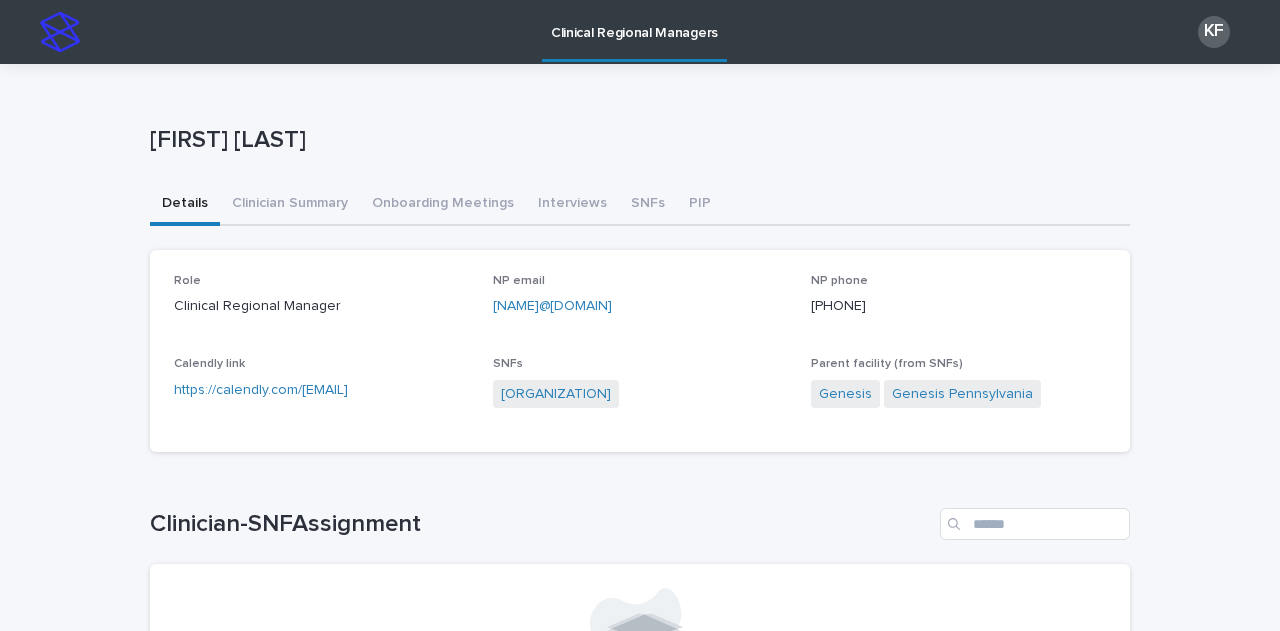 click on "SNFs" at bounding box center (648, 205) 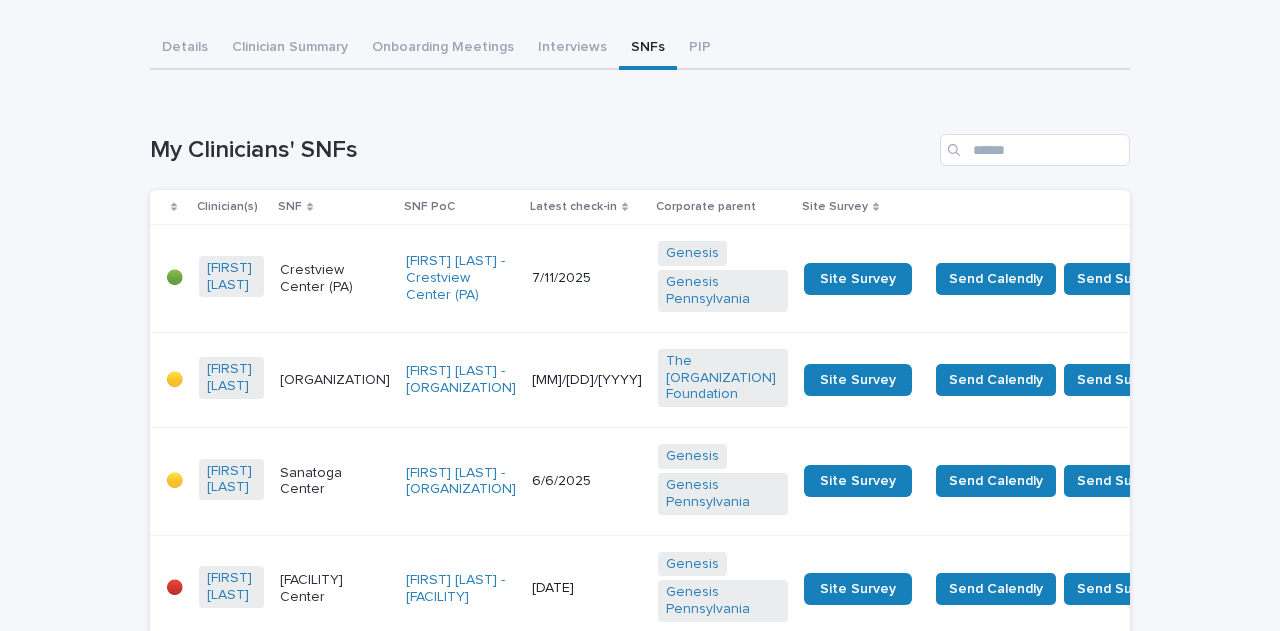 scroll, scrollTop: 1000, scrollLeft: 0, axis: vertical 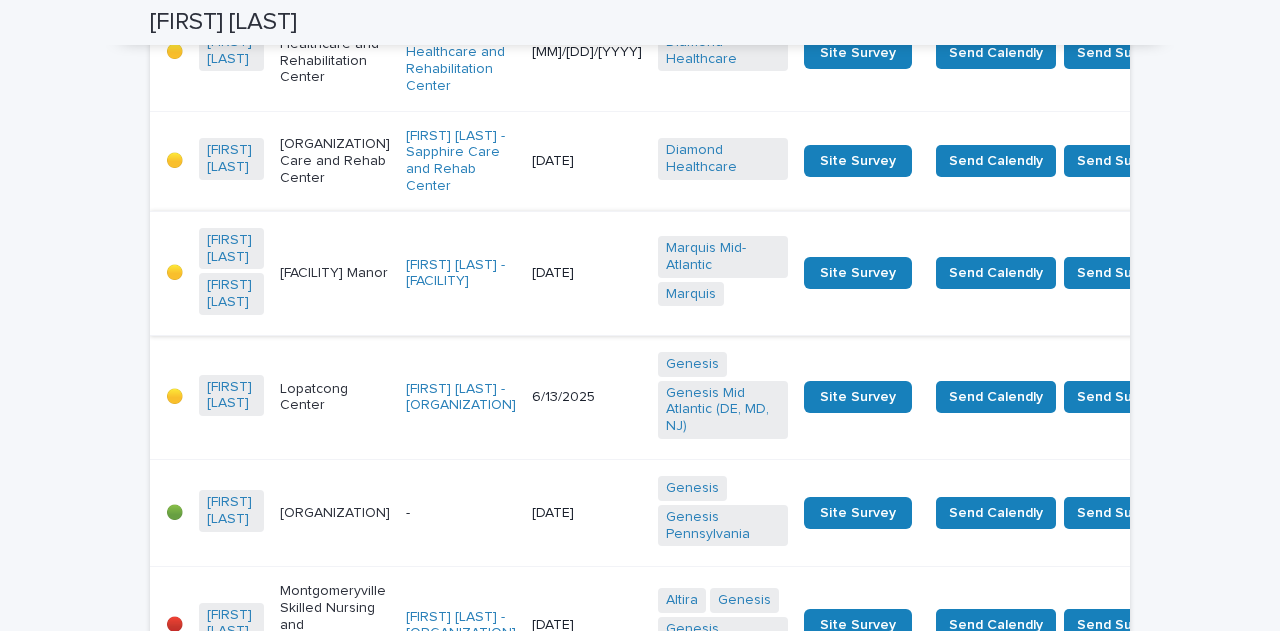click on "Loading... Saving… Loading... Saving… [FIRST] [LAST] [FIRST] [LAST] Sorry, there was an error saving your record. Please try again. Please fill out the required fields below. Details Clinician Summary Onboarding Meetings Interviews SNFs PIP Can't display tree at index  3 Can't display tree at index  2 Can't display tree at index  4 Can't display tree at index  5 Loading... Saving… Loading... Saving… Loading... Saving… My Clinicians' SNFs Clinician(s) SNF SNF PoC Latest check-in Corporate parent Site Survey 🟢 [FIRST] [LAST]   [ORGANIZATION] ([STATE]) [FIRST] [LAST] - [ORGANIZATION] ([STATE])   [DATE] [ORGANIZATION]   [ORGANIZATION] [STATE]   Site Survey Send Calendly Send Survey 🟡 [FIRST] [LAST]   [ORGANIZATION] [FIRST] [LAST] - [ORGANIZATION]   [DATE] [ORGANIZATION]   Site Survey Send Calendly Send Survey 🟡 [FIRST] [LAST]   [ORGANIZATION] [FIRST] [LAST] - [ORGANIZATION]   [DATE] [ORGANIZATION]   [ORGANIZATION]   [ORGANIZATION] [STATE]   Site Survey" at bounding box center (640, 2938) 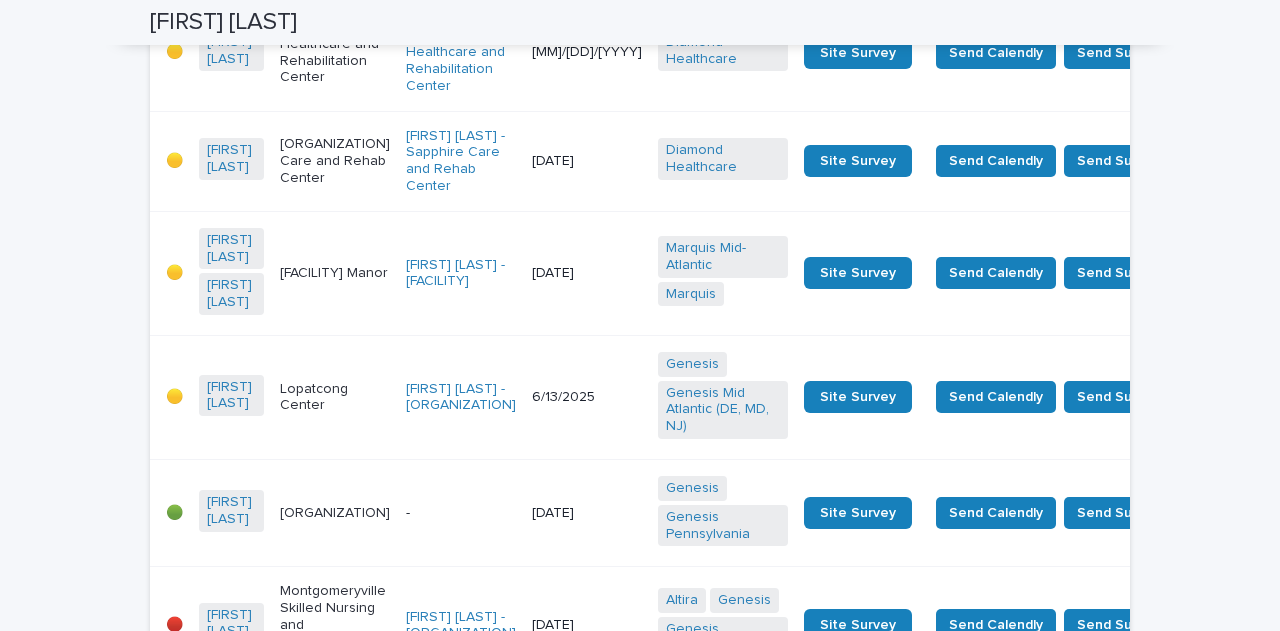 click on "[FACILITY] Manor" at bounding box center [335, 273] 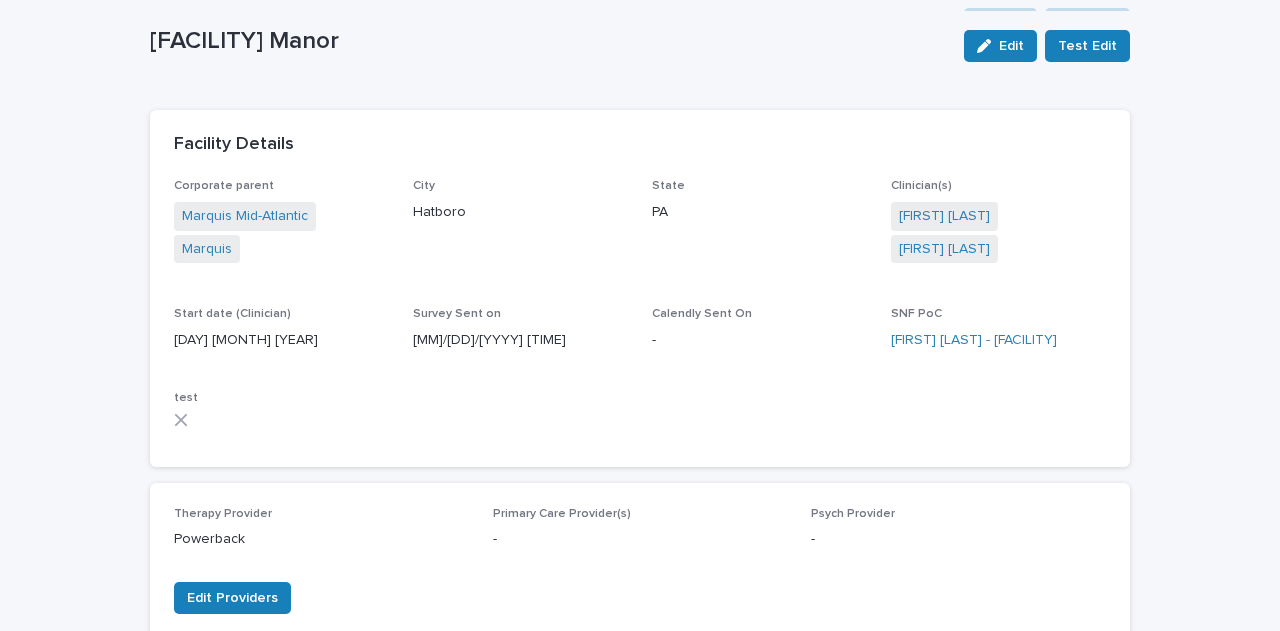 scroll, scrollTop: 0, scrollLeft: 0, axis: both 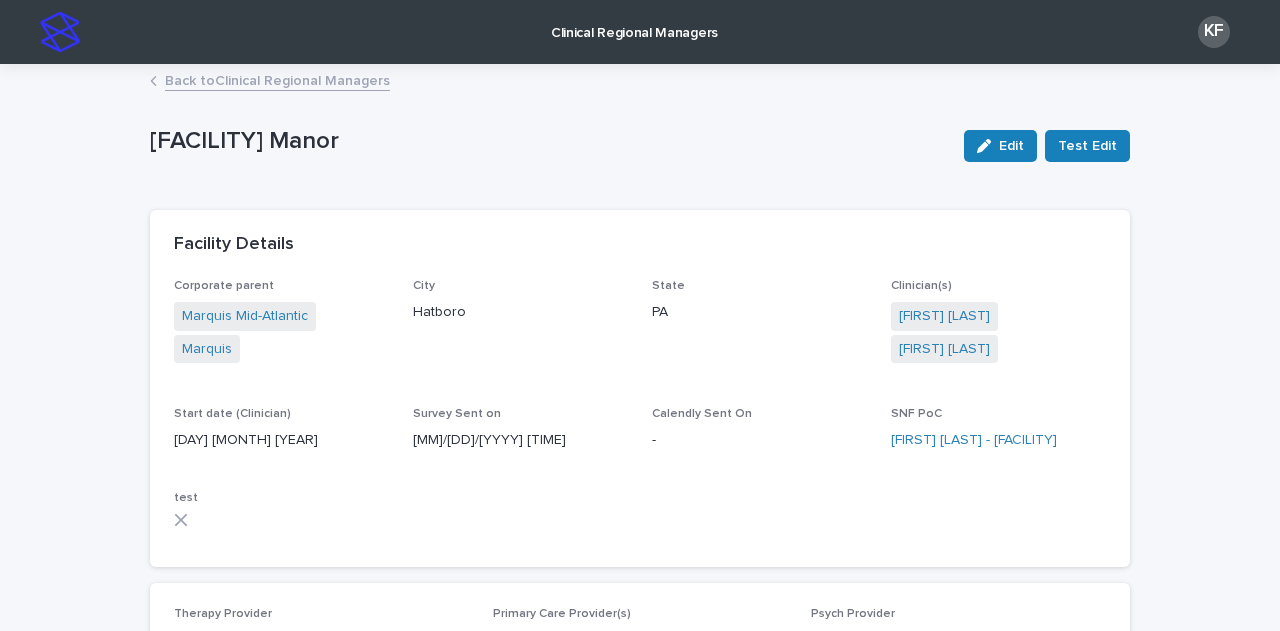 click on "Back to  Clinical Regional Managers" at bounding box center [277, 79] 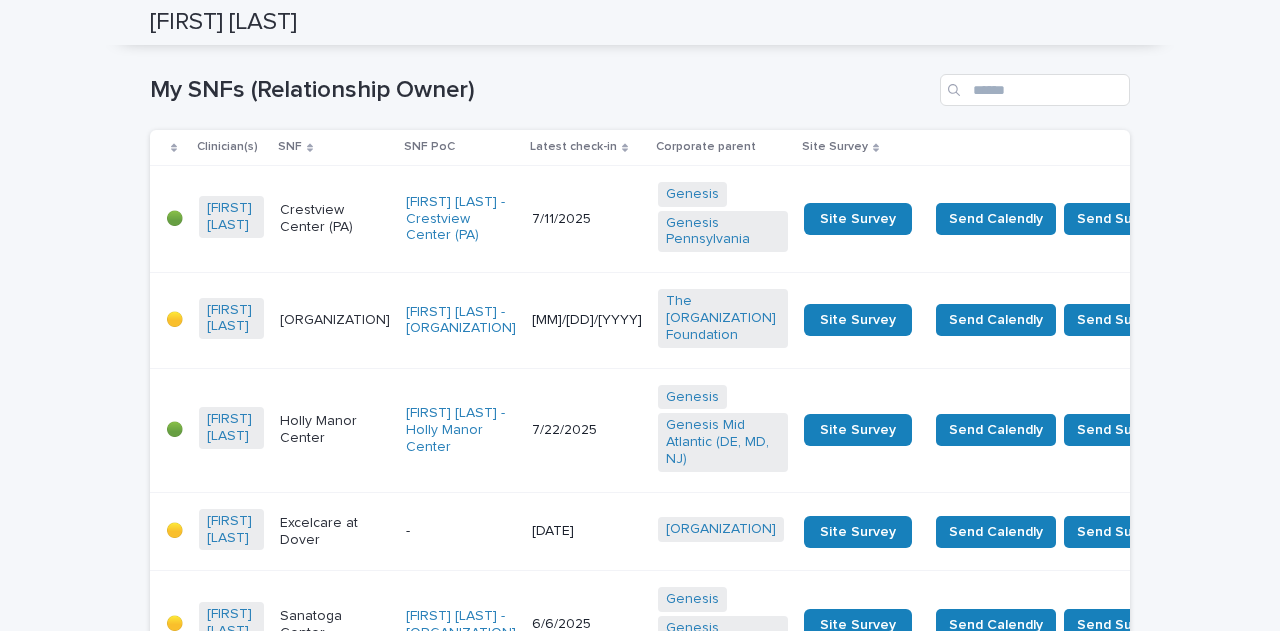 scroll, scrollTop: 3600, scrollLeft: 0, axis: vertical 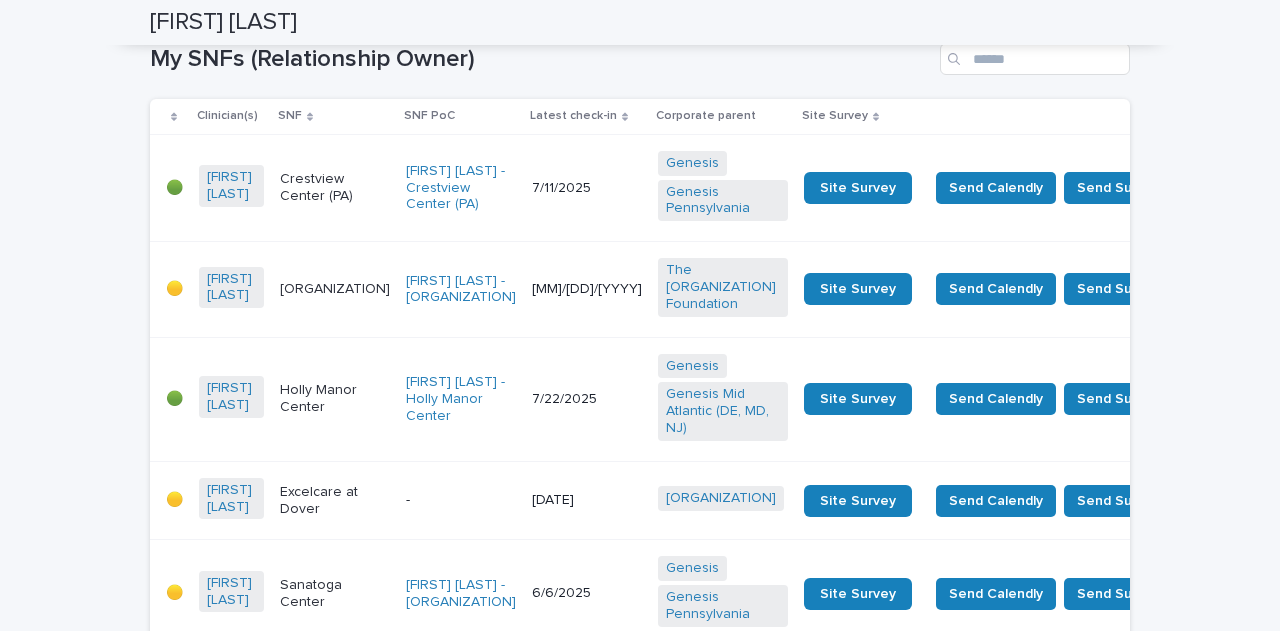 click on "Next" at bounding box center (1075, -38) 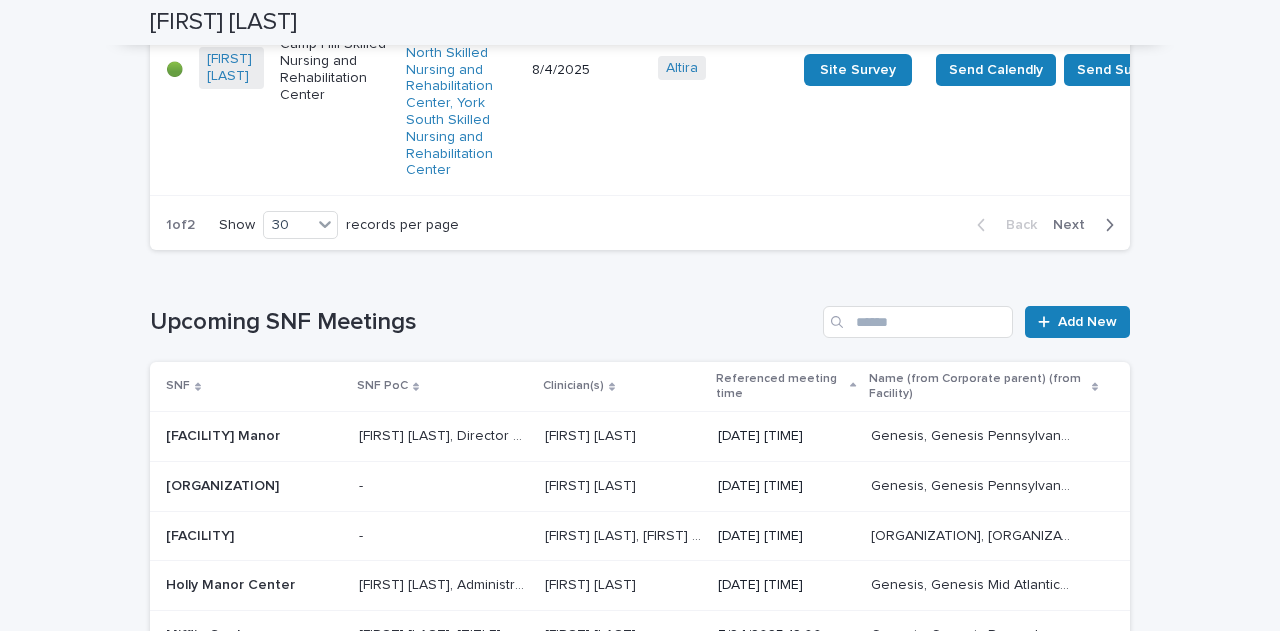 scroll, scrollTop: 4400, scrollLeft: 0, axis: vertical 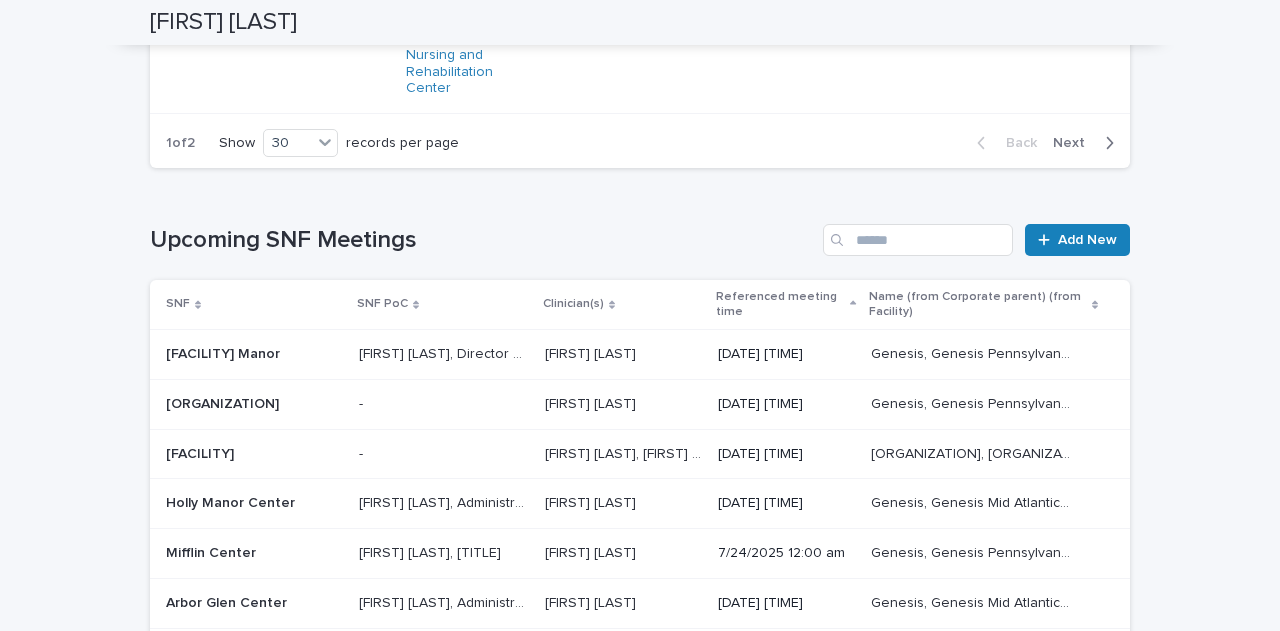 click on "Next" at bounding box center [1075, 143] 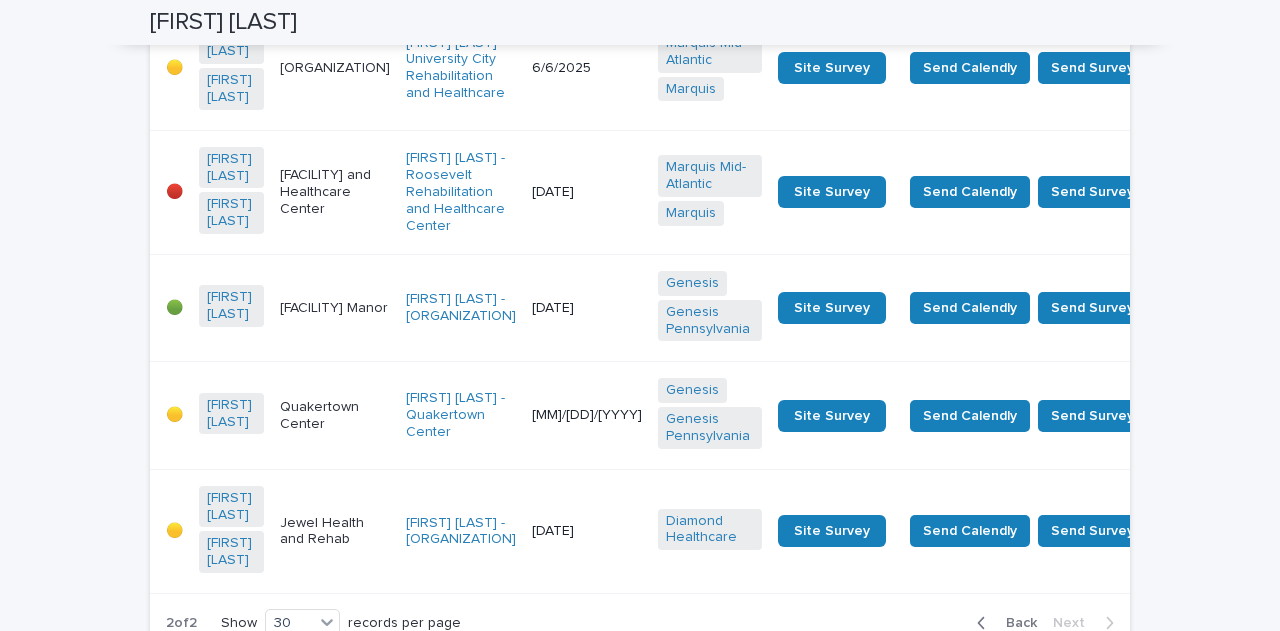 scroll, scrollTop: 1655, scrollLeft: 0, axis: vertical 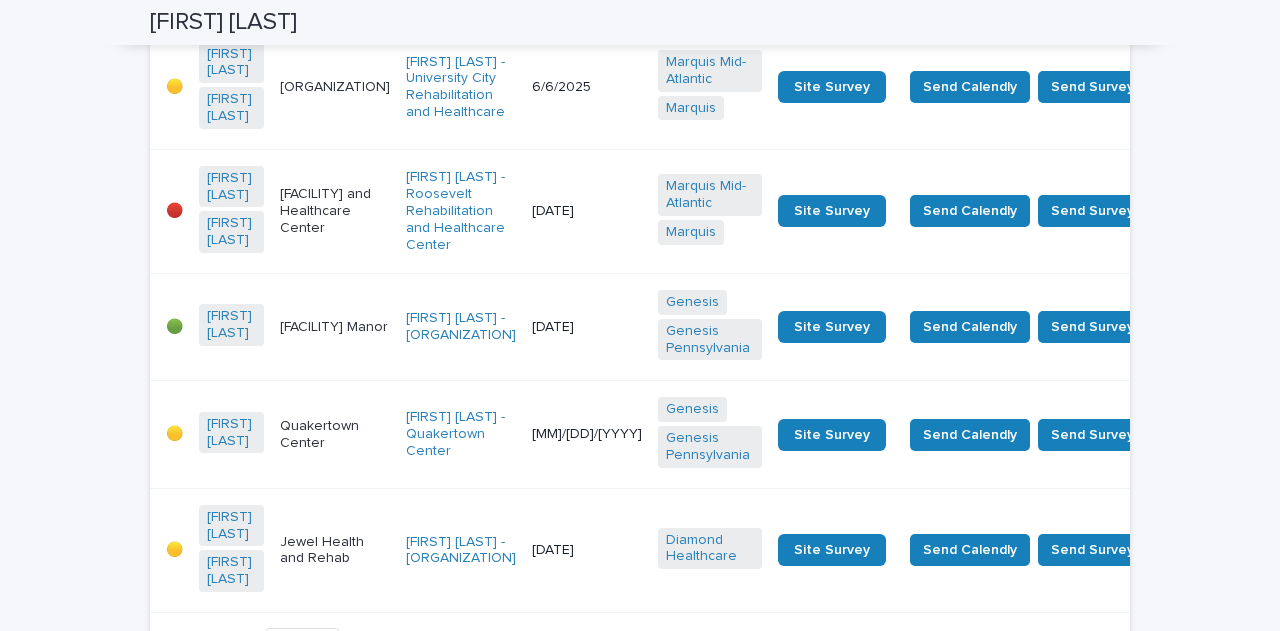 click on "[FACILITY] and Healthcare Center" at bounding box center (335, 211) 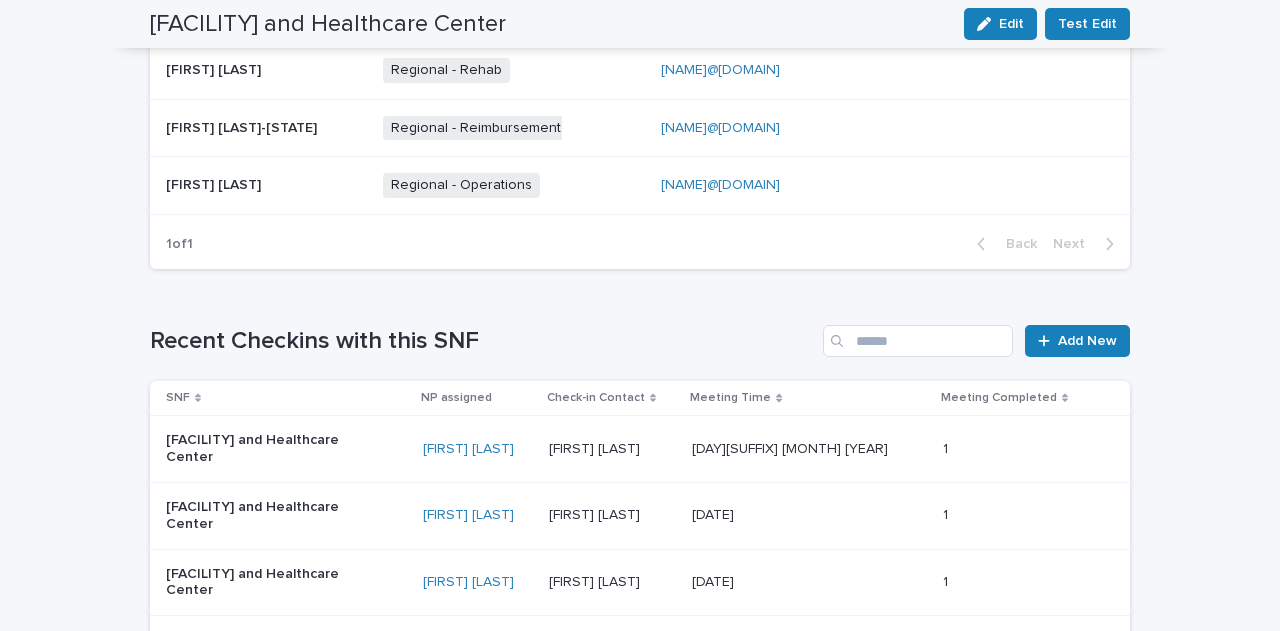scroll, scrollTop: 1200, scrollLeft: 0, axis: vertical 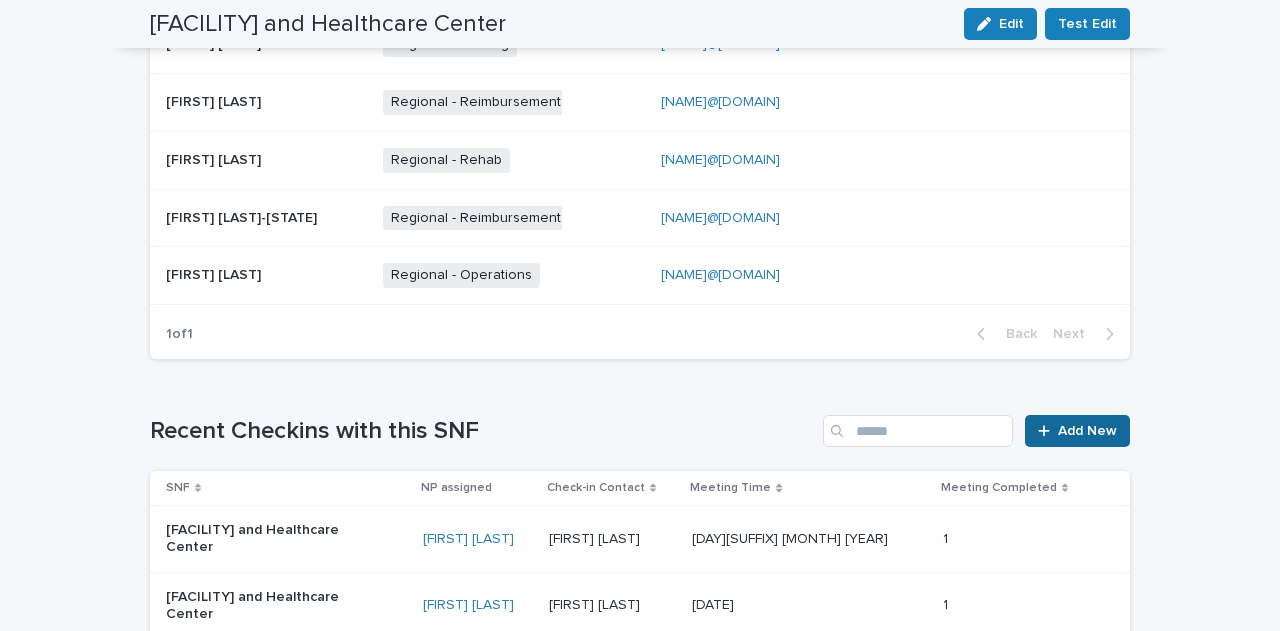click on "Add New" at bounding box center [1087, 431] 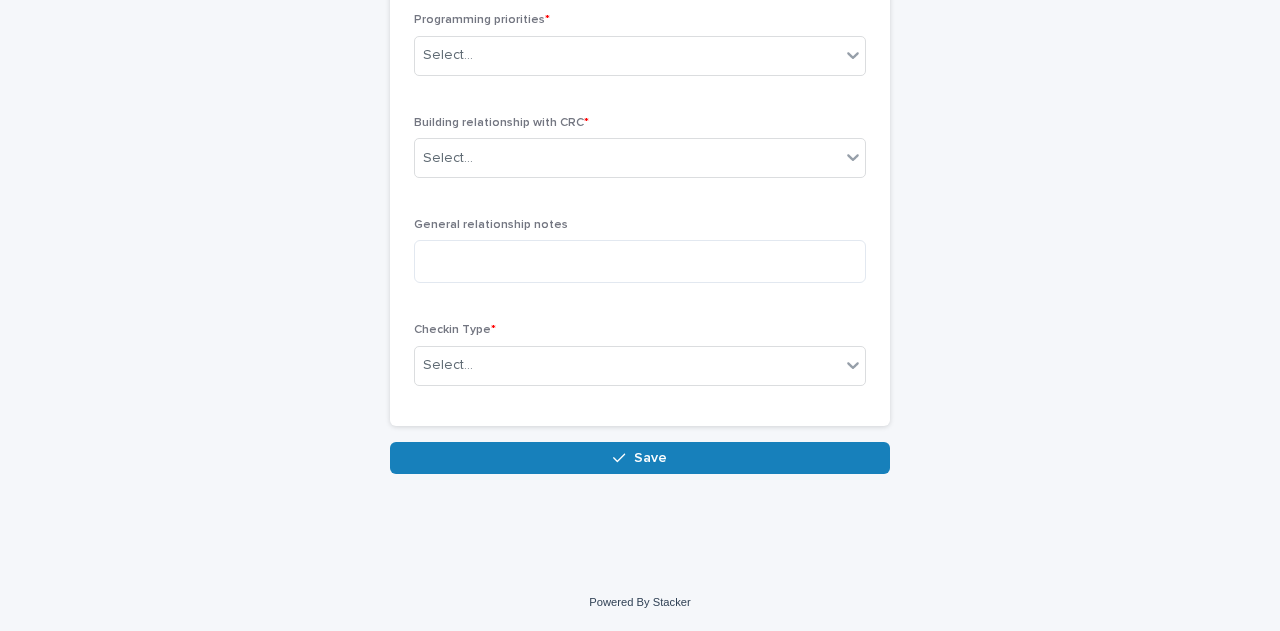 click on "Meeting Time *" at bounding box center (640, -890) 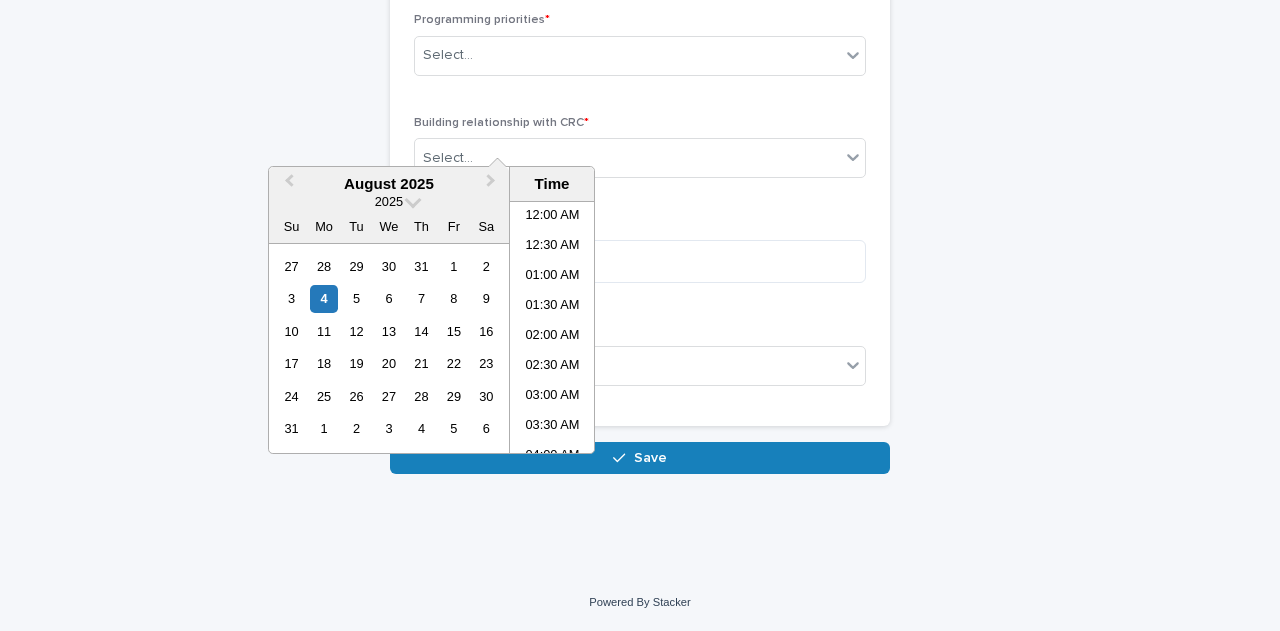 scroll, scrollTop: 114, scrollLeft: 0, axis: vertical 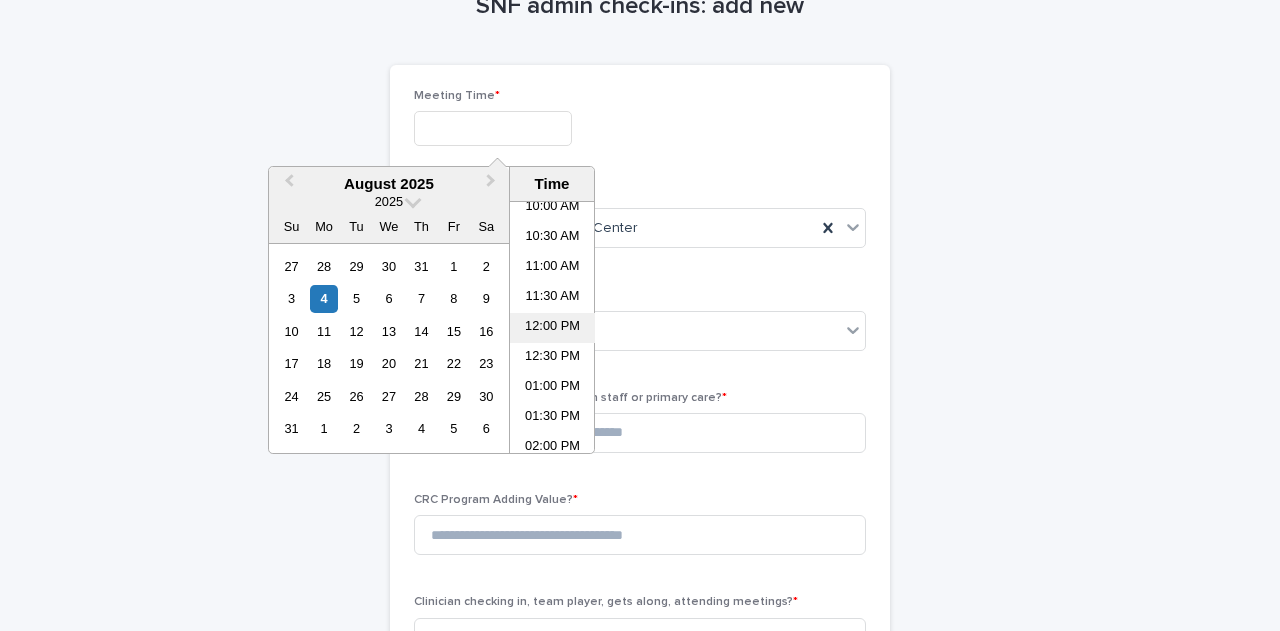 click on "12:00 PM" at bounding box center [552, 328] 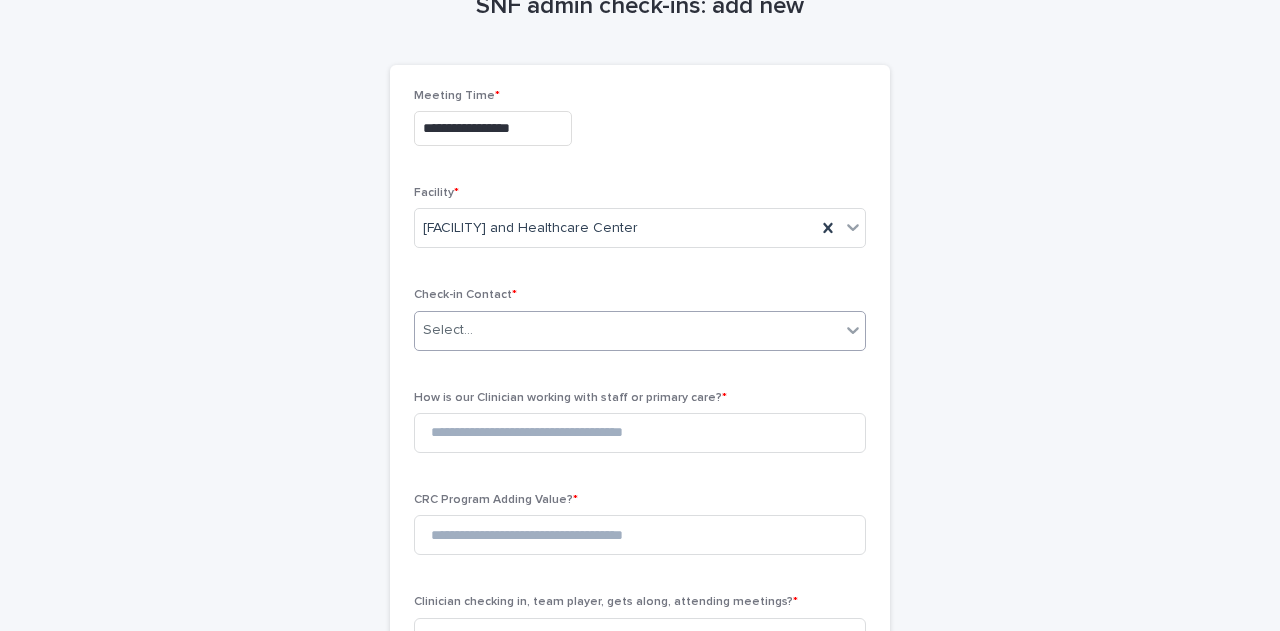 click on "Select..." at bounding box center [627, 330] 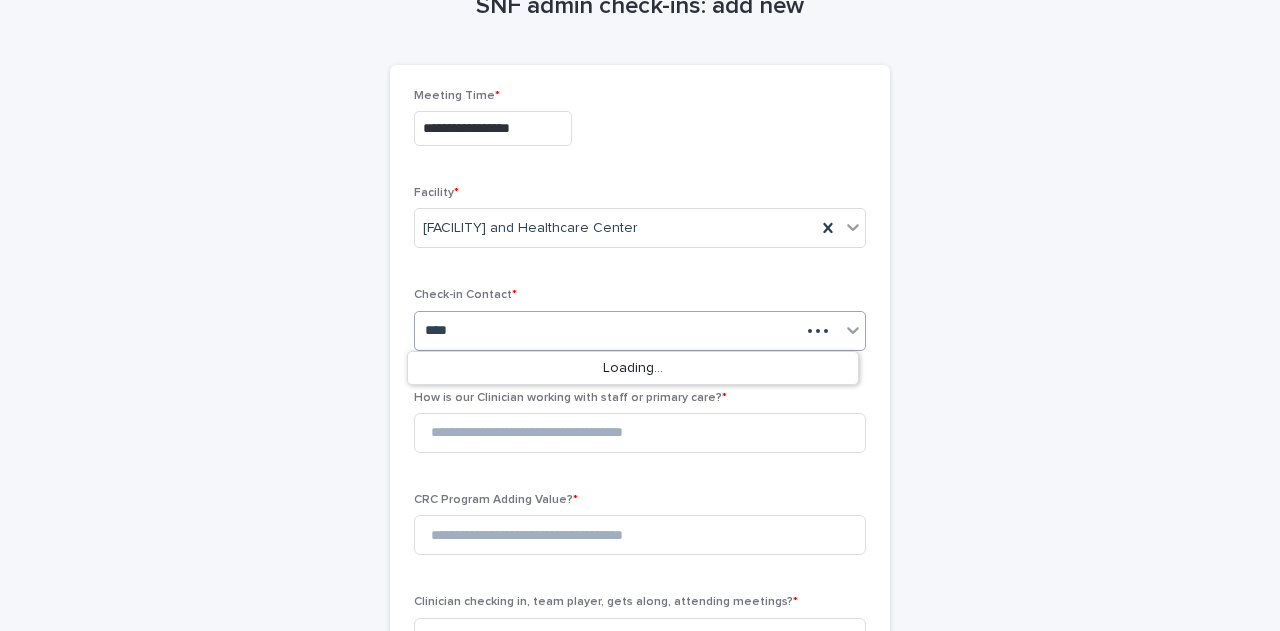 type on "*****" 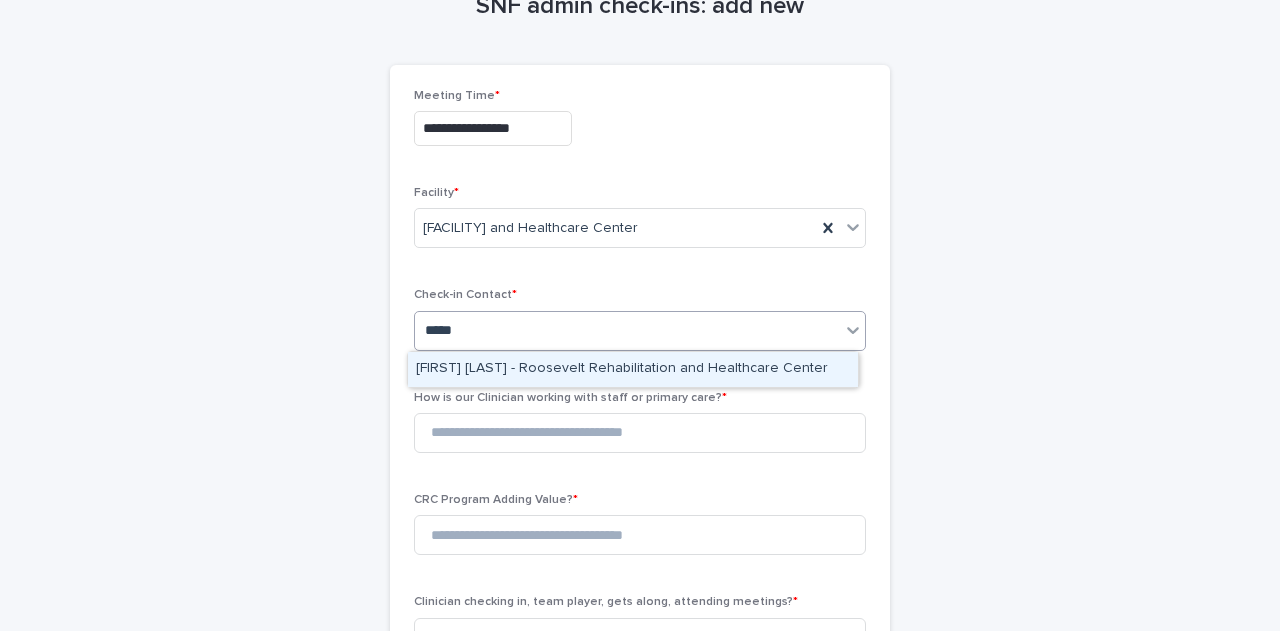 click on "[FIRST] [LAST] - Roosevelt Rehabilitation and Healthcare Center" at bounding box center [633, 369] 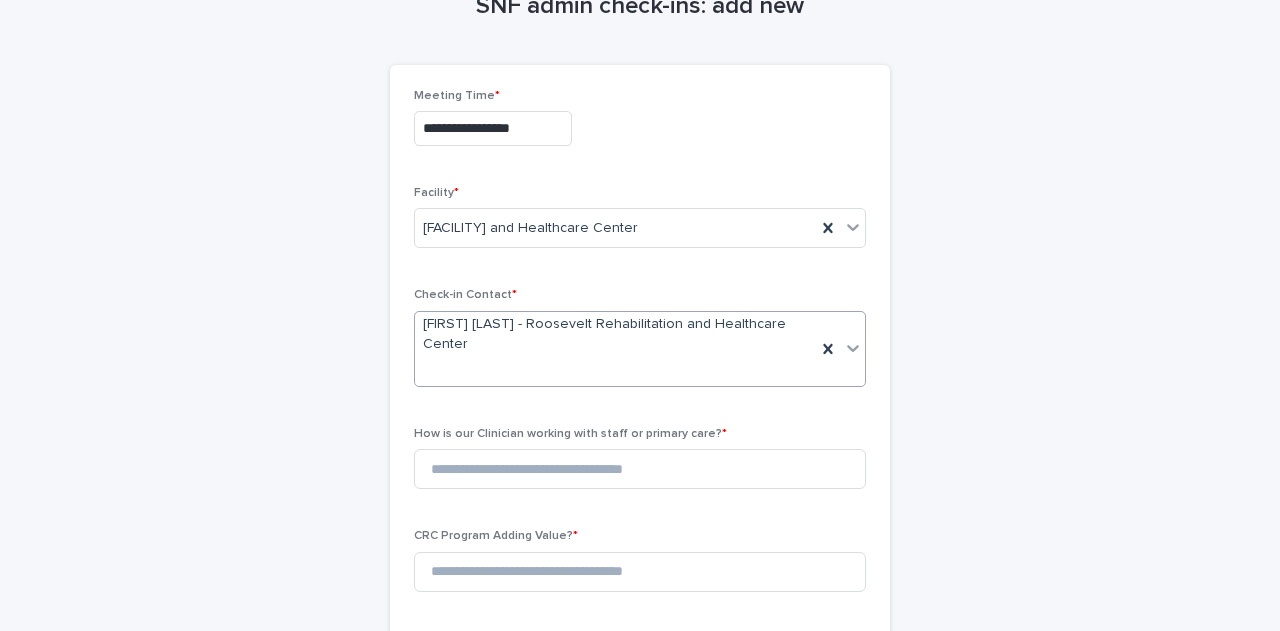 click on "How is our Clinician working with staff or primary care? *" at bounding box center (570, 434) 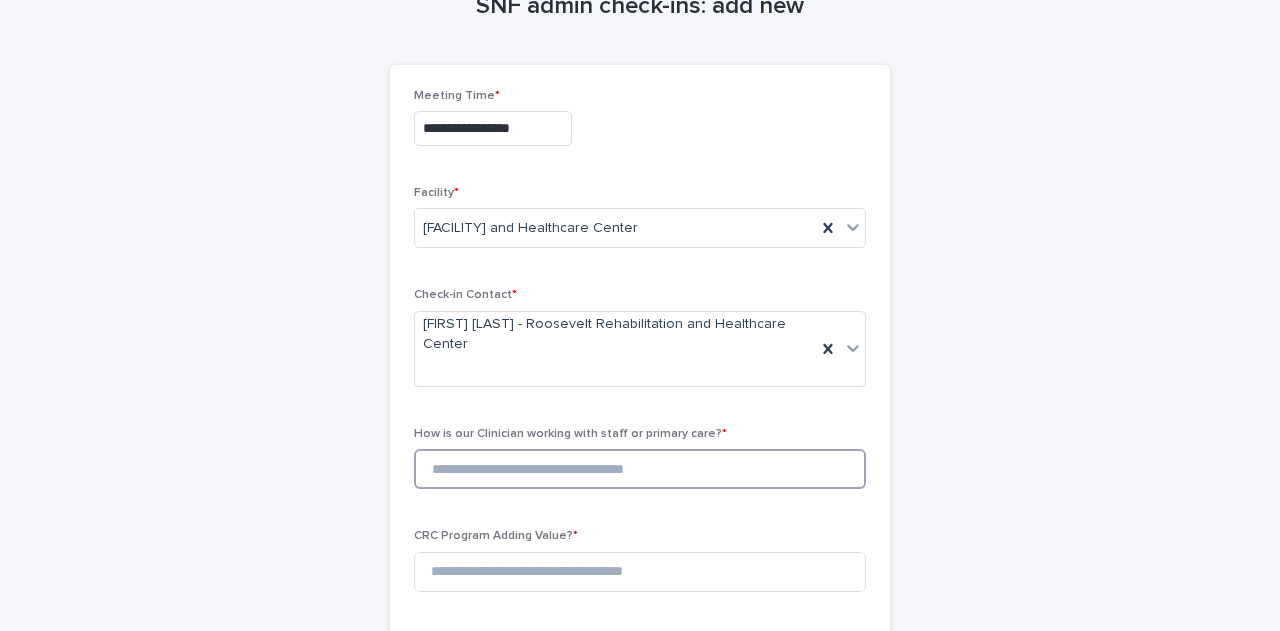 click at bounding box center (640, 469) 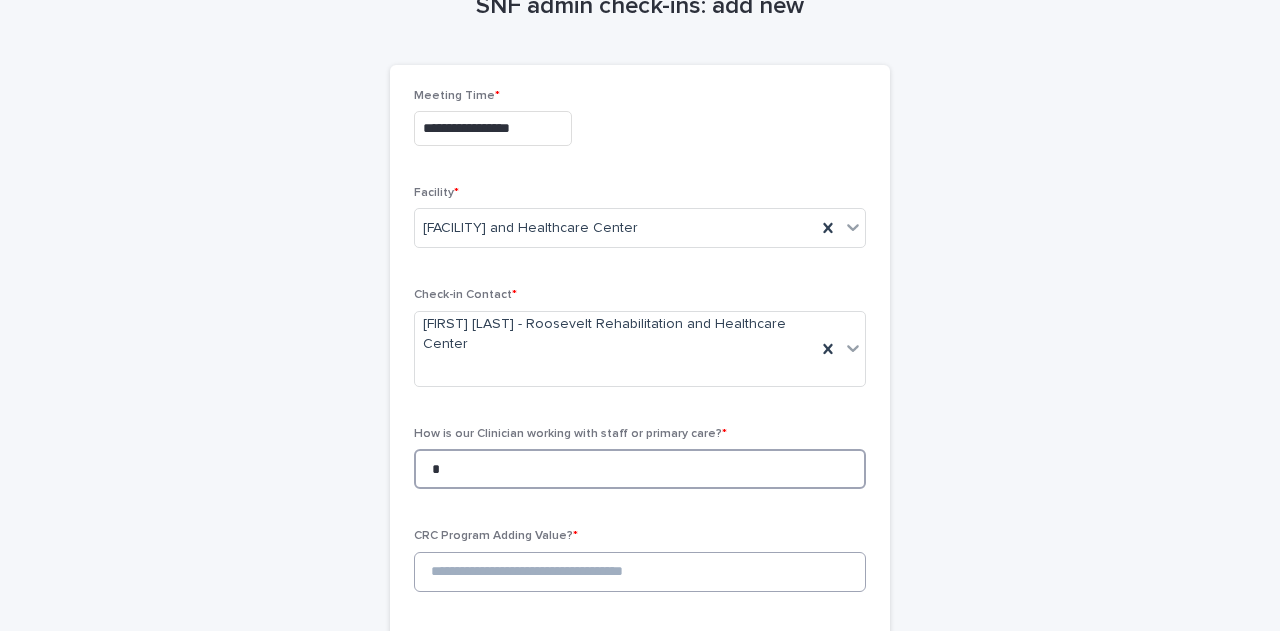 type on "*" 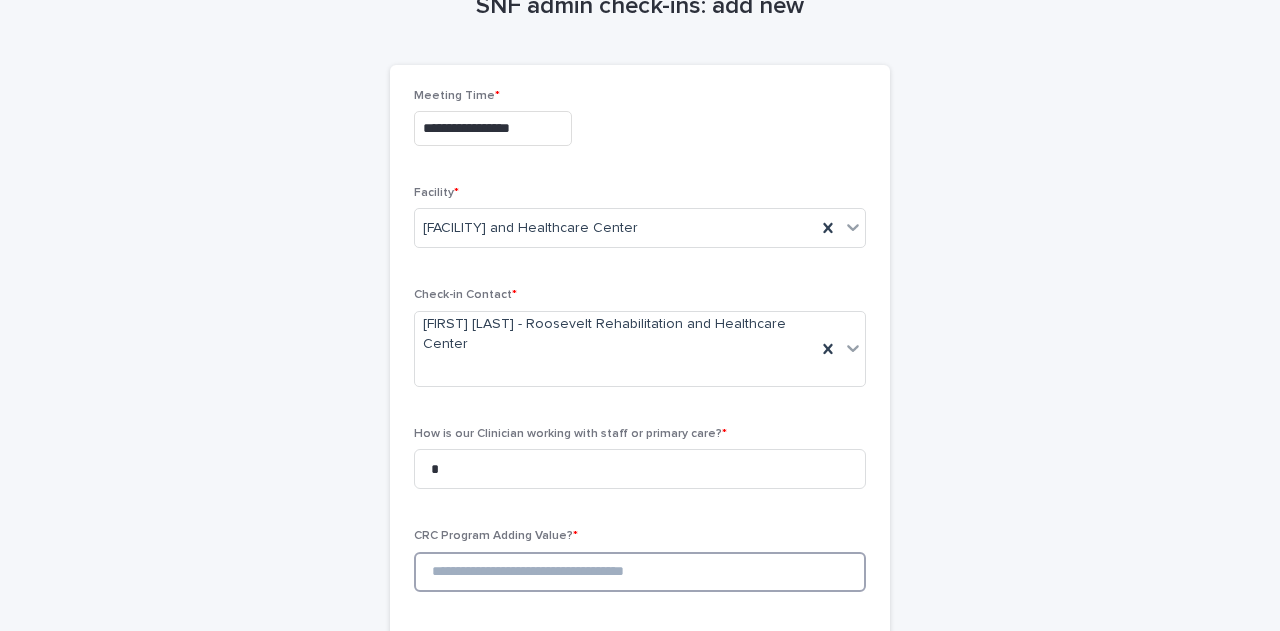 click at bounding box center (640, 572) 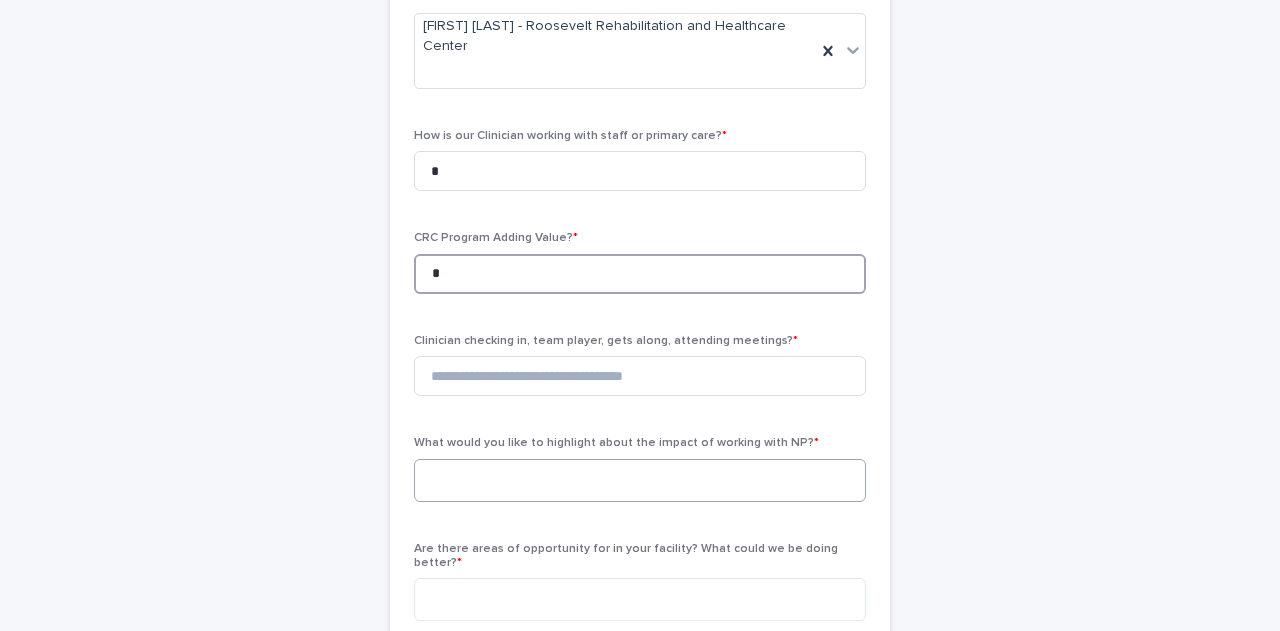 scroll, scrollTop: 414, scrollLeft: 0, axis: vertical 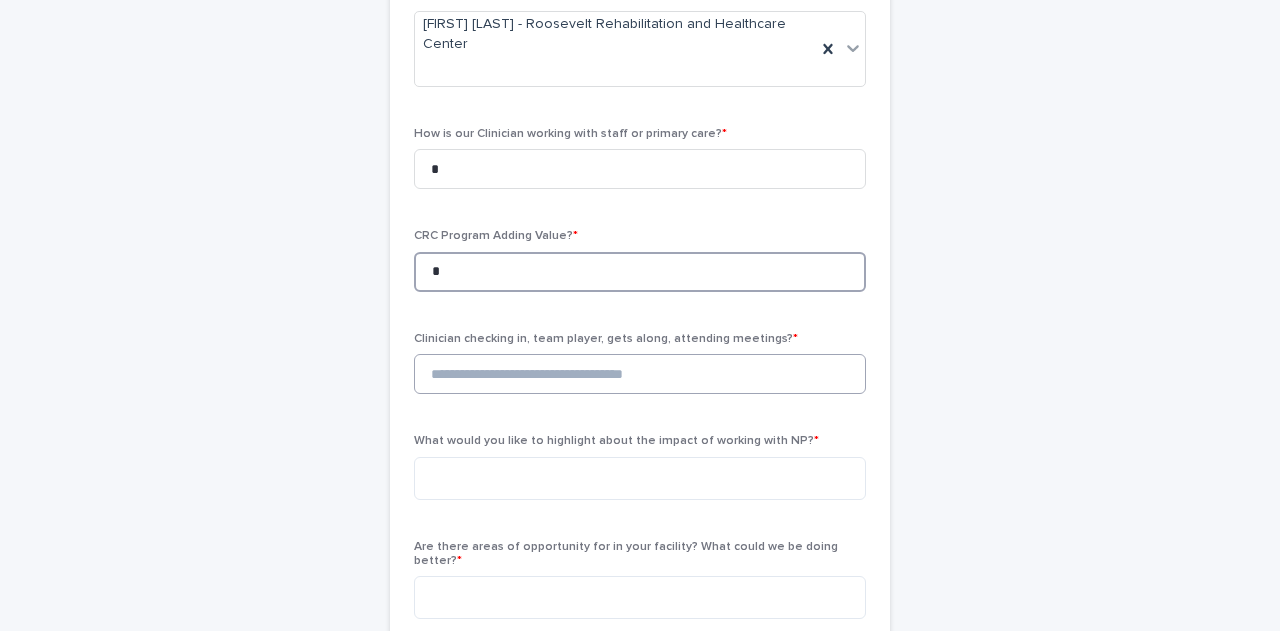 type on "*" 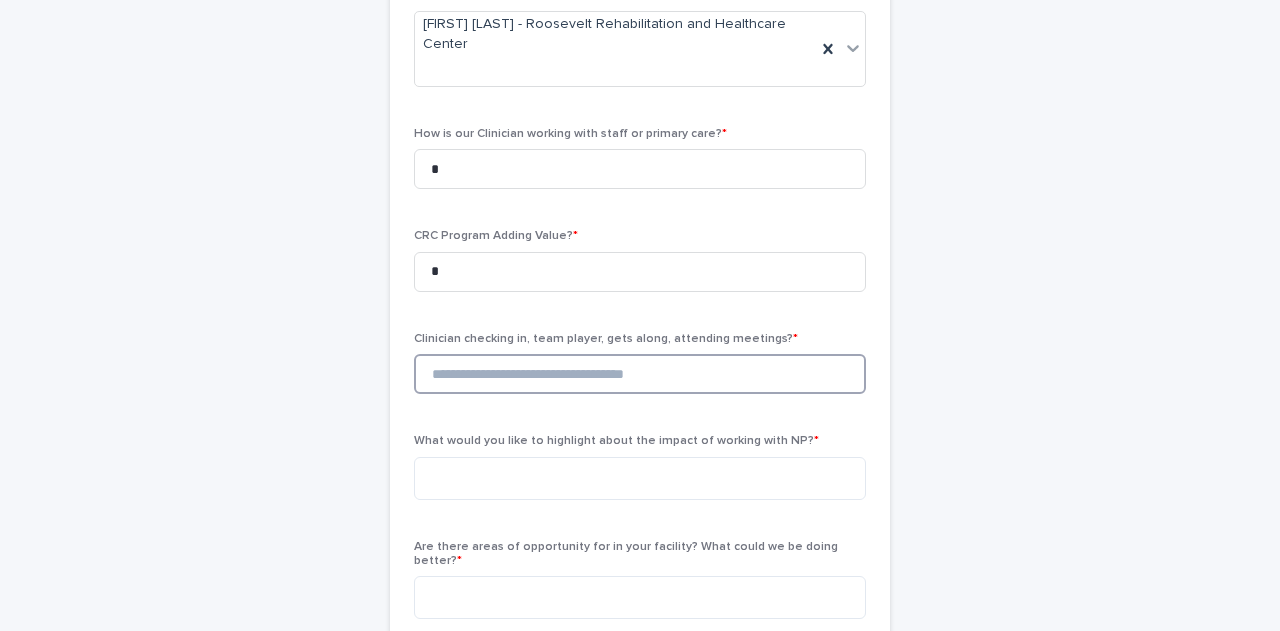 click at bounding box center (640, 374) 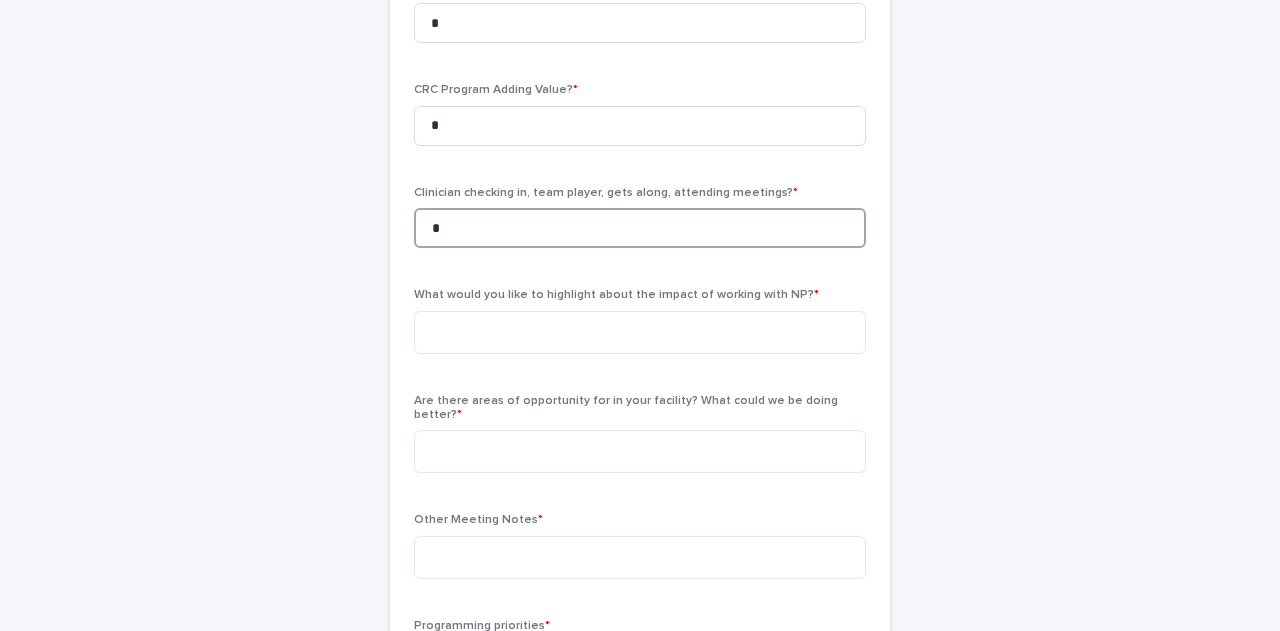 scroll, scrollTop: 714, scrollLeft: 0, axis: vertical 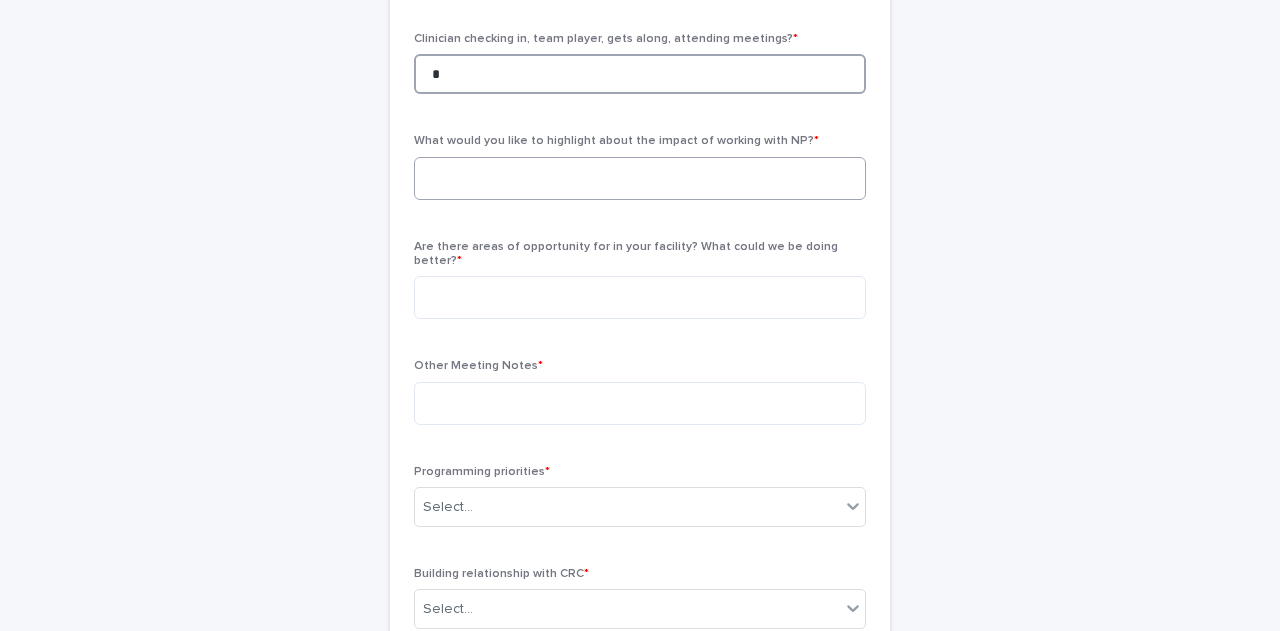 type on "*" 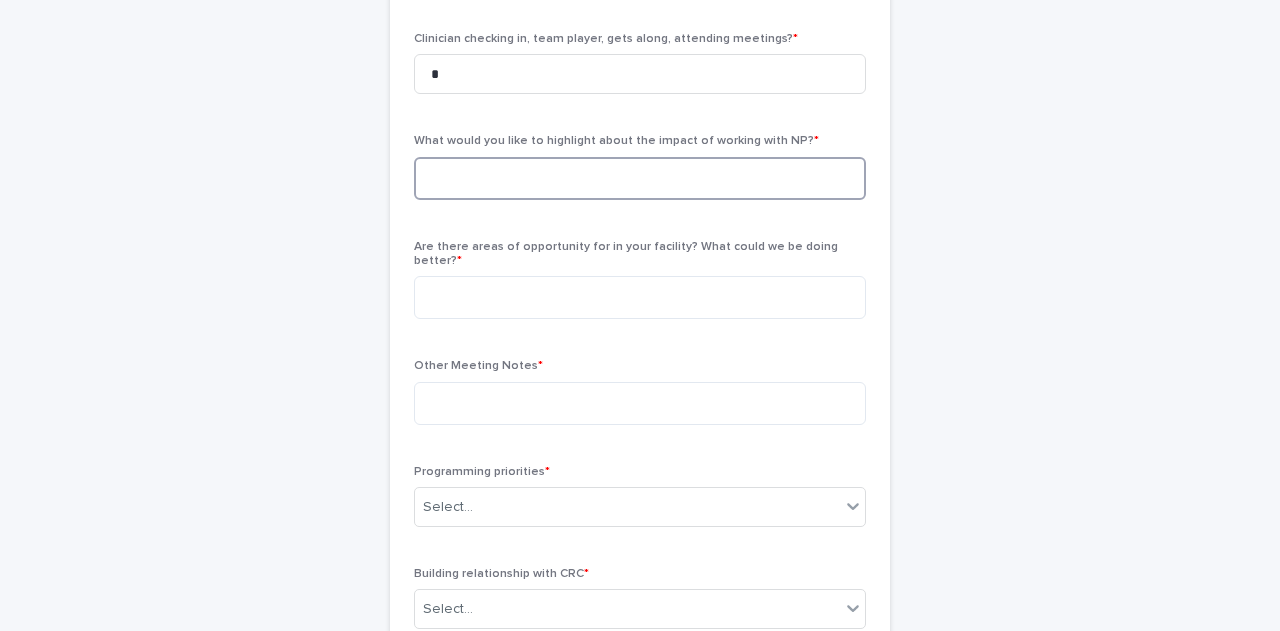 click at bounding box center (640, 178) 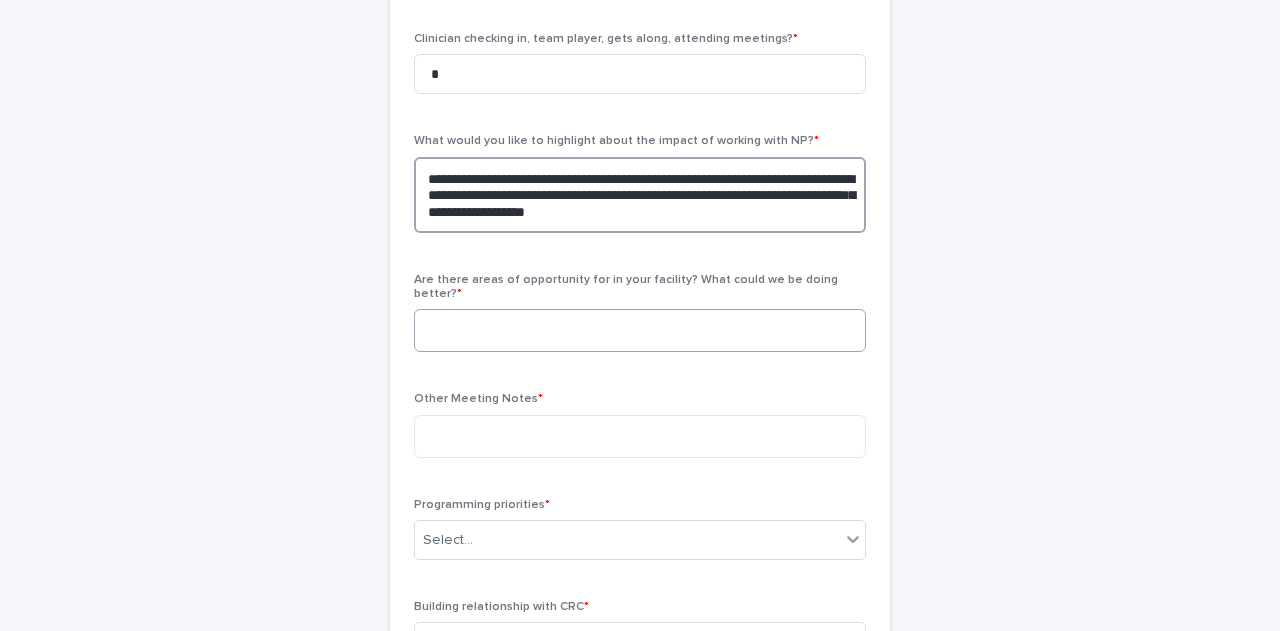 type on "**********" 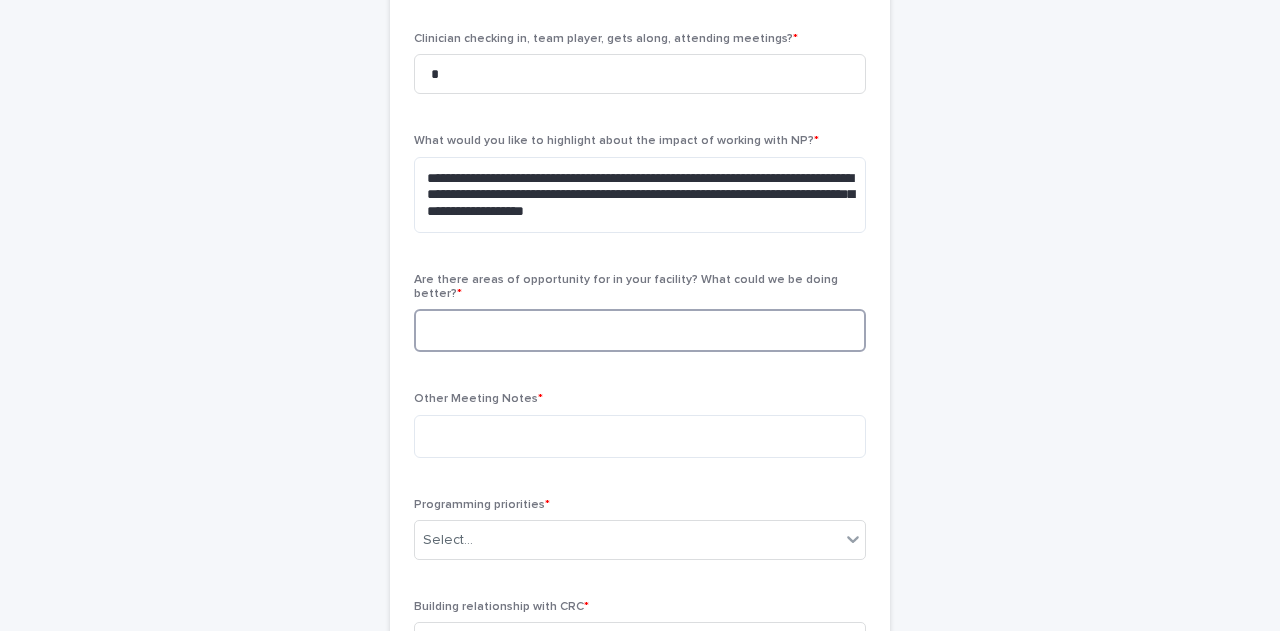 click at bounding box center [640, 330] 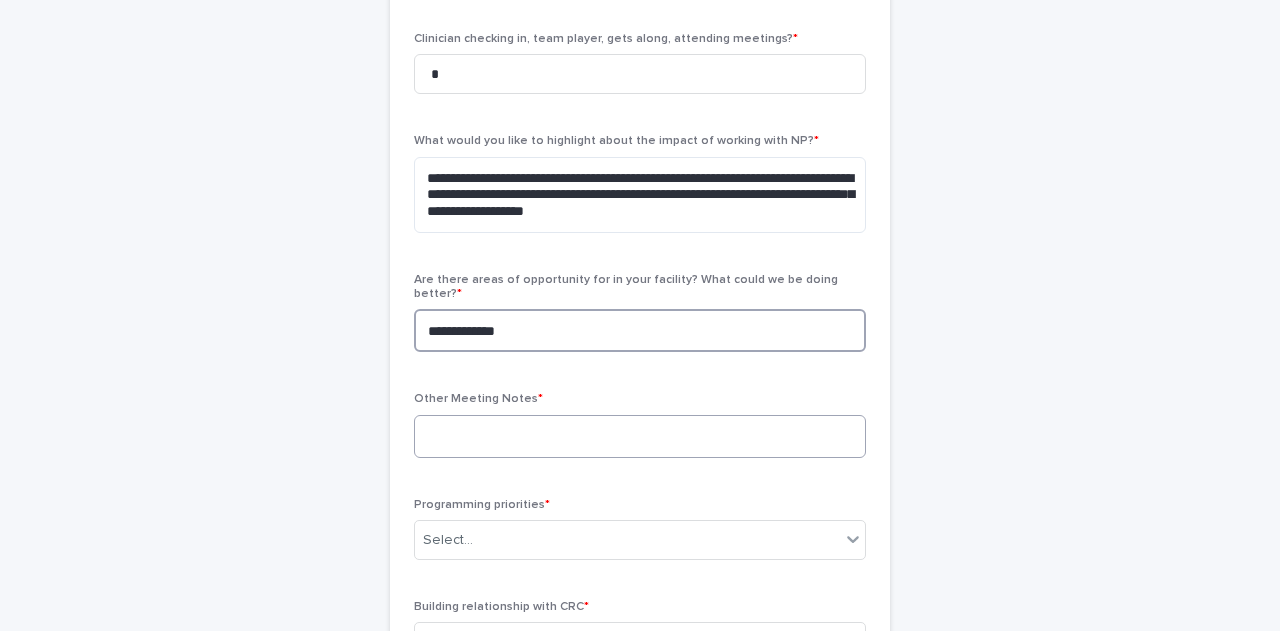 type on "**********" 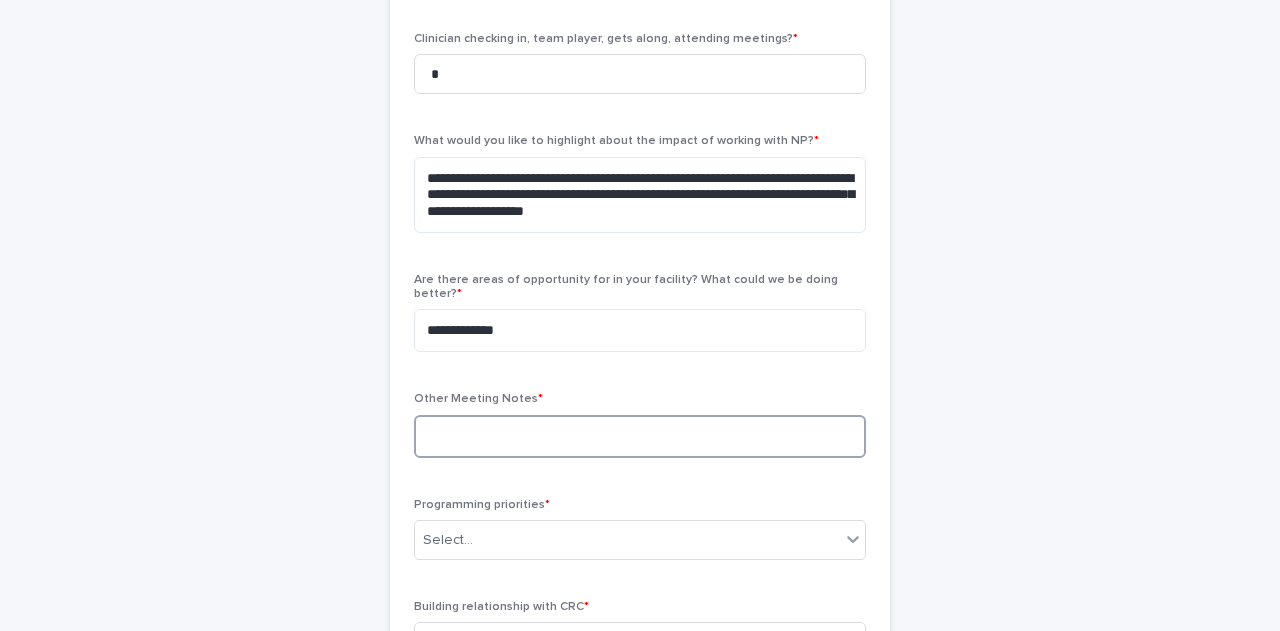 click at bounding box center (640, 436) 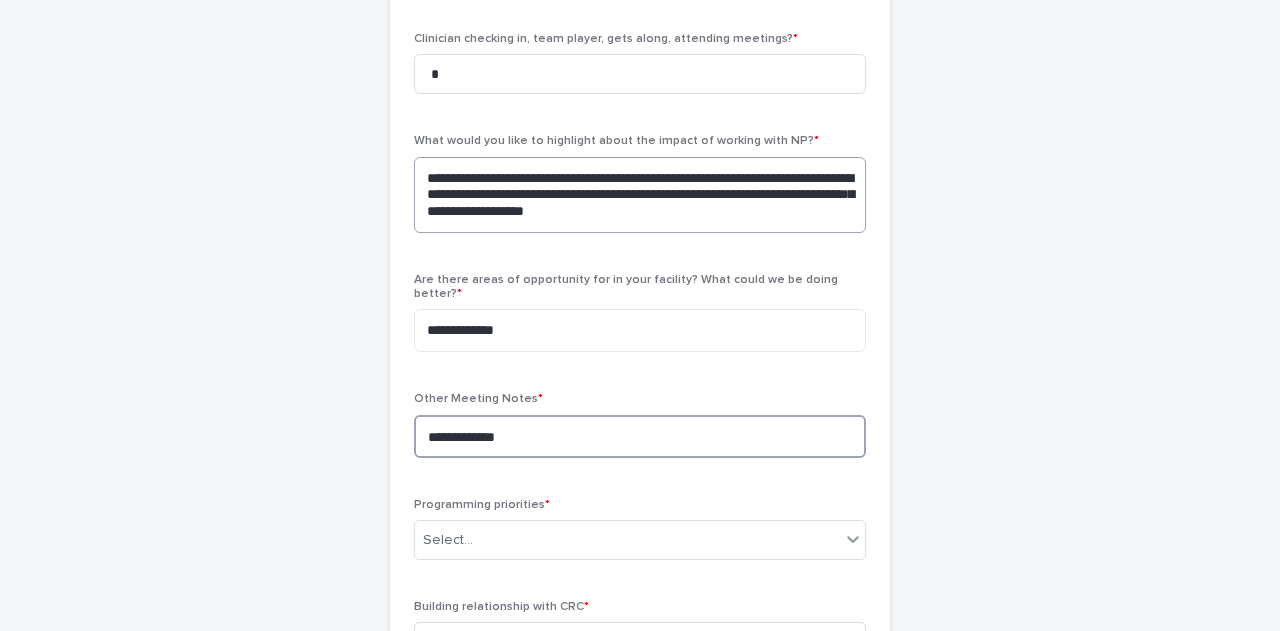 type on "**********" 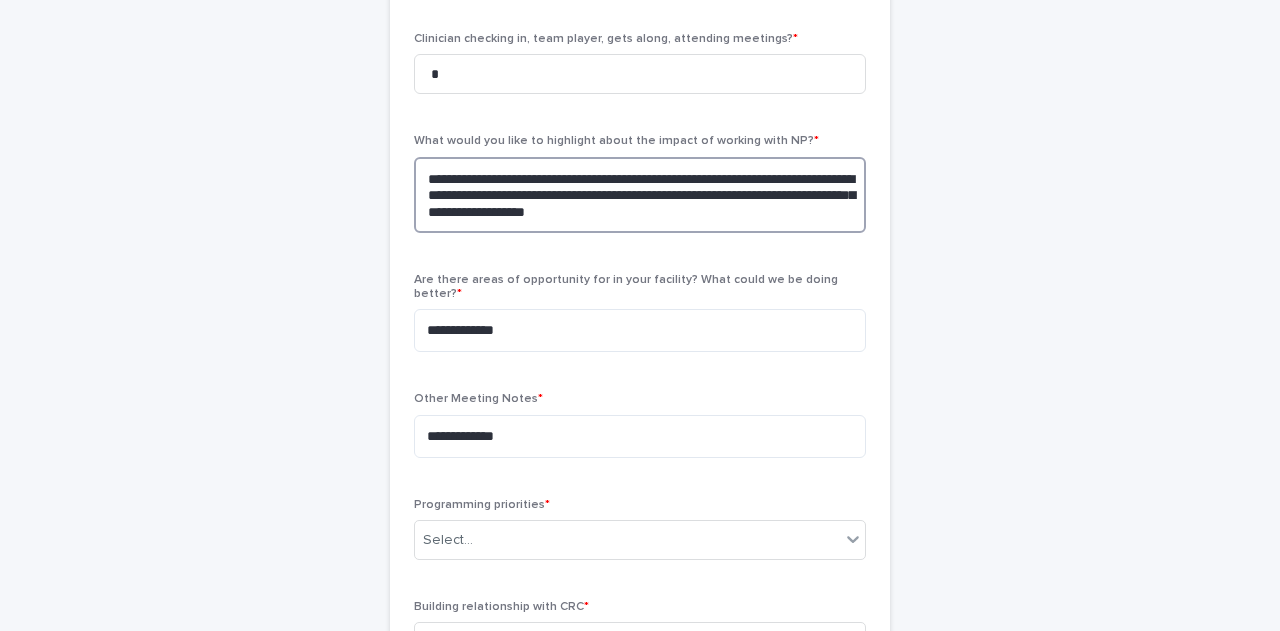 click on "**********" at bounding box center (640, 195) 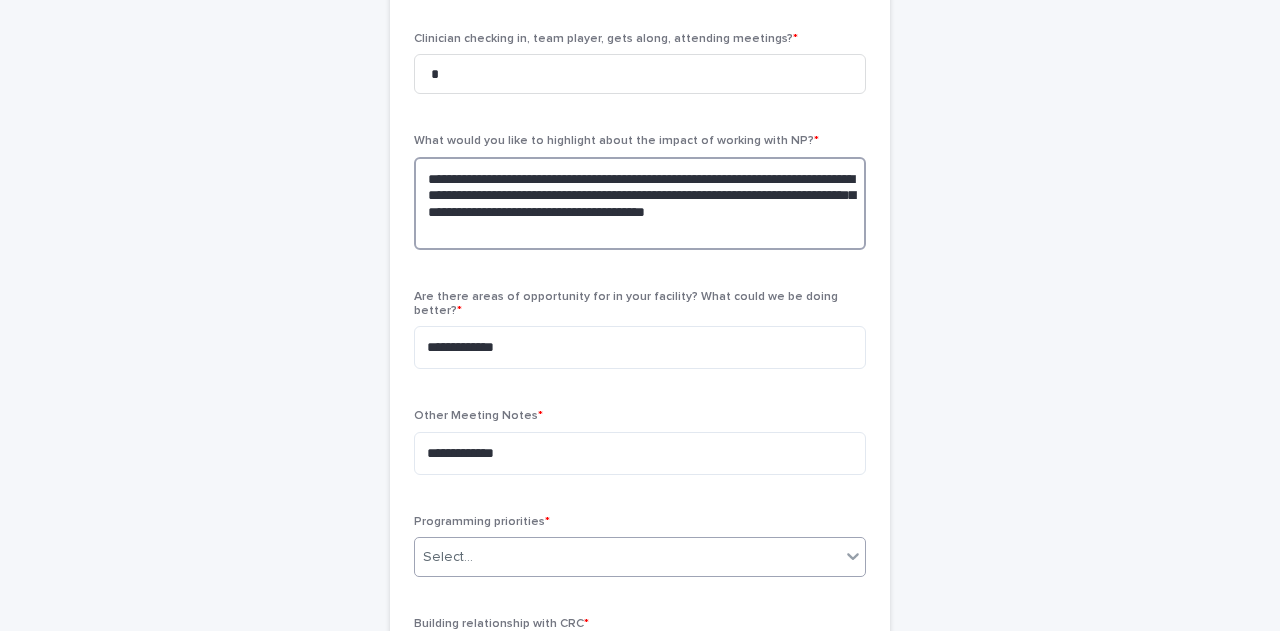 type on "**********" 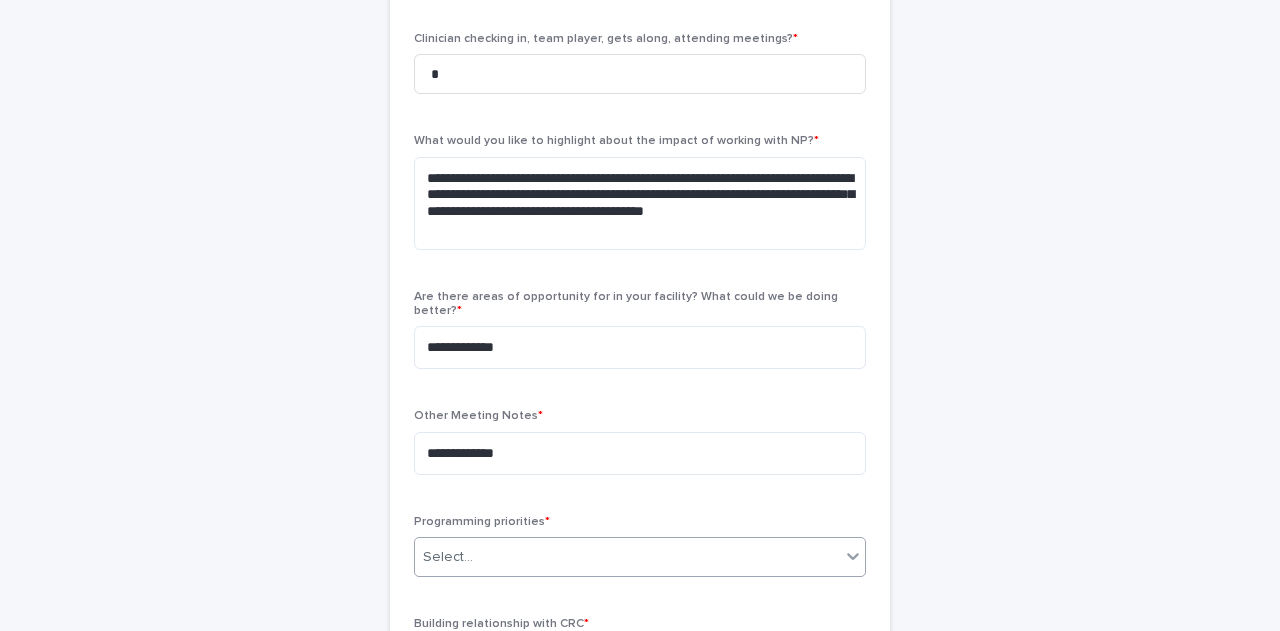 click on "Select..." at bounding box center (627, 557) 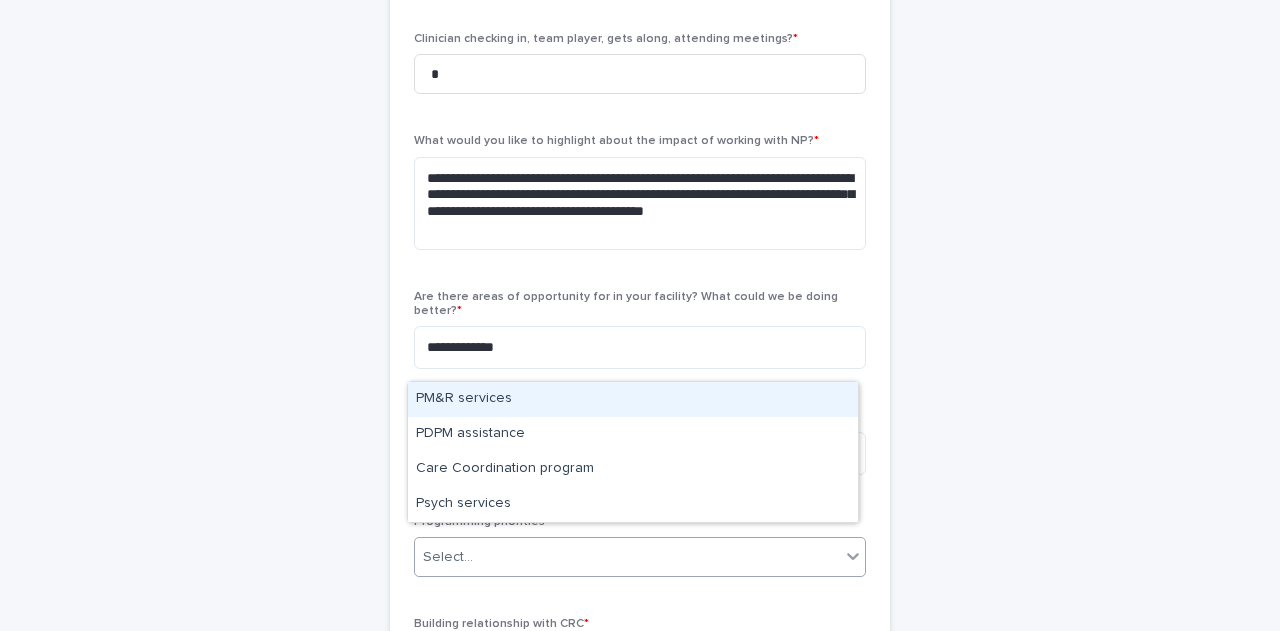 click on "PM&R services" at bounding box center [633, 399] 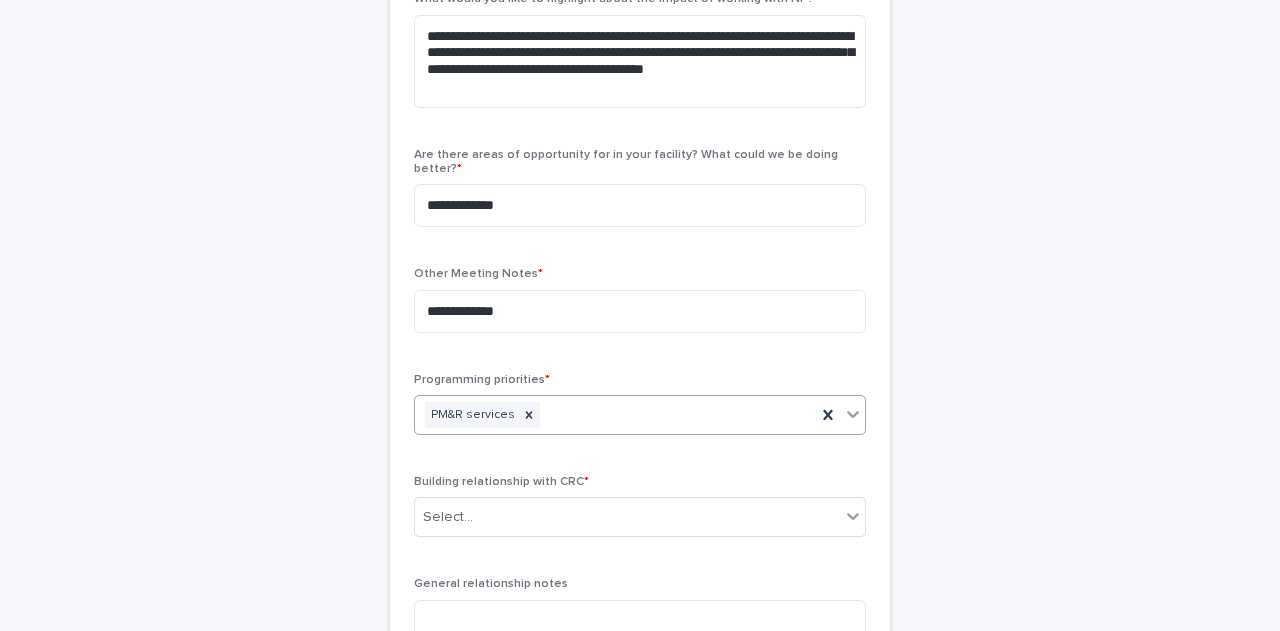 scroll, scrollTop: 1014, scrollLeft: 0, axis: vertical 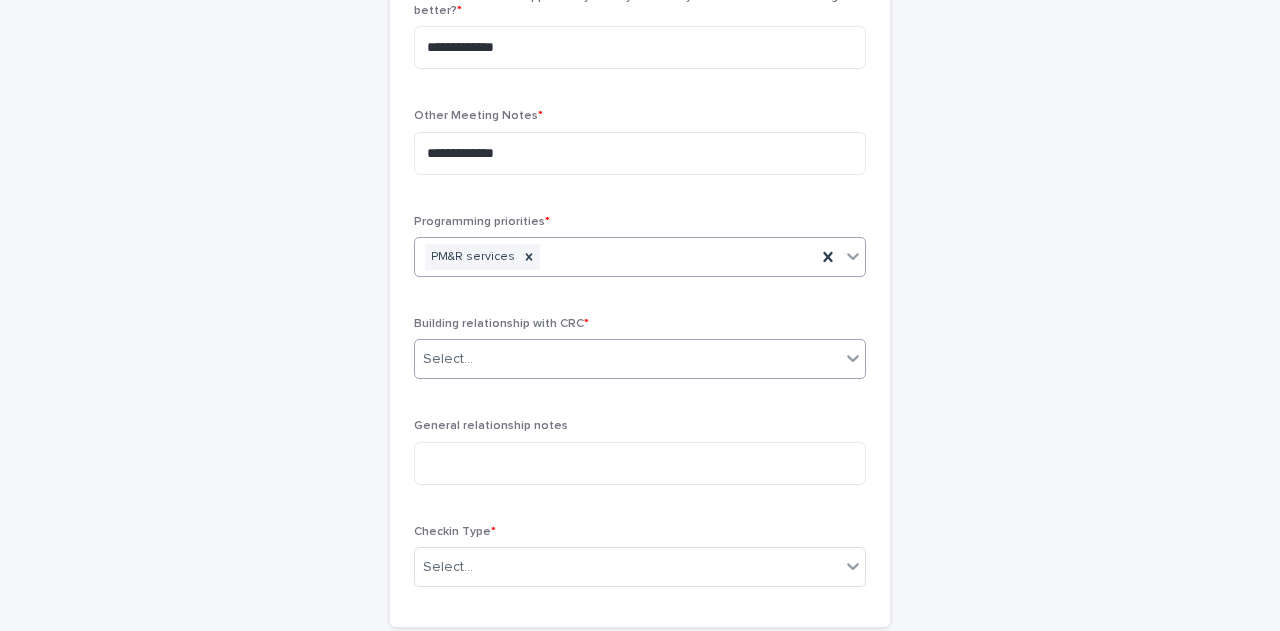 click on "Select..." at bounding box center [627, 359] 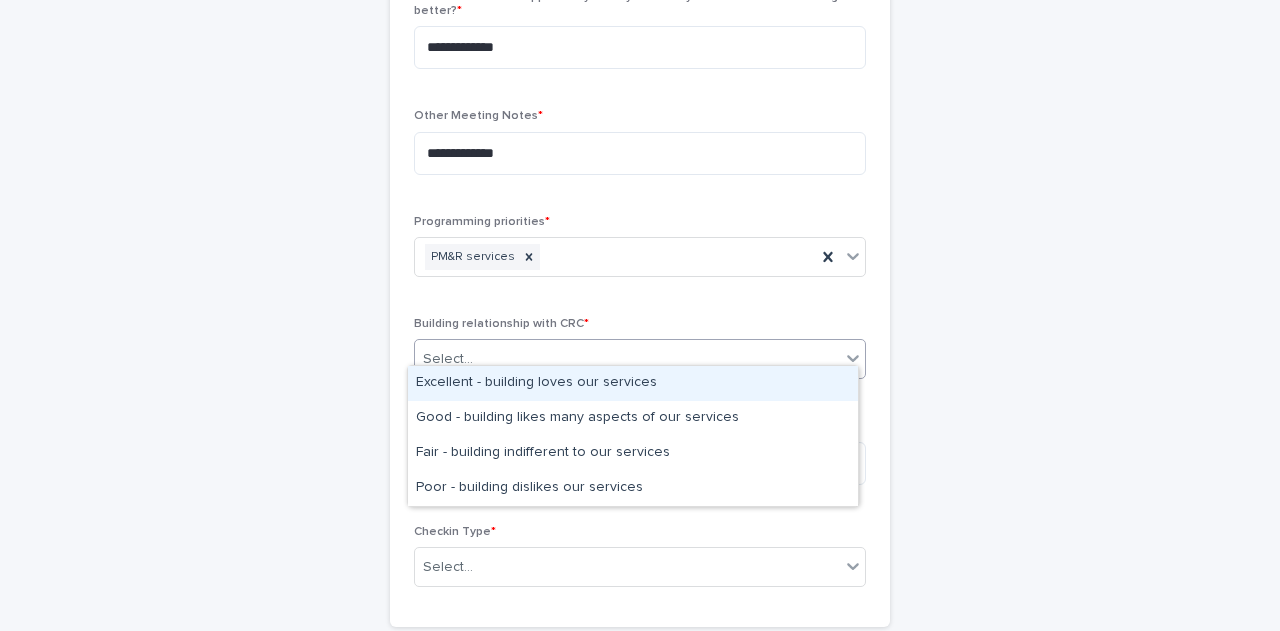 click on "Excellent - building loves our services" at bounding box center [633, 383] 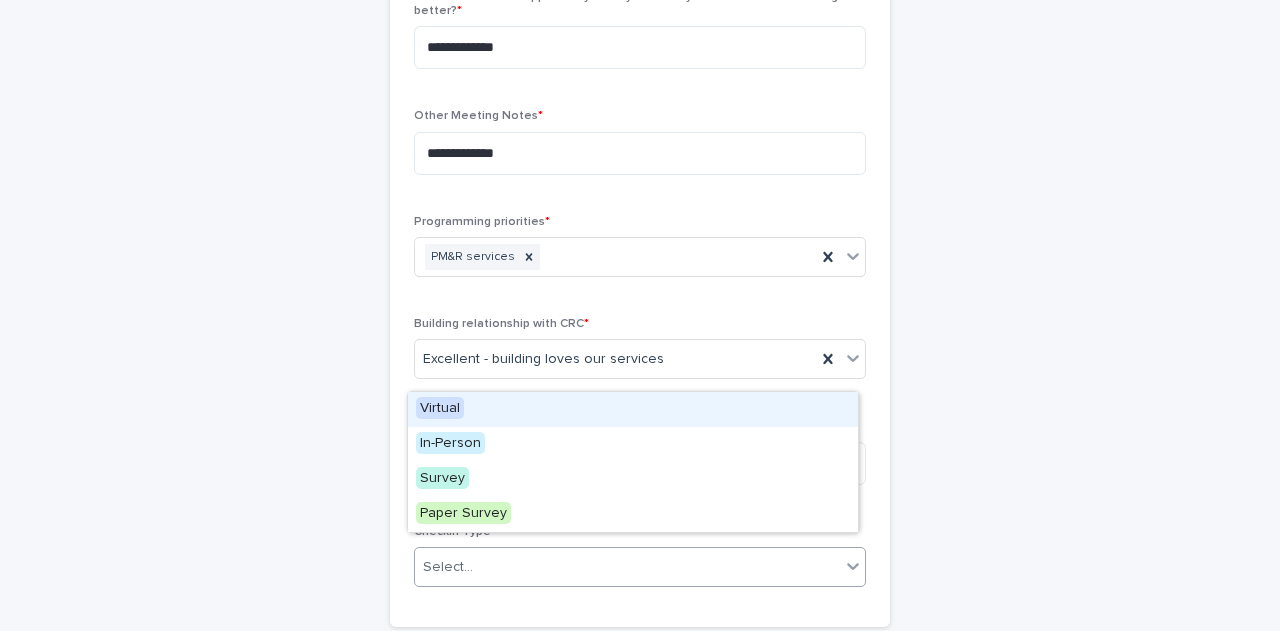 drag, startPoint x: 439, startPoint y: 558, endPoint x: 447, endPoint y: 545, distance: 15.264338 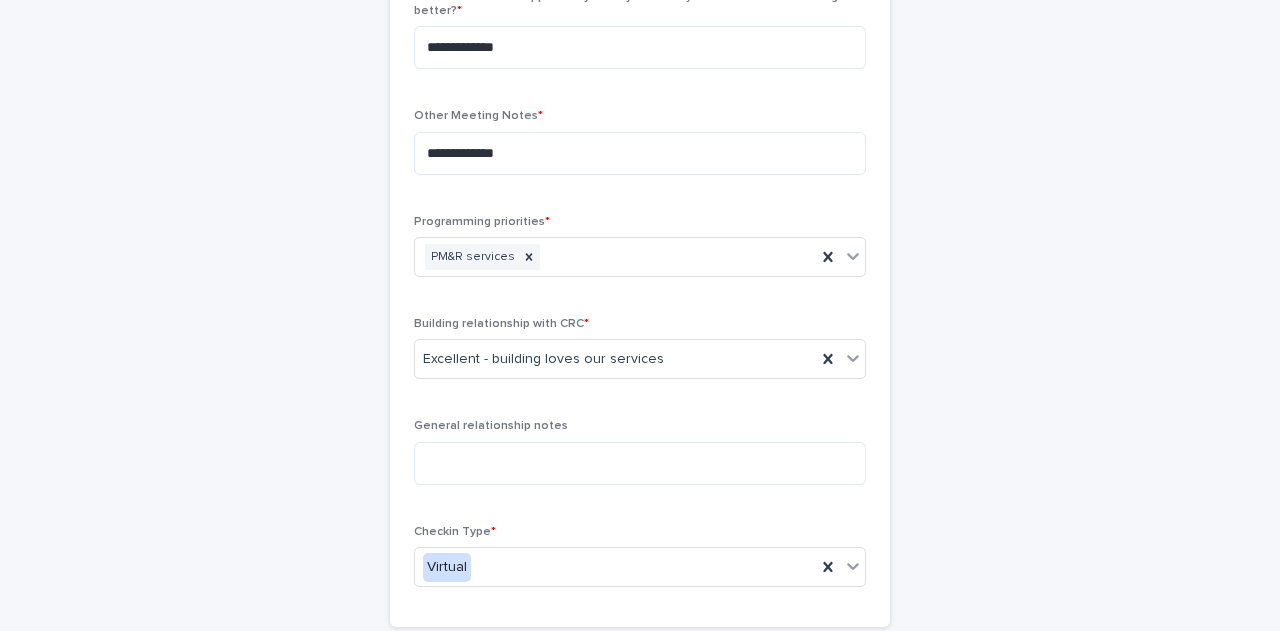 click on "**********" at bounding box center [640, -104] 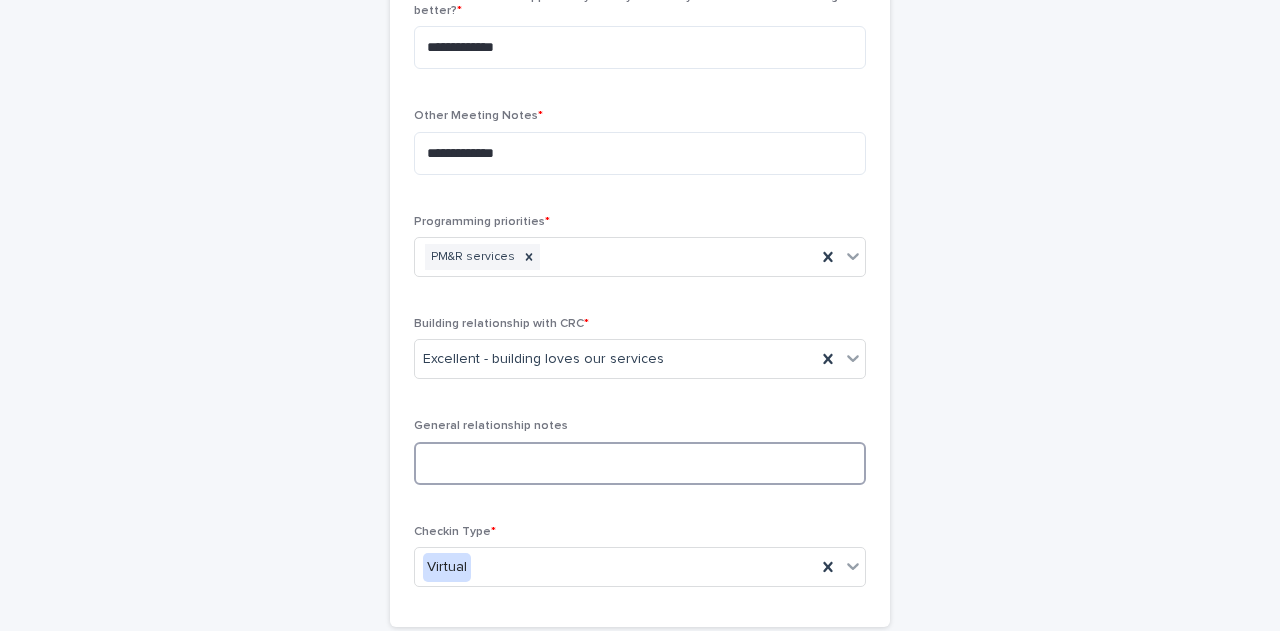click at bounding box center (640, 463) 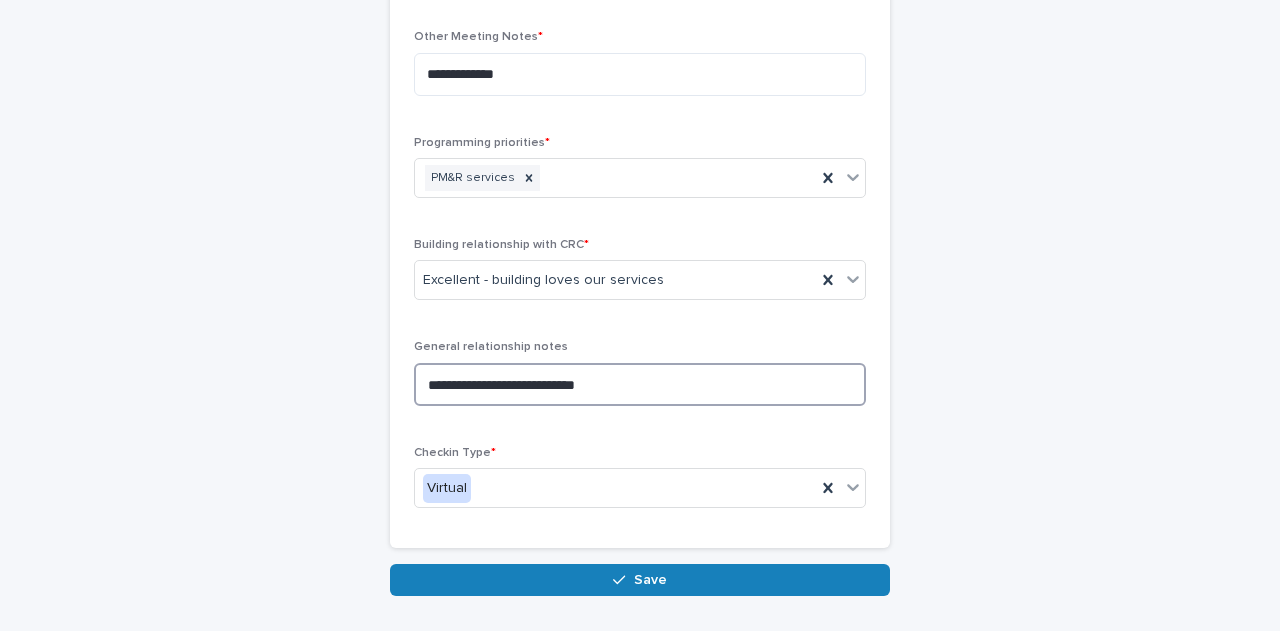 scroll, scrollTop: 1201, scrollLeft: 0, axis: vertical 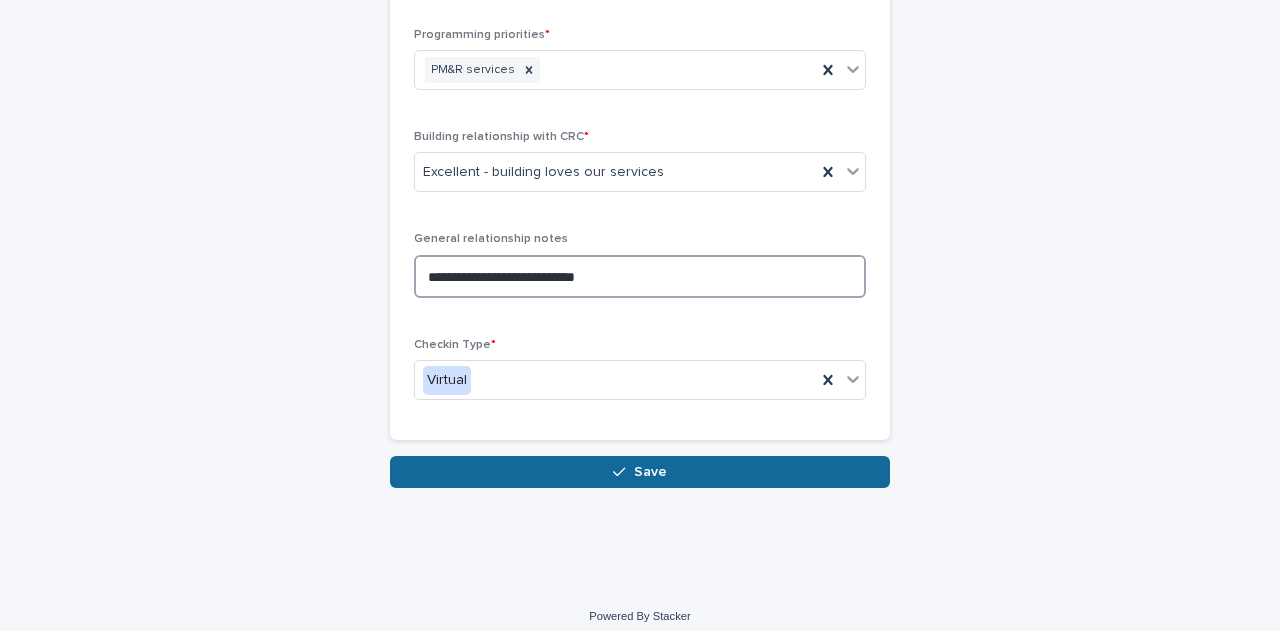 type on "**********" 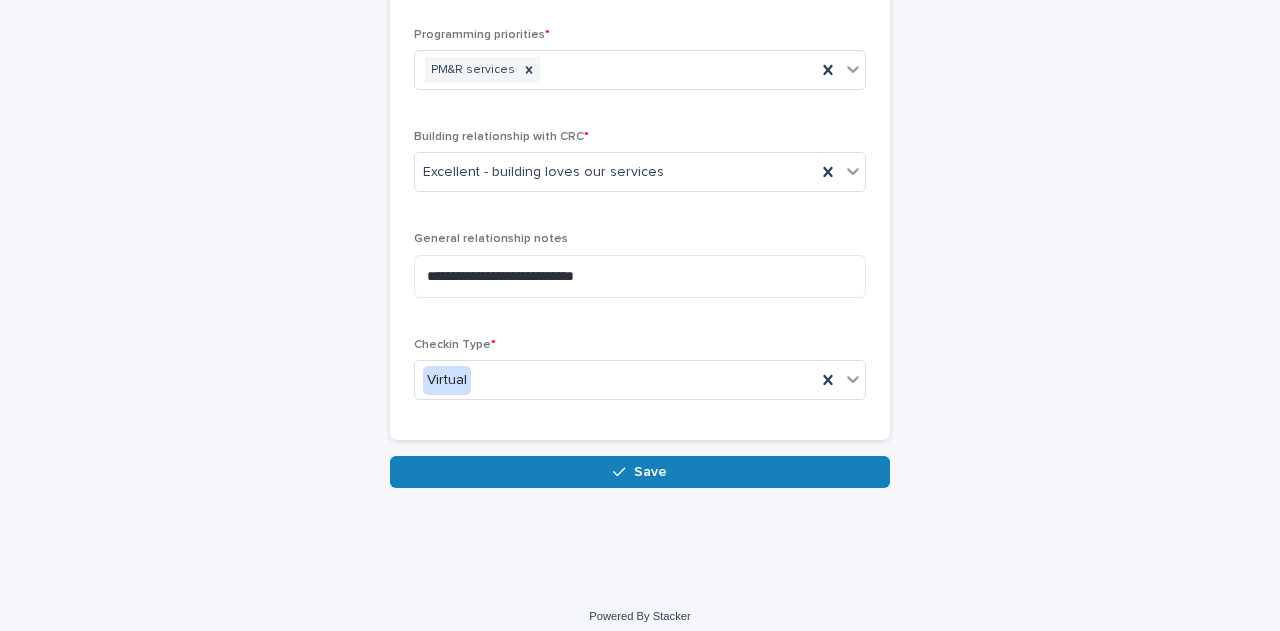 click on "Save" at bounding box center [650, 472] 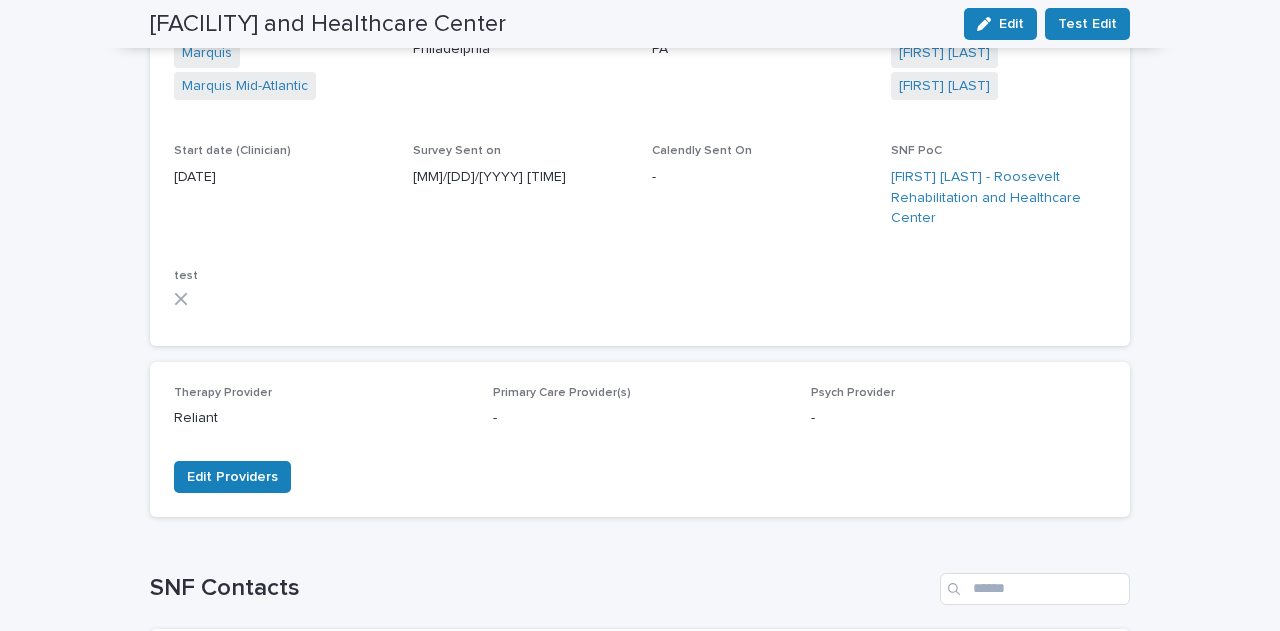 scroll, scrollTop: 0, scrollLeft: 0, axis: both 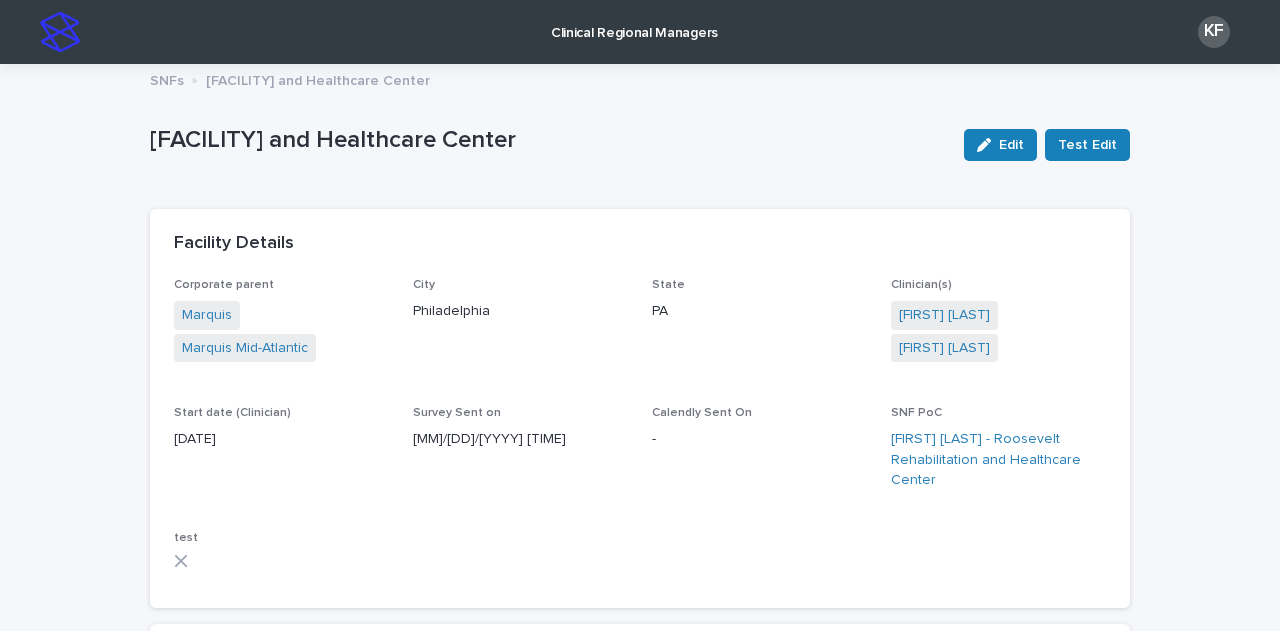 click on "Clinical Regional Managers" at bounding box center [634, 21] 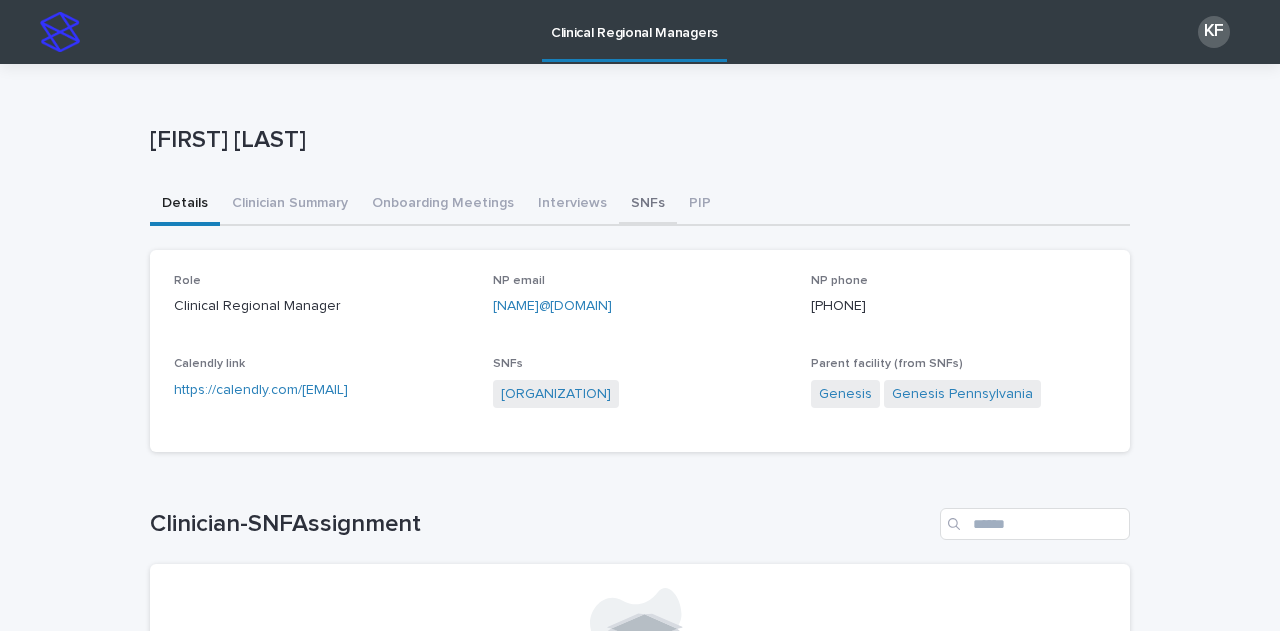 click on "SNFs" at bounding box center [648, 205] 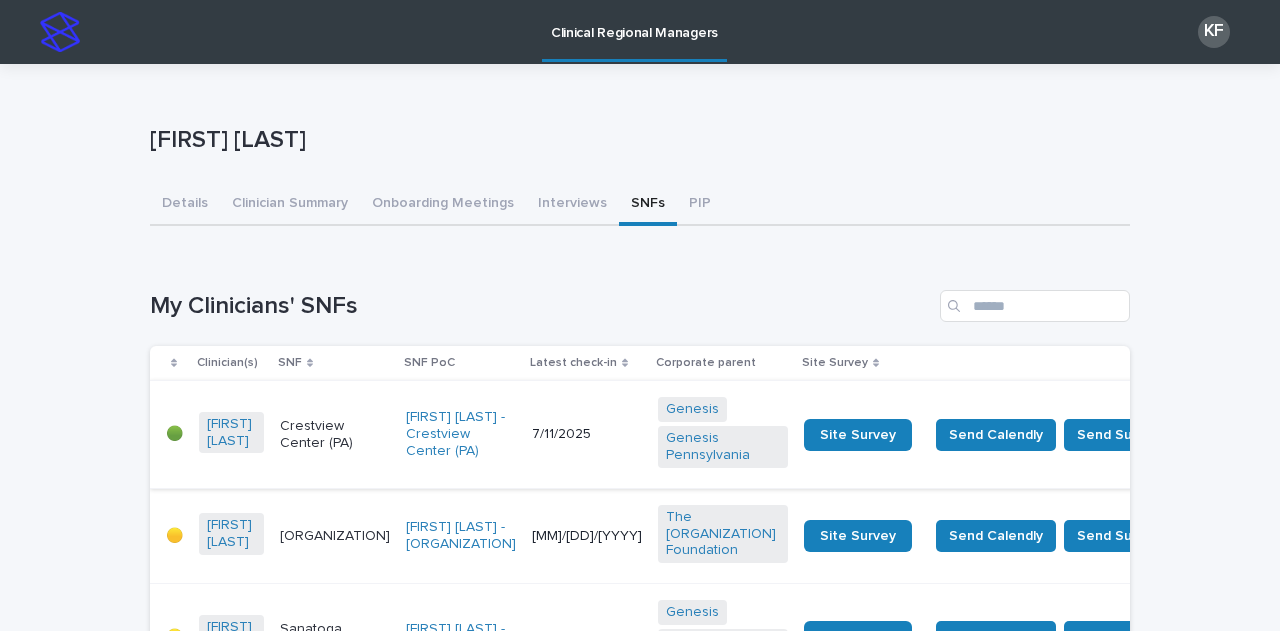 click on "Loading... Saving… Loading... Saving… My Clinicians' SNFs Clinician(s) SNF SNF PoC Latest check-in Corporate parent Site Survey 🟢 [FIRST] [LAST]   Crestview Center (PA) [FIRST] [LAST] - Crestview Center (PA)   [MM]/[DD]/[YYYY] Genesis   Genesis Pennsylvania   Site Survey Send Calendly Send Survey 🟡 [FIRST] [LAST]   Edgehill Nursing and Rehabilitation Center [FIRST] [LAST] - Edgehill Nursing and Rehabilitation Center   [MM]/[DD]/[YYYY] The Guardian Foundation   Site Survey Send Calendly Send Survey 🟡 [FIRST] [LAST]   Sanatoga Center [FIRST] [LAST] - Sanatoga Center   [MM]/[DD]/[YYYY] Genesis   Genesis Pennsylvania   Site Survey Send Calendly Send Survey 🔴 [FIRST] [LAST]   Wayne Center [FIRST] [LAST] - Wayne Center   [MM]/[DD]/[YYYY] Genesis   Genesis Pennsylvania   Site Survey Send Calendly Send Survey 🟡 [FIRST] [LAST]   Inners Creek Skilled Nursing and Rehabilitation Center [FIRST] [LAST] - Inners Creek Skilled Nursing and Rehabilitation Center   [MM]/[DD]/[YYYY] Altira   Genesis   Genesis Pennsylvania   Site Survey" at bounding box center (640, 2294) 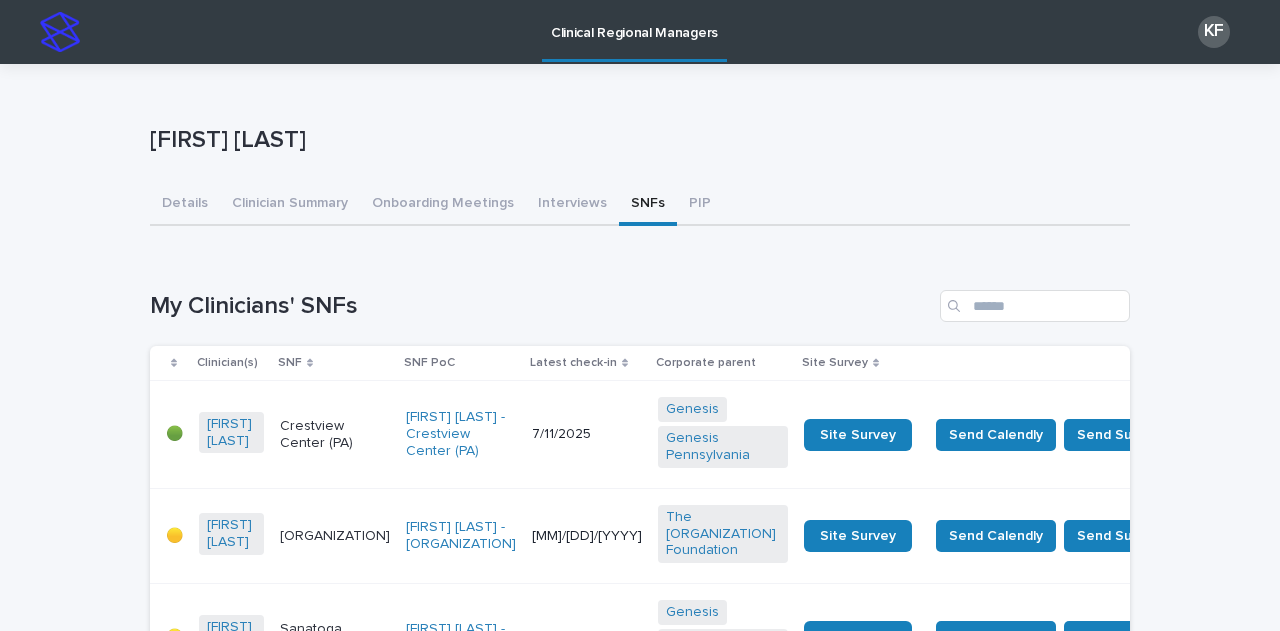 click on "Crestview Center (PA)" at bounding box center (335, 434) 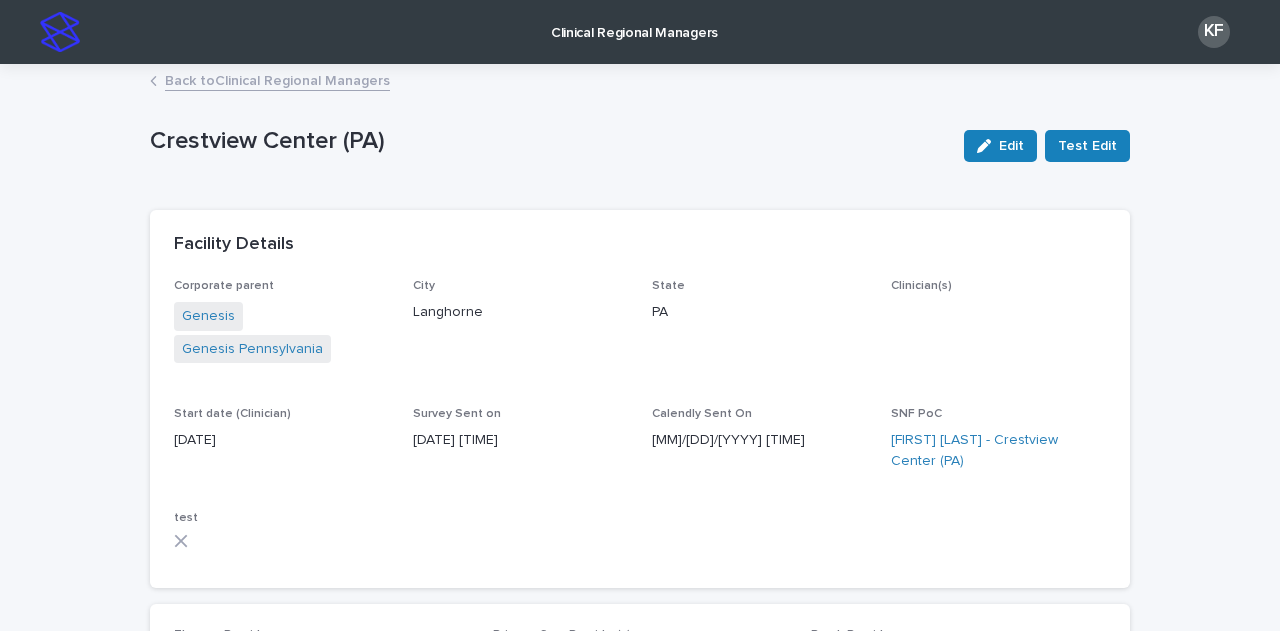 scroll, scrollTop: 100, scrollLeft: 0, axis: vertical 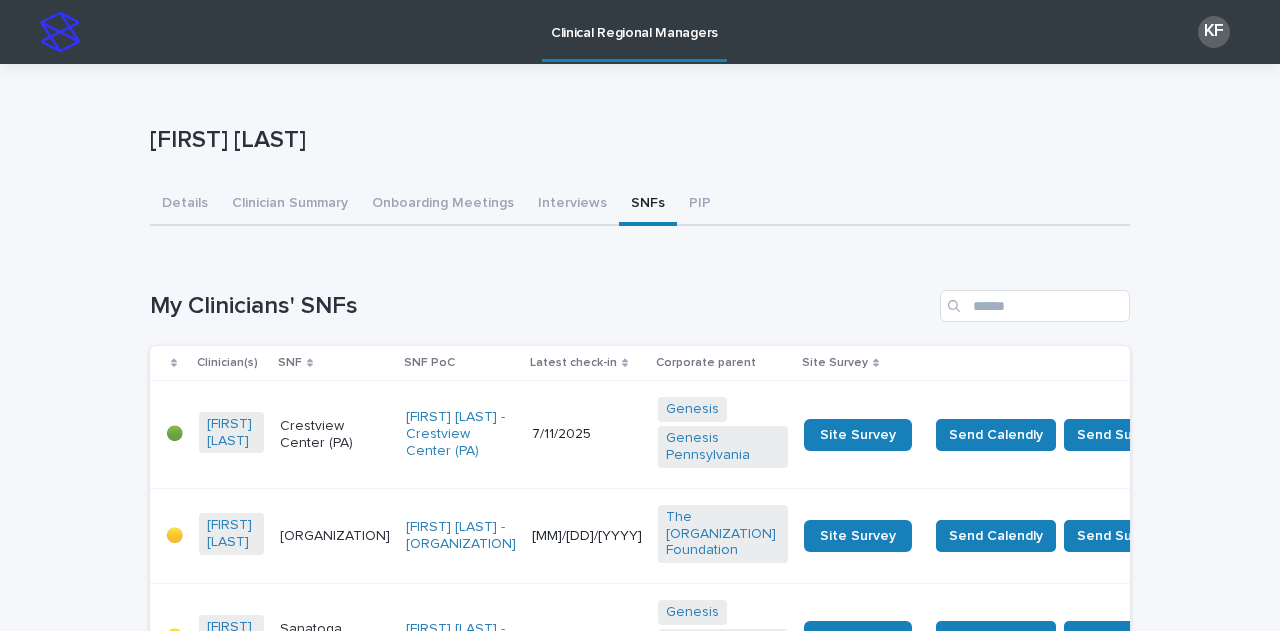 click on "My Clinicians' SNFs Clinician(s) SNF SNF PoC Latest check-in Corporate parent Site Survey 🟢 [FIRST] [LAST]   [FACILITY] ([STATE]) [FIRST] [LAST] - [FACILITY] ([STATE])   [DATE] [FACILITY]   [FACILITY] [STATE]   Site Survey Send Calendly Send Survey 🟡 [FIRST] [LAST]   [FACILITY] [FIRST] [LAST] - [FACILITY]   [DATE] [FACILITY]   Site Survey Send Calendly Send Survey 🟡 [FIRST] [LAST]   [FACILITY] [FIRST] [LAST] - [FACILITY]   [DATE] [FACILITY]   [FACILITY] [STATE]   Site Survey Send Calendly Send Survey 🔴 [FIRST] [LAST]   [FACILITY] [FIRST] [LAST] - [FACILITY]   [DATE] [FACILITY]   [FACILITY] [STATE]   Site Survey Send Calendly Send Survey 🟡 [FIRST] [LAST]   [FACILITY] [FIRST] [LAST] - [FACILITY]   [DATE] [FACILITY]   [FACILITY]   [FACILITY] [STATE]   Site Survey Send Calendly Send Survey 🔴 [FIRST] [LAST]" at bounding box center [640, 1938] 